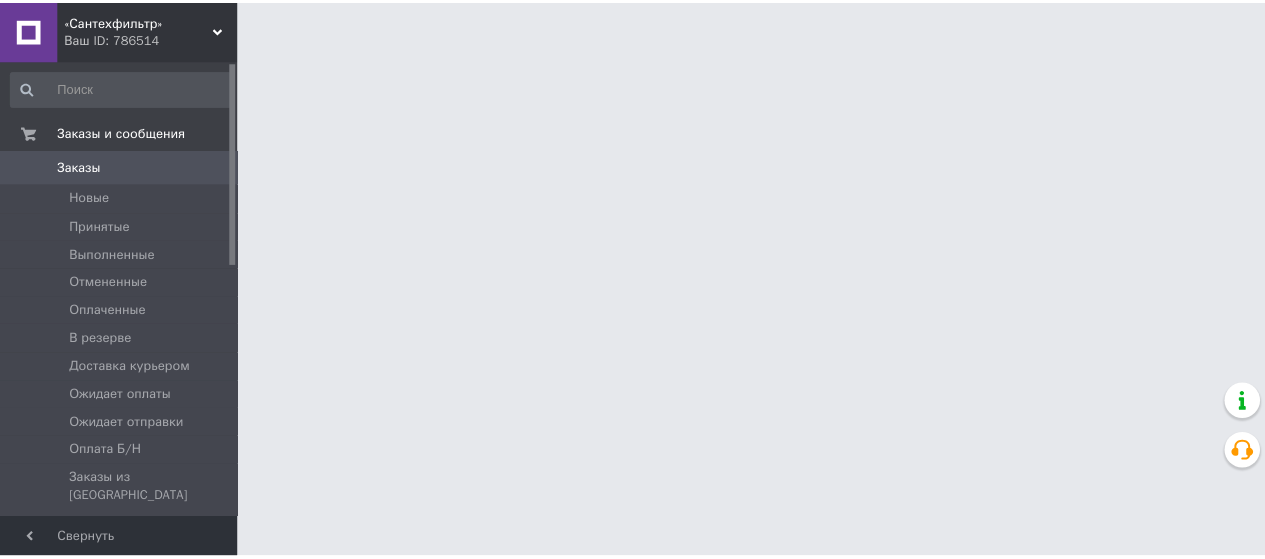 scroll, scrollTop: 0, scrollLeft: 0, axis: both 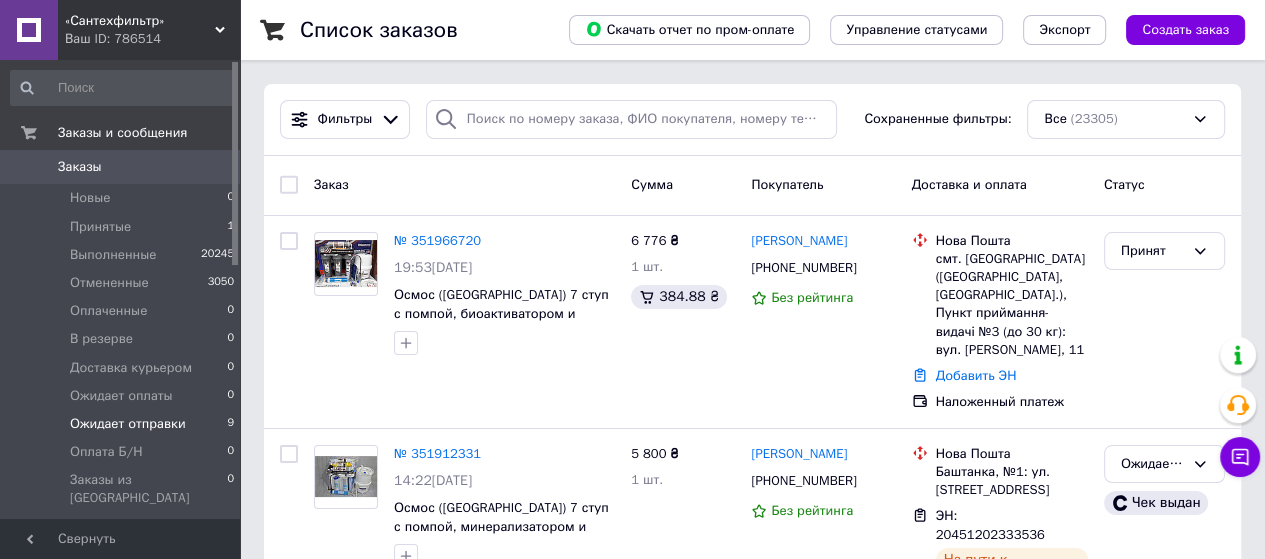 click on "Ожидает отправки" at bounding box center (128, 424) 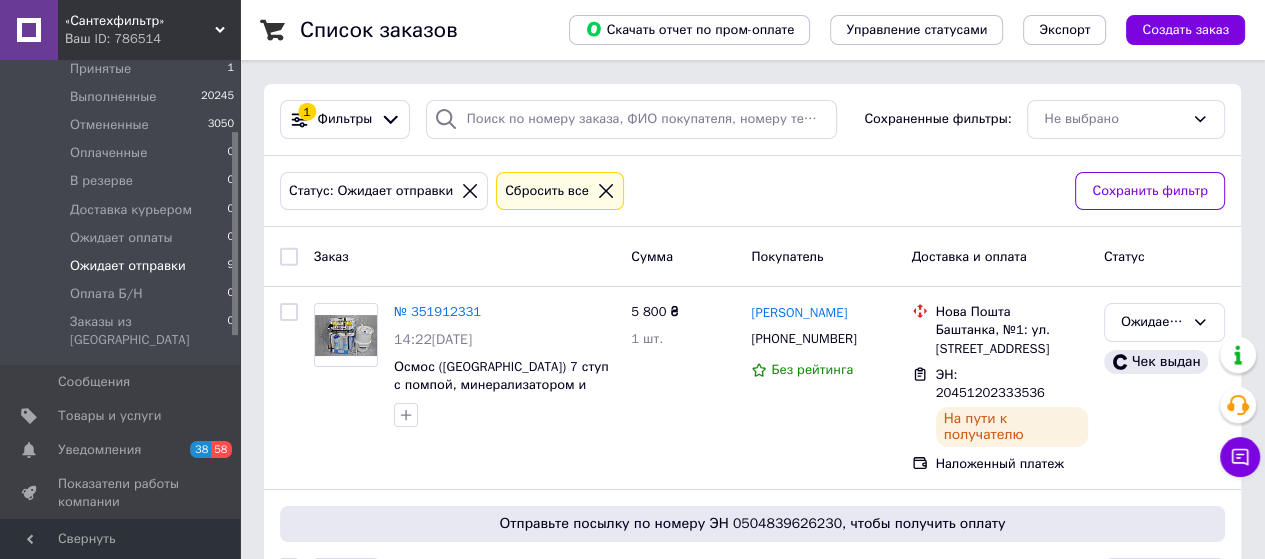 scroll, scrollTop: 200, scrollLeft: 0, axis: vertical 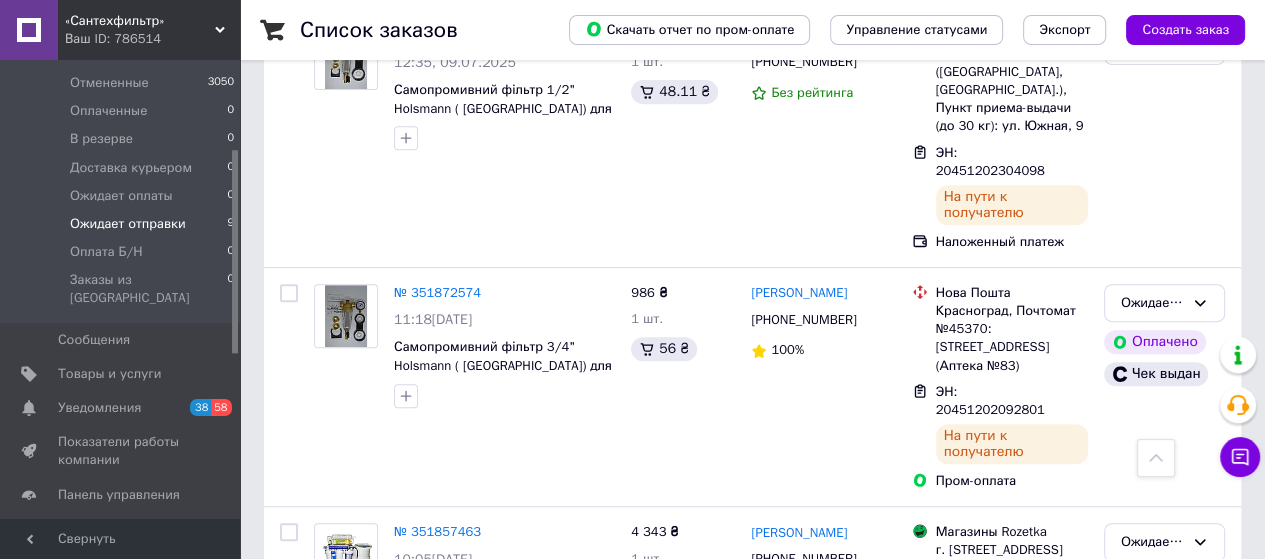 click on "№ 351872574" at bounding box center [437, 292] 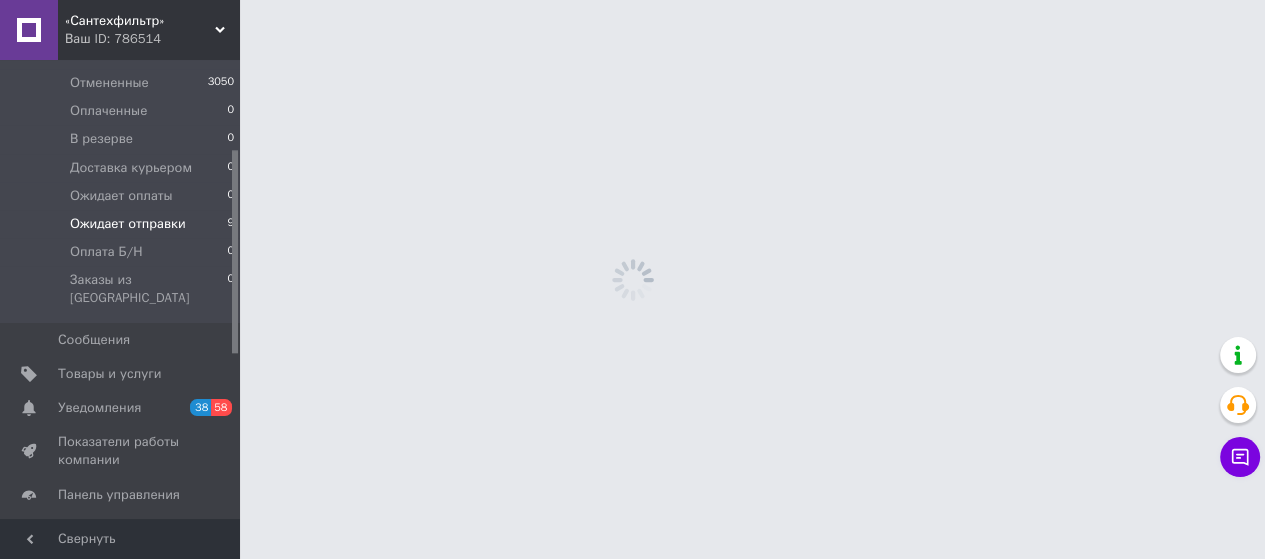 scroll, scrollTop: 0, scrollLeft: 0, axis: both 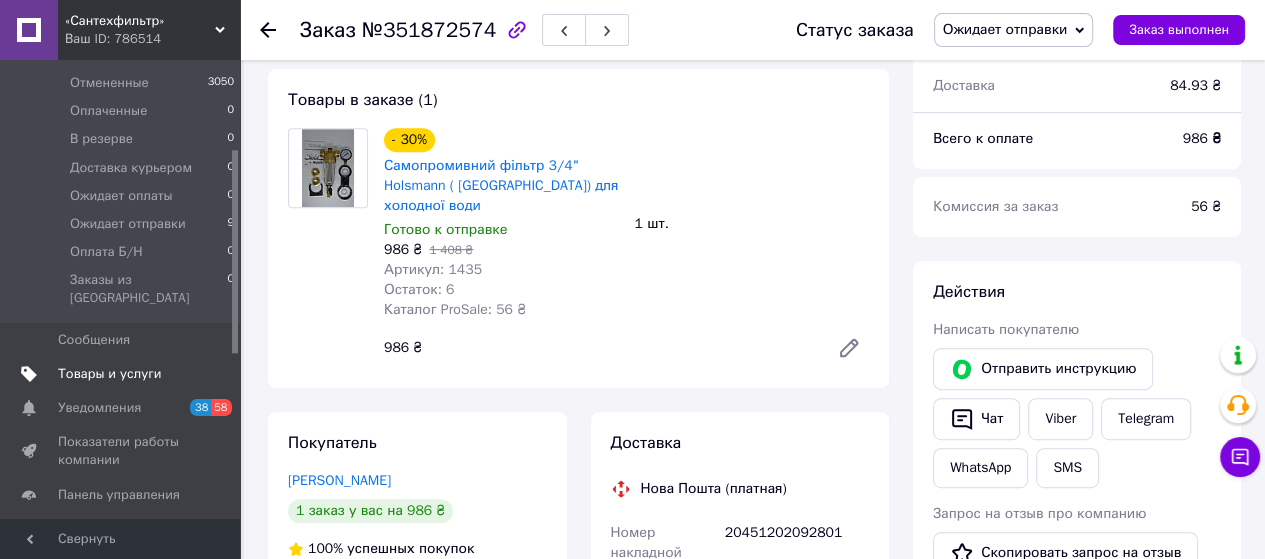 click on "Товары и услуги" at bounding box center [110, 374] 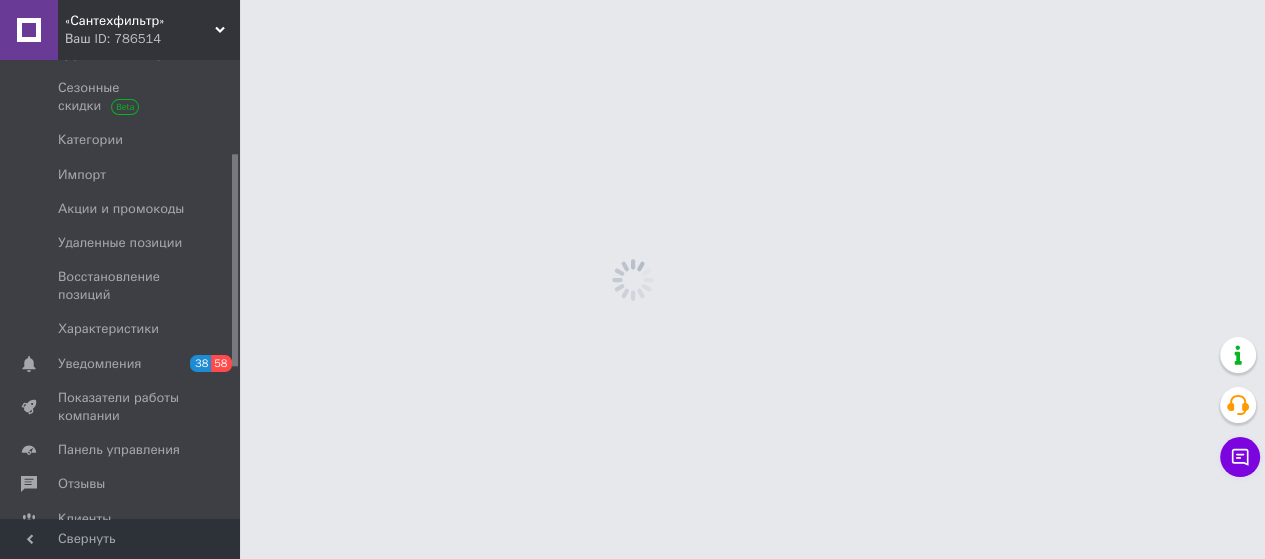 scroll, scrollTop: 0, scrollLeft: 0, axis: both 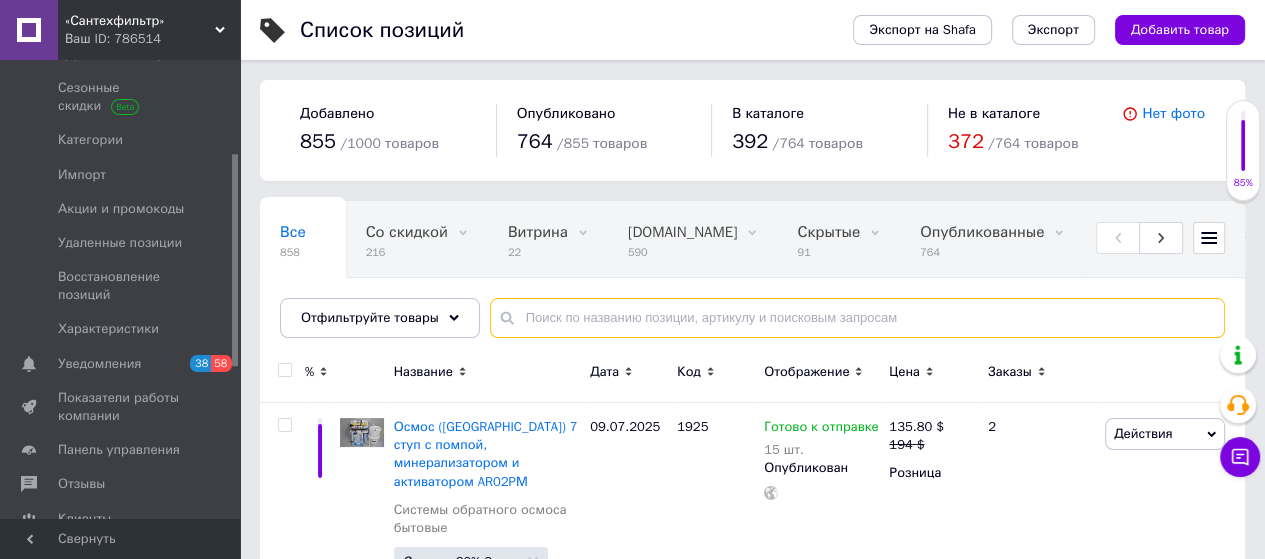 click at bounding box center [857, 318] 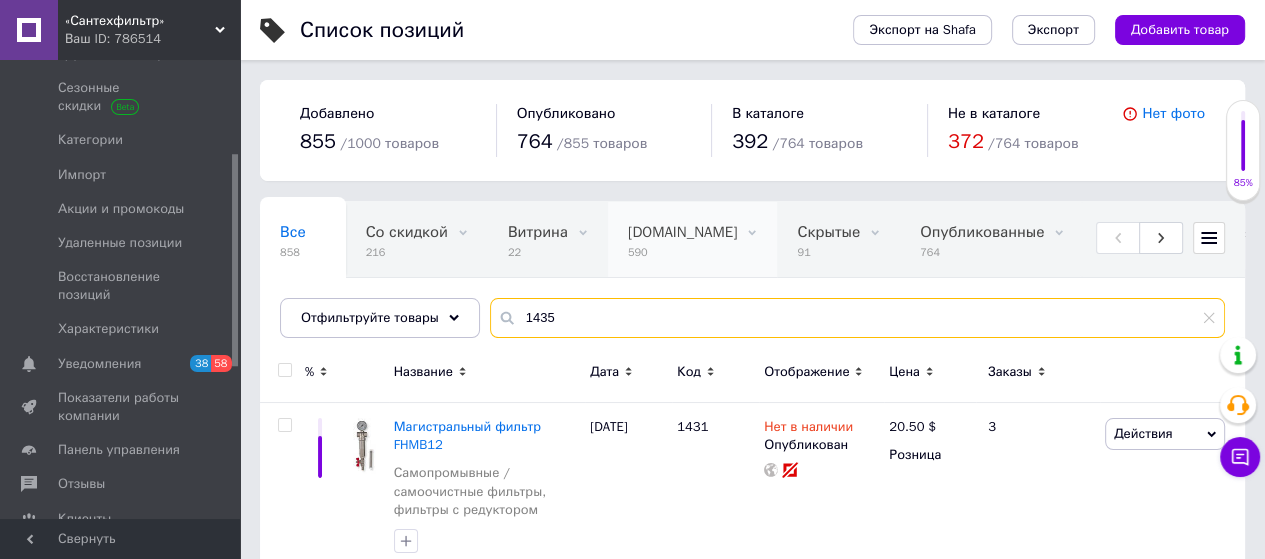 scroll, scrollTop: 88, scrollLeft: 0, axis: vertical 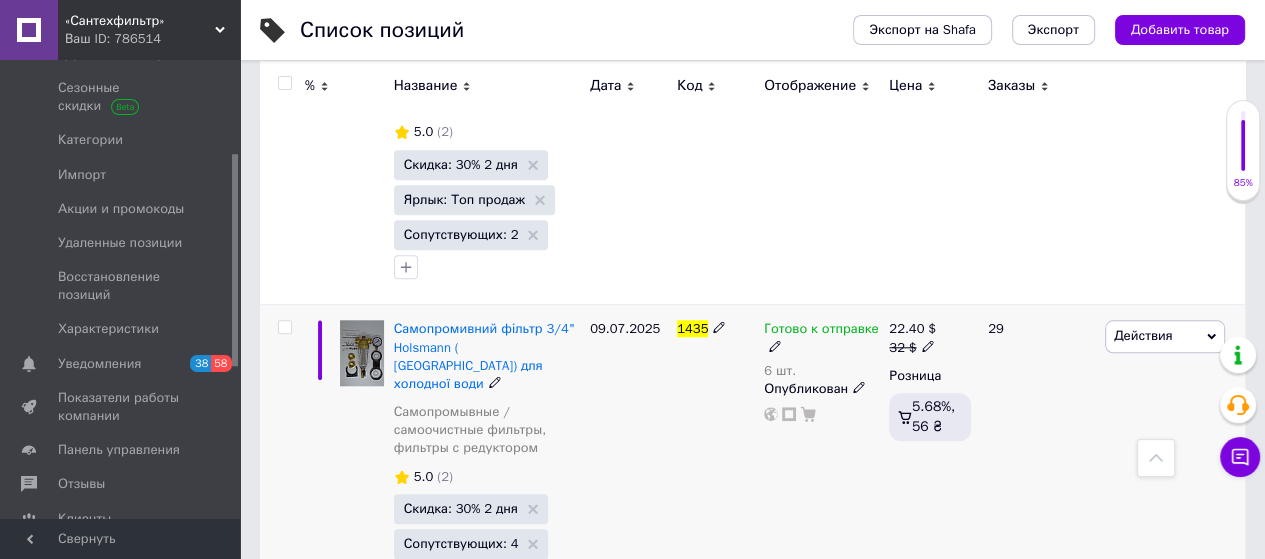 type on "1435" 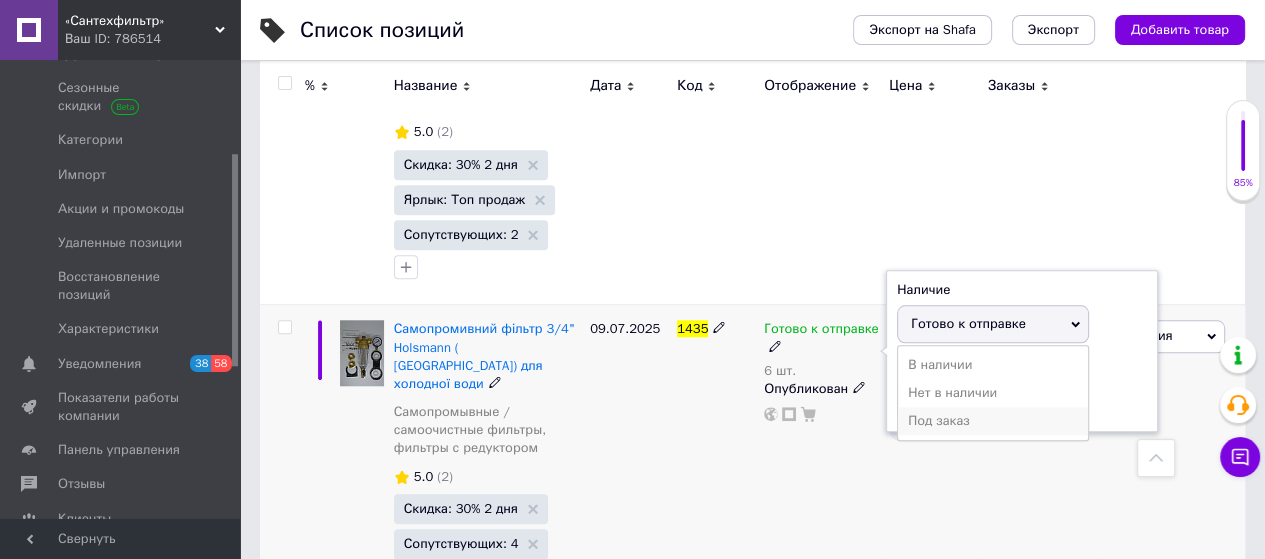 click on "Под заказ" at bounding box center (993, 421) 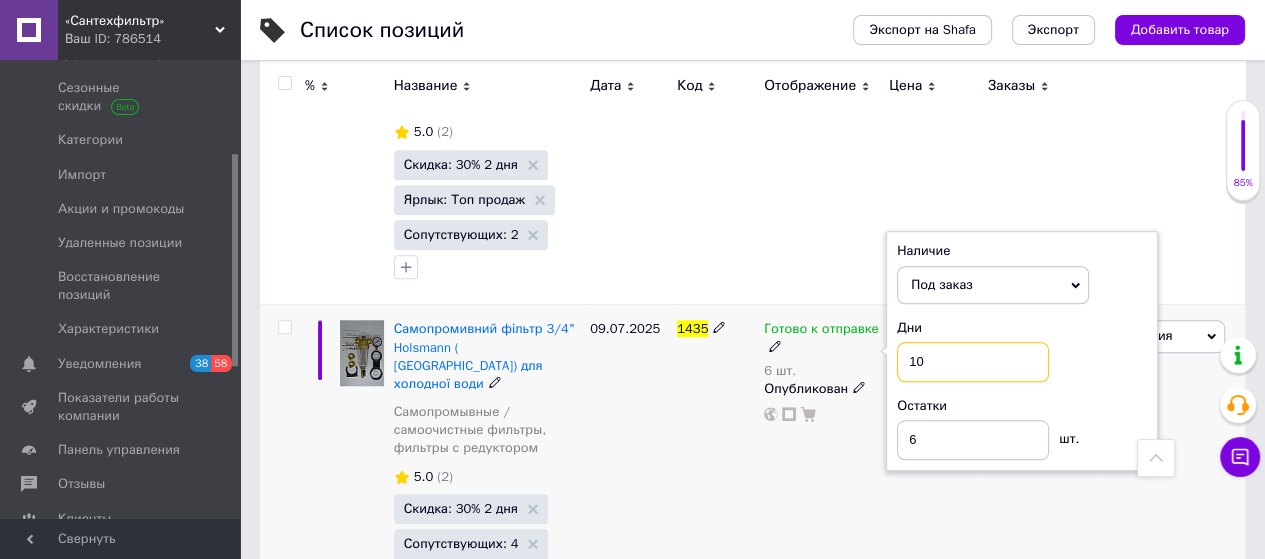 click on "10" at bounding box center (973, 362) 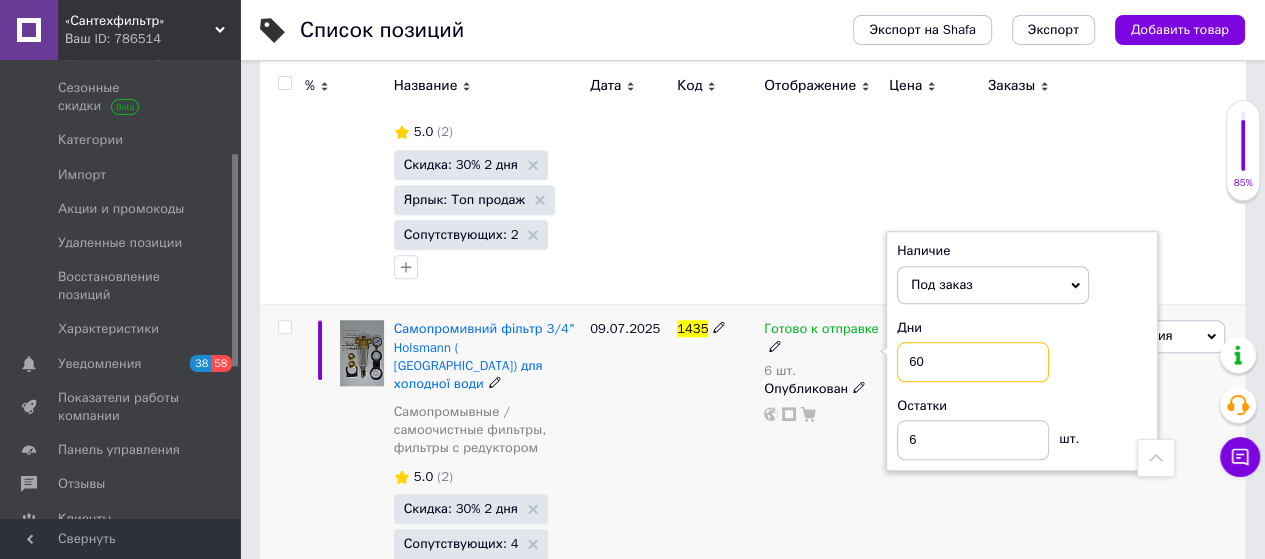 type on "60" 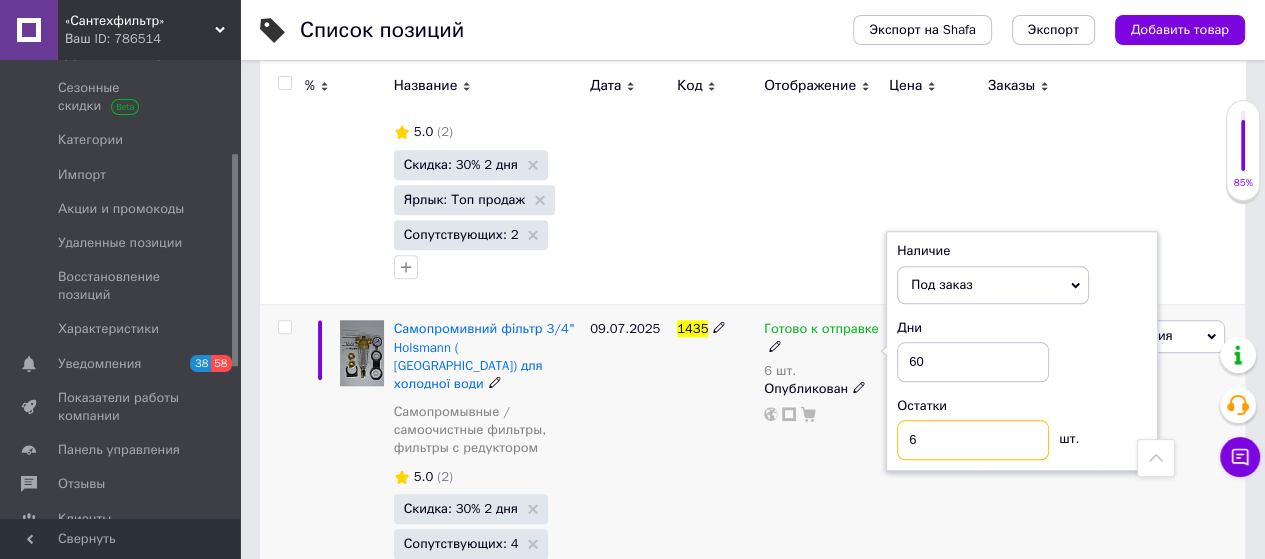 click on "6" at bounding box center (973, 440) 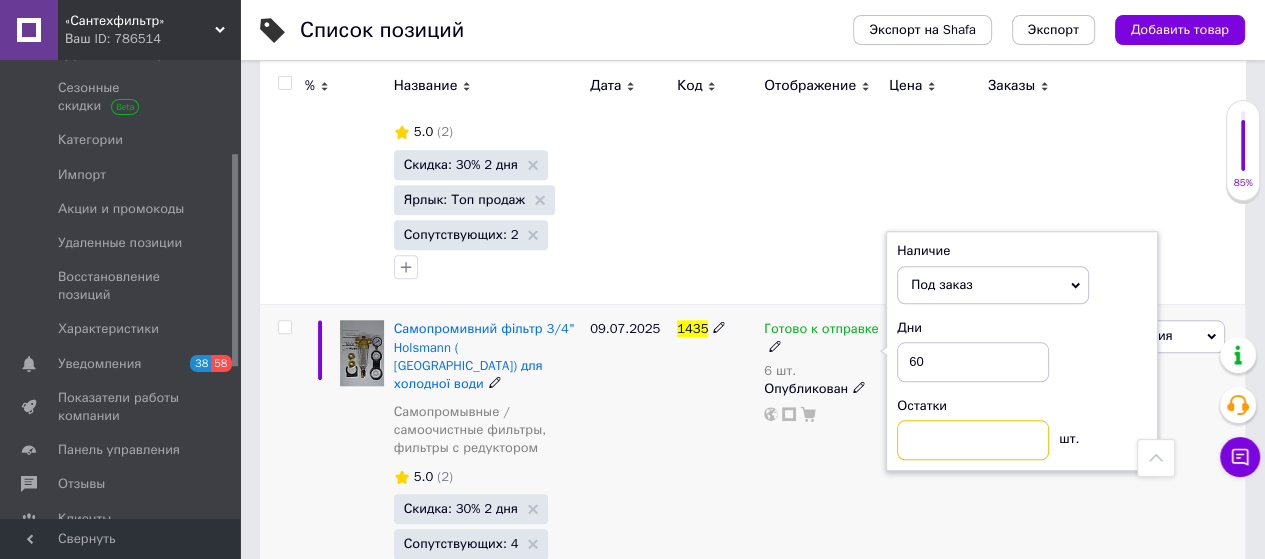 type 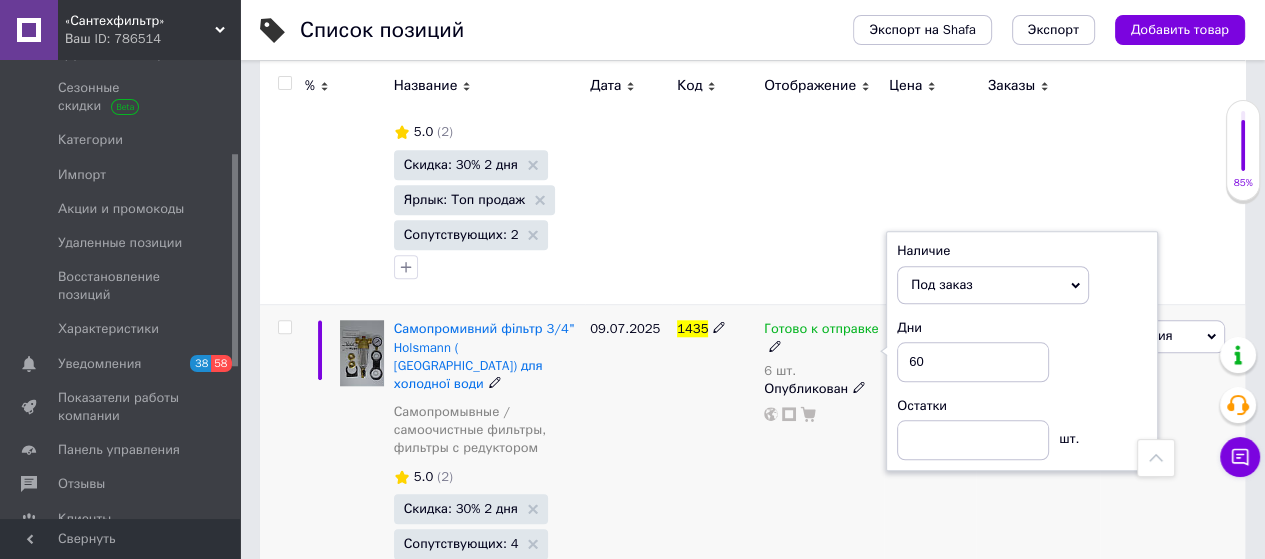 click on "Готово к отправке 6 шт. Наличие Под заказ В наличии Нет в наличии Готово к отправке Дни 60 Остатки шт. Опубликован" at bounding box center [821, 459] 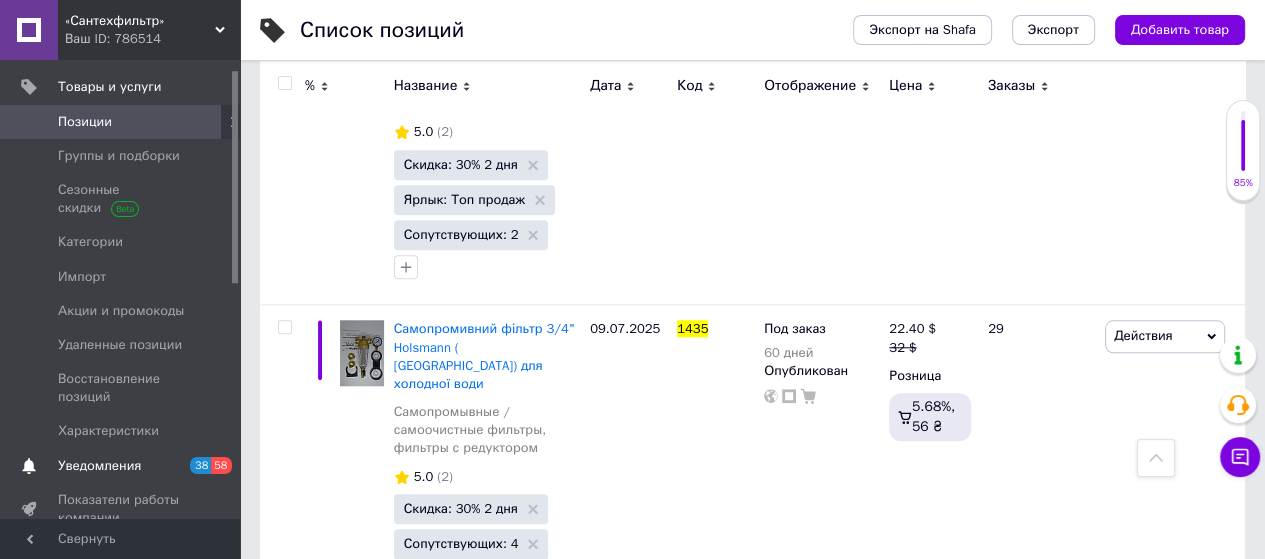 scroll, scrollTop: 0, scrollLeft: 0, axis: both 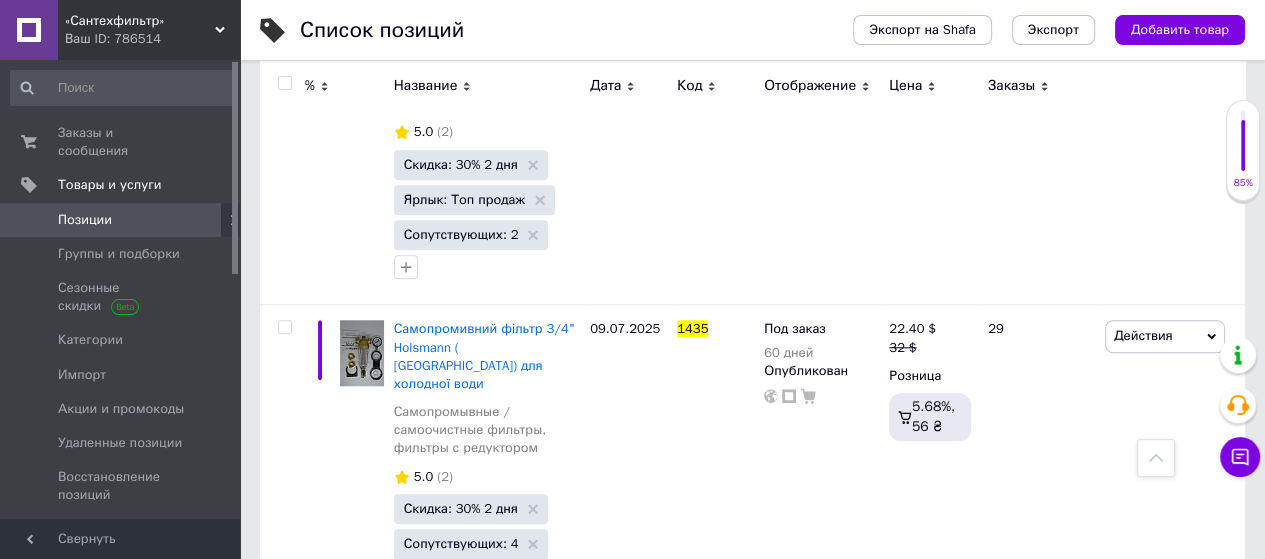 click on "Позиции" at bounding box center [85, 220] 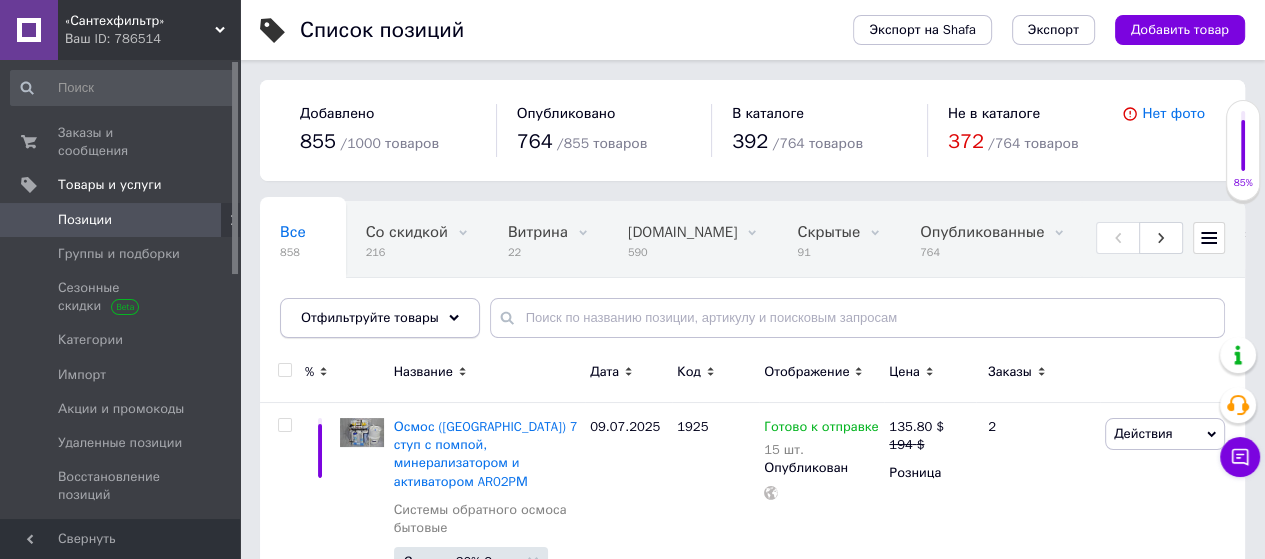 click on "Отфильтруйте товары" at bounding box center (370, 317) 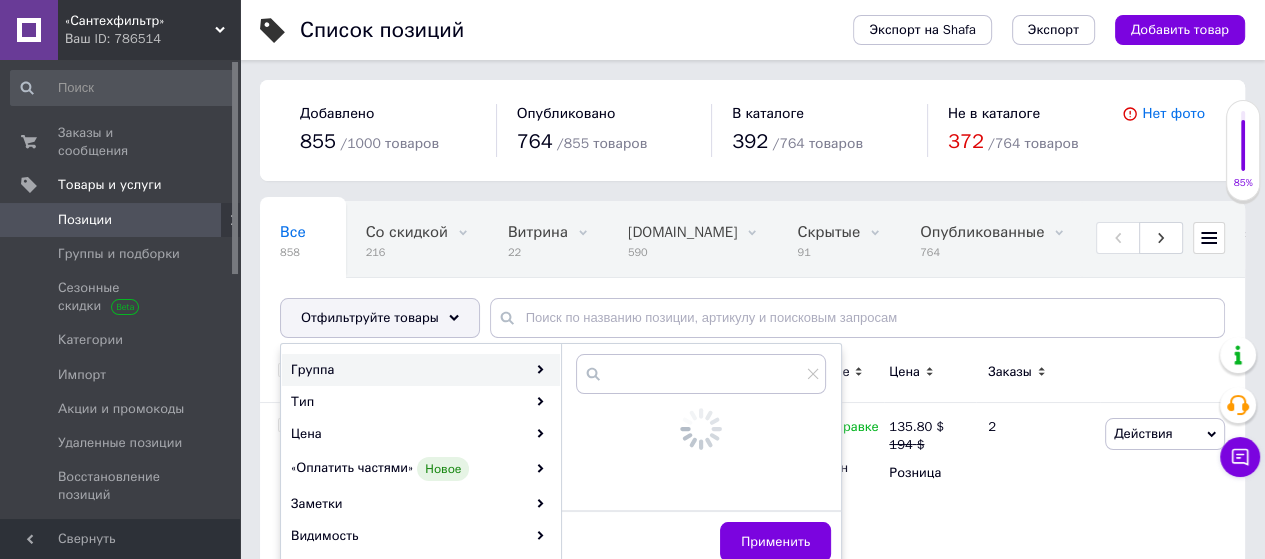click 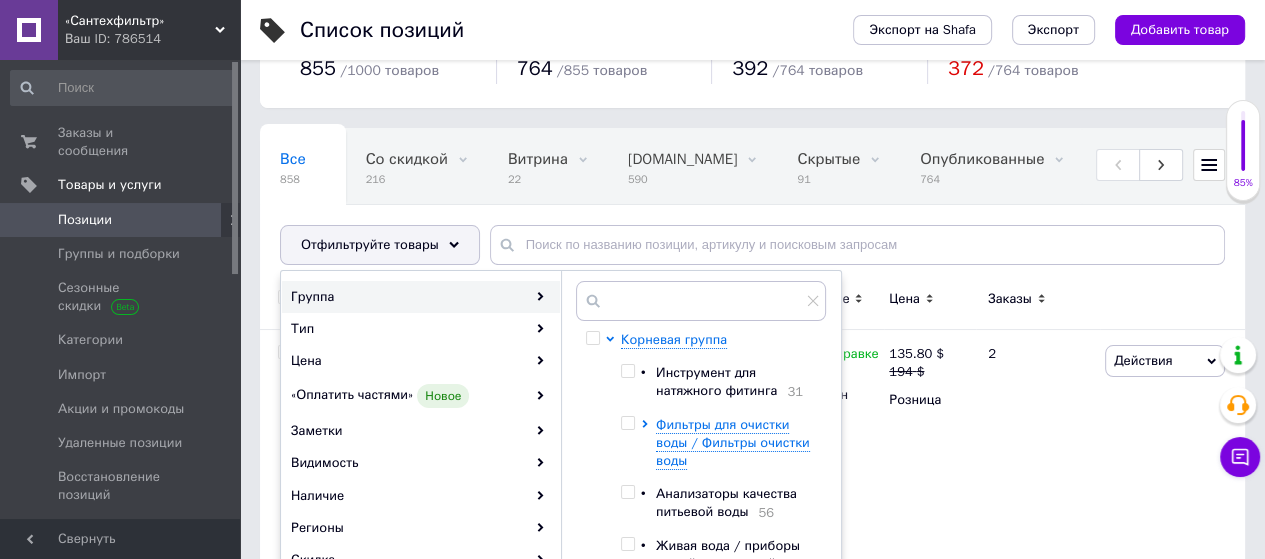scroll, scrollTop: 100, scrollLeft: 0, axis: vertical 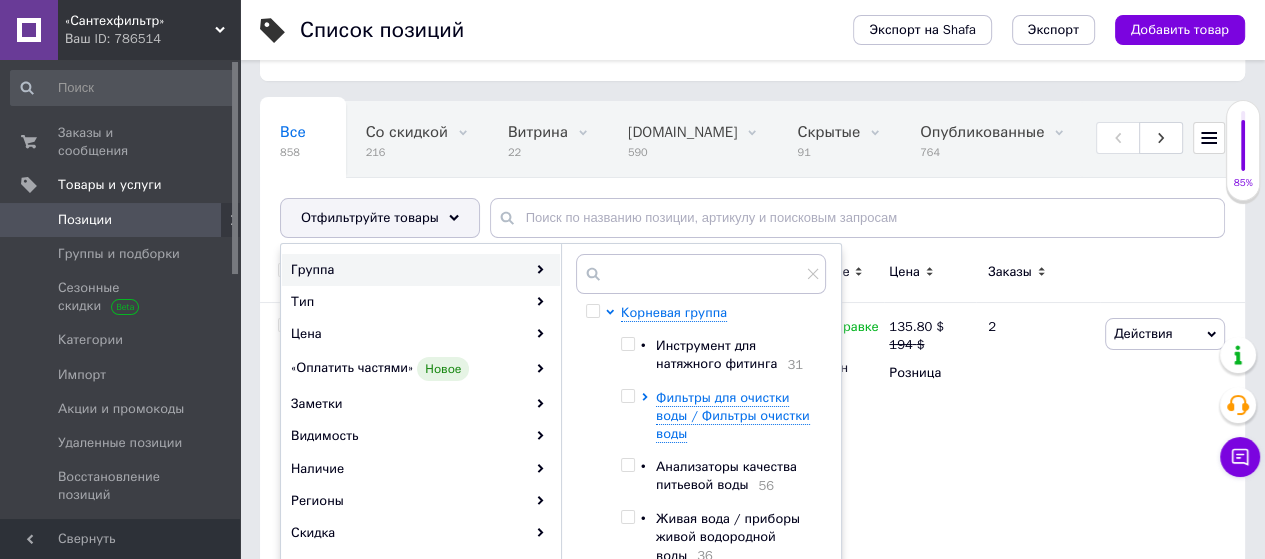 click at bounding box center (627, 344) 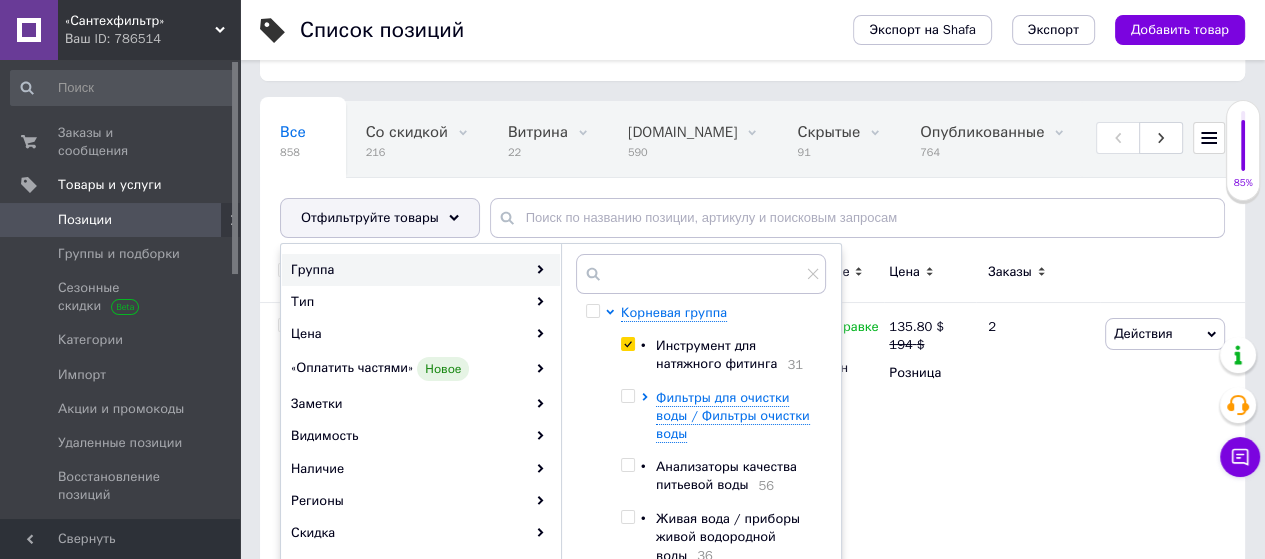 checkbox on "true" 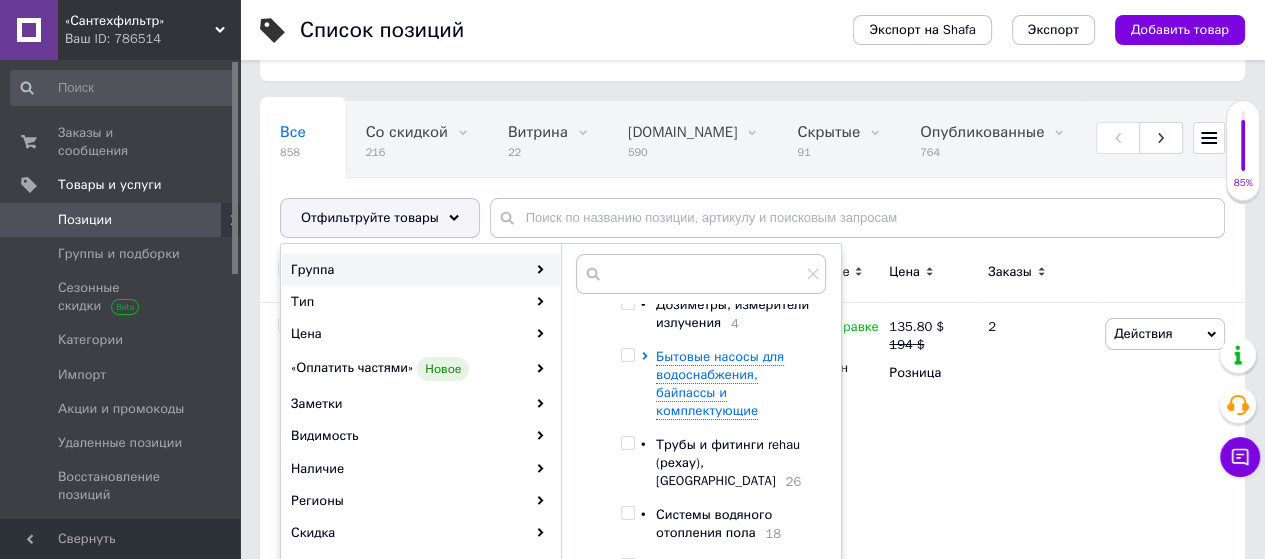 scroll, scrollTop: 500, scrollLeft: 0, axis: vertical 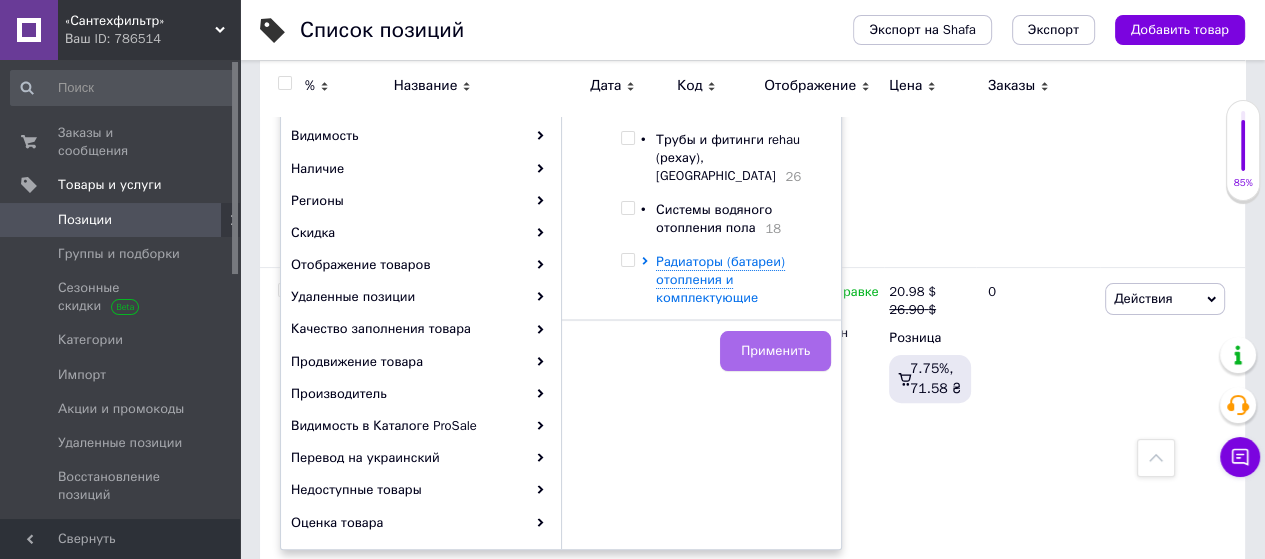 click on "Применить" at bounding box center (775, 351) 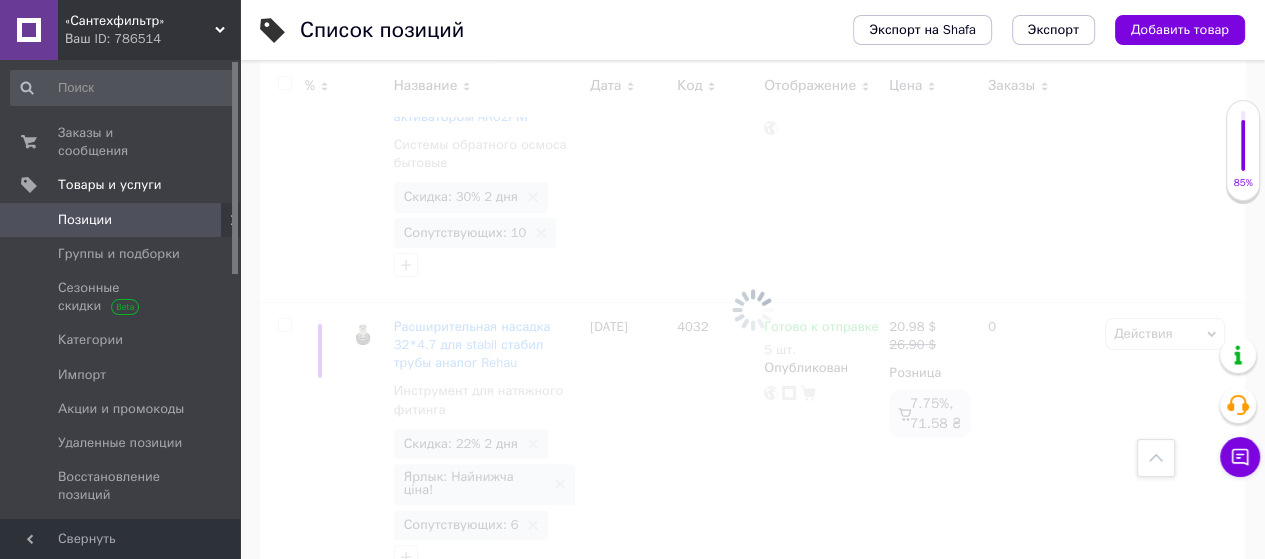 scroll, scrollTop: 435, scrollLeft: 0, axis: vertical 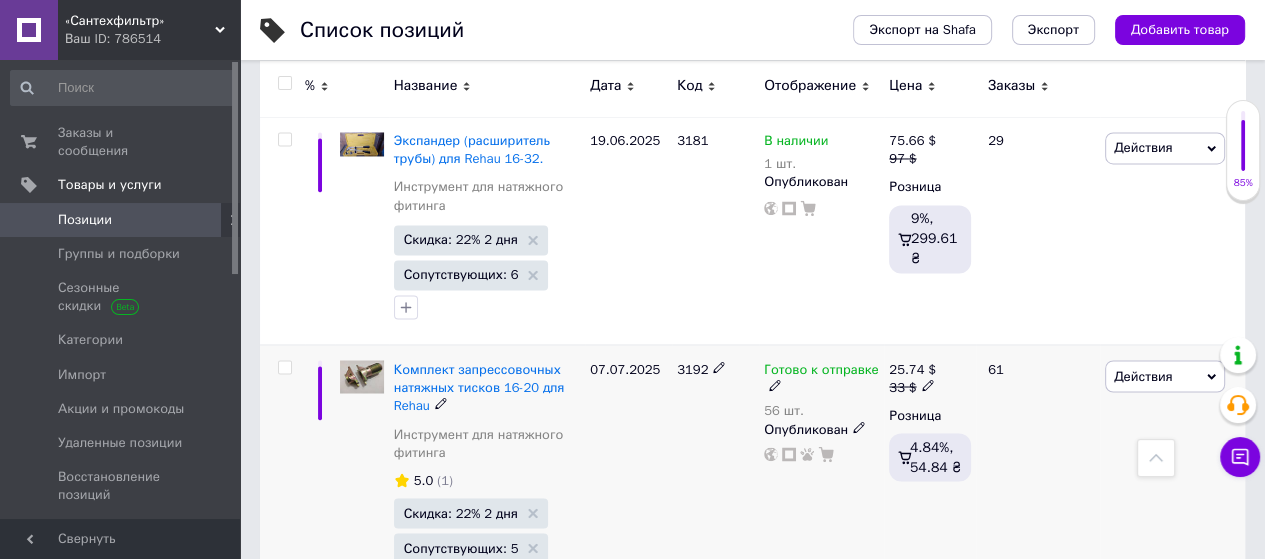 click 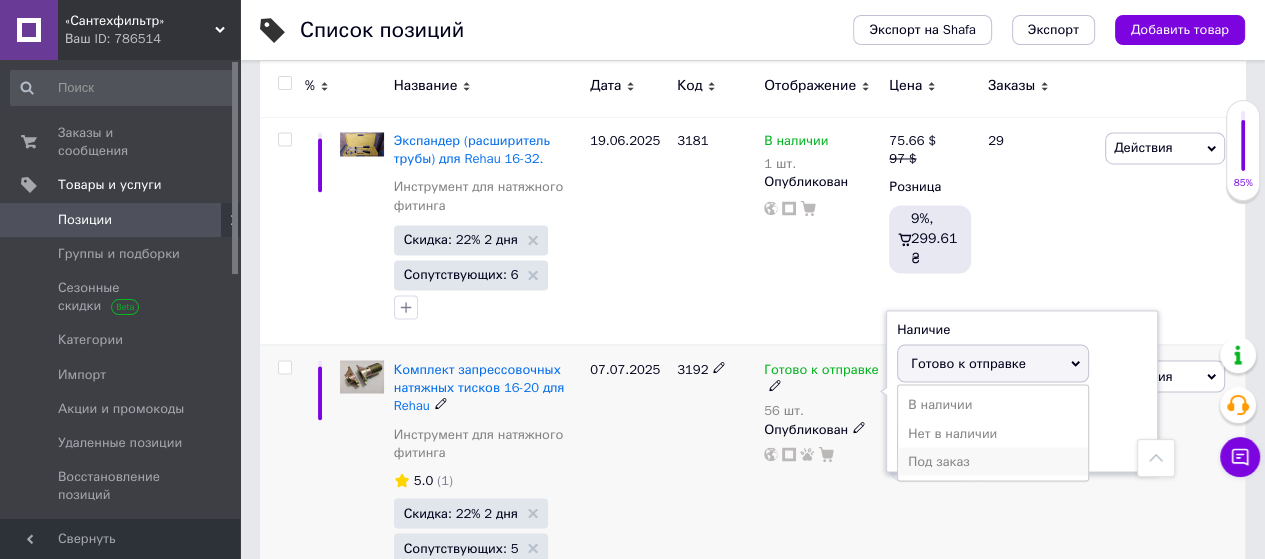 click on "Под заказ" at bounding box center [993, 461] 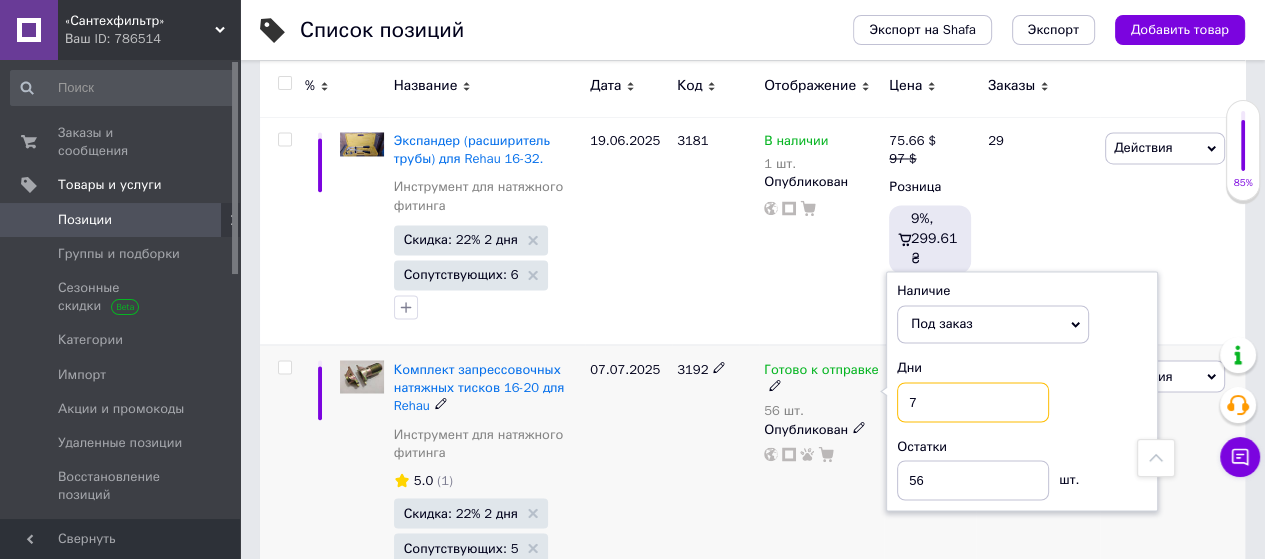 click on "7" at bounding box center (973, 402) 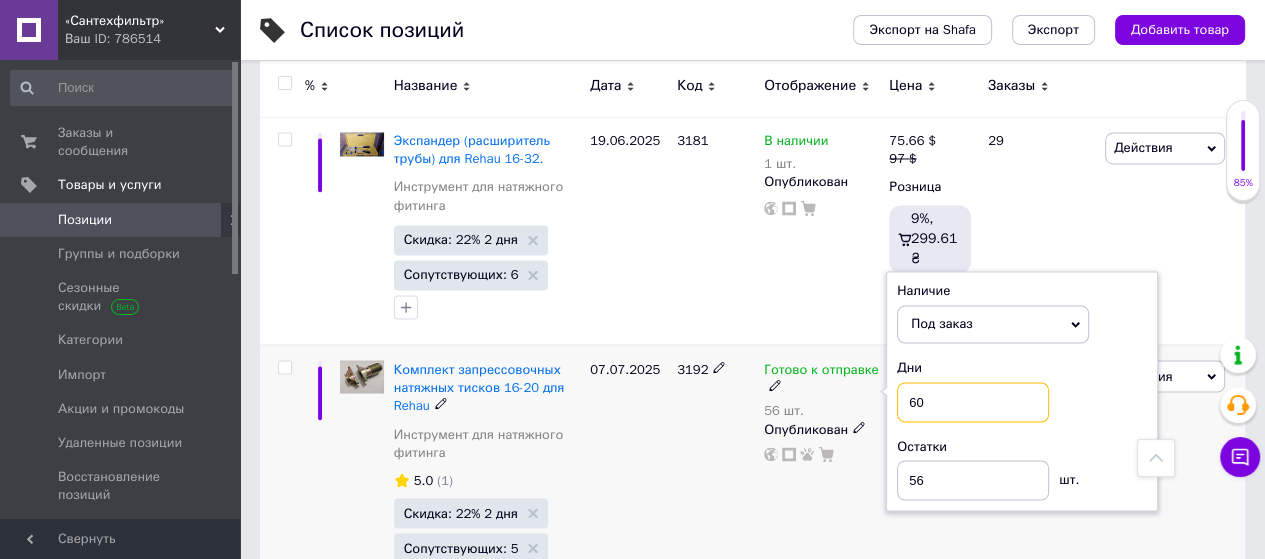 type on "60" 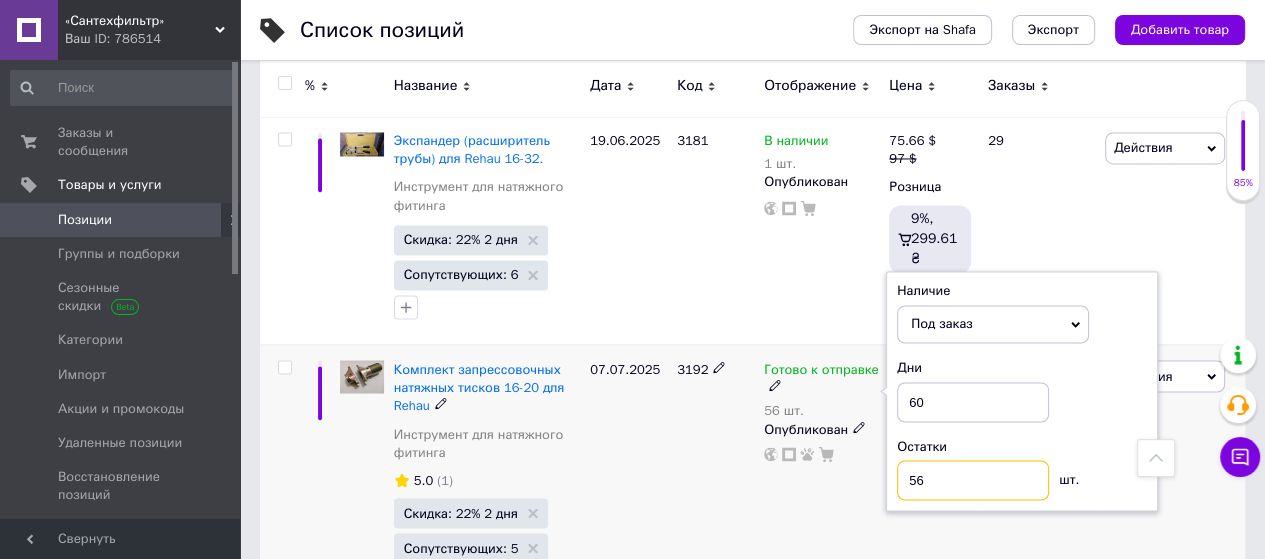 click on "56" at bounding box center [973, 480] 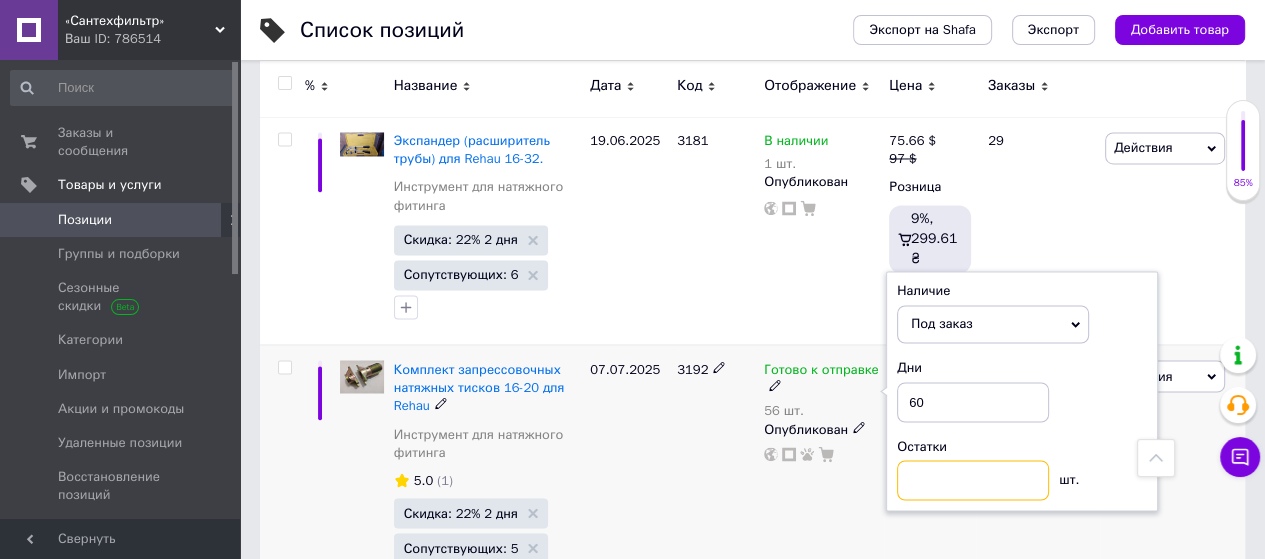 type 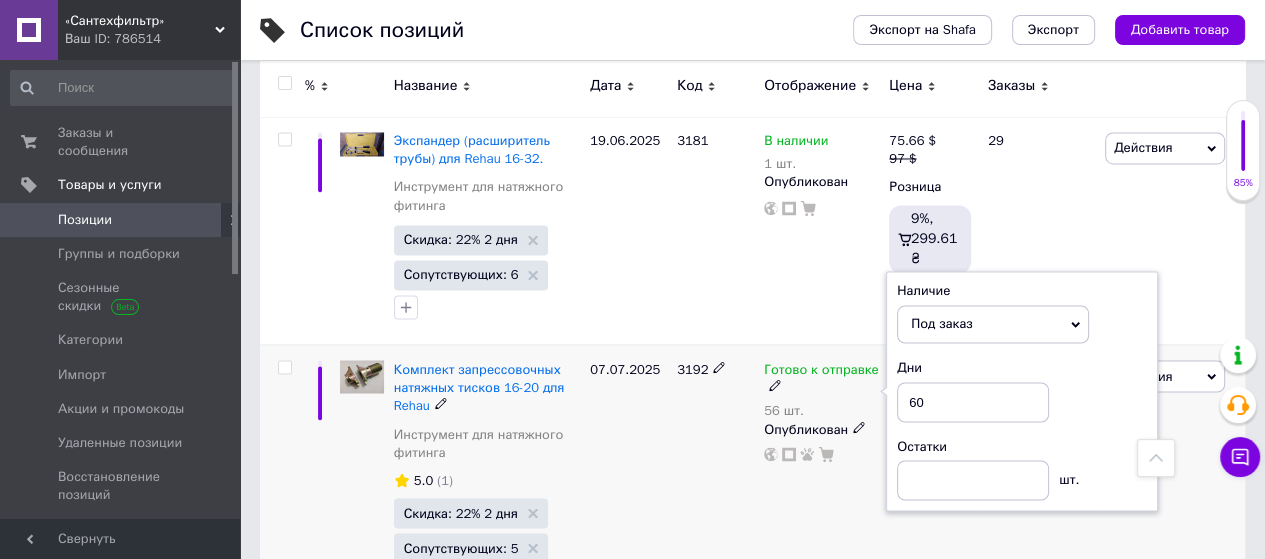 click on "07.07.2025" at bounding box center [628, 481] 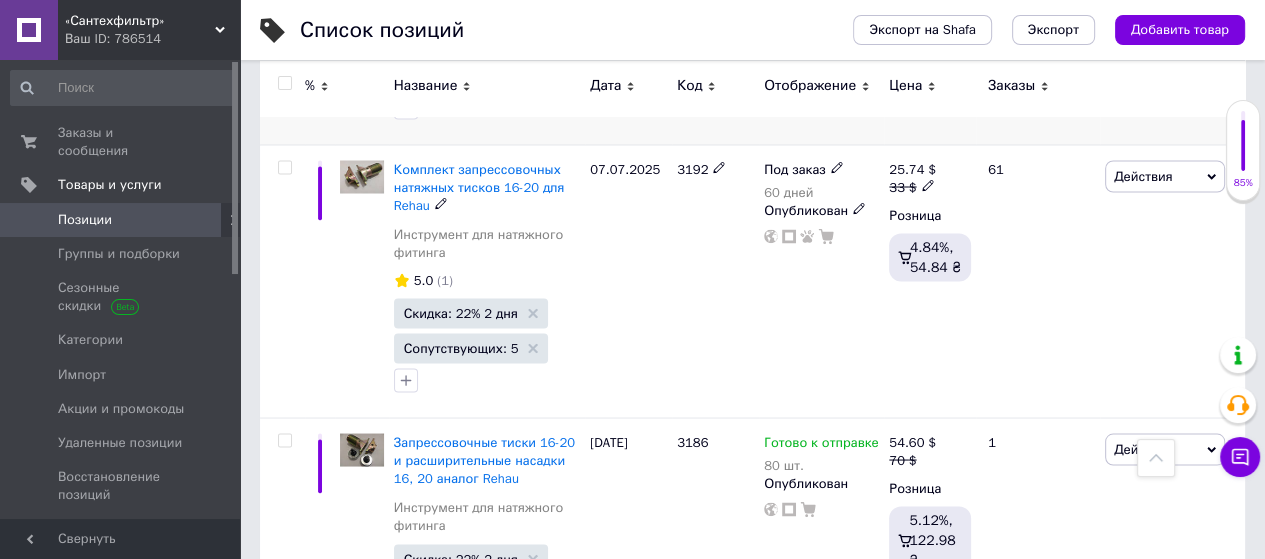 scroll, scrollTop: 3100, scrollLeft: 0, axis: vertical 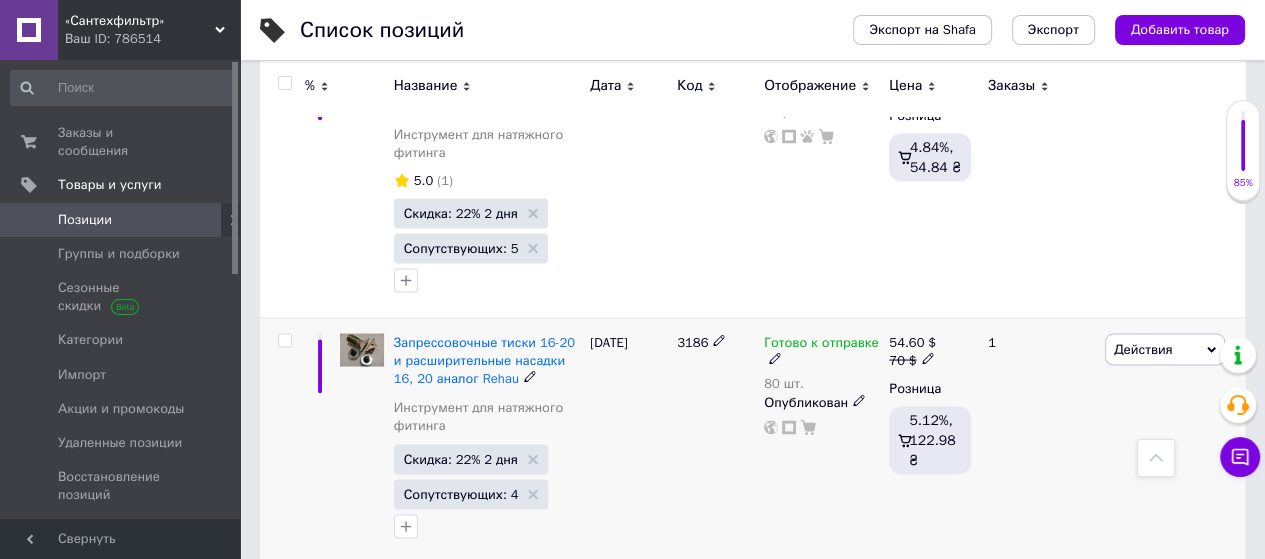 click 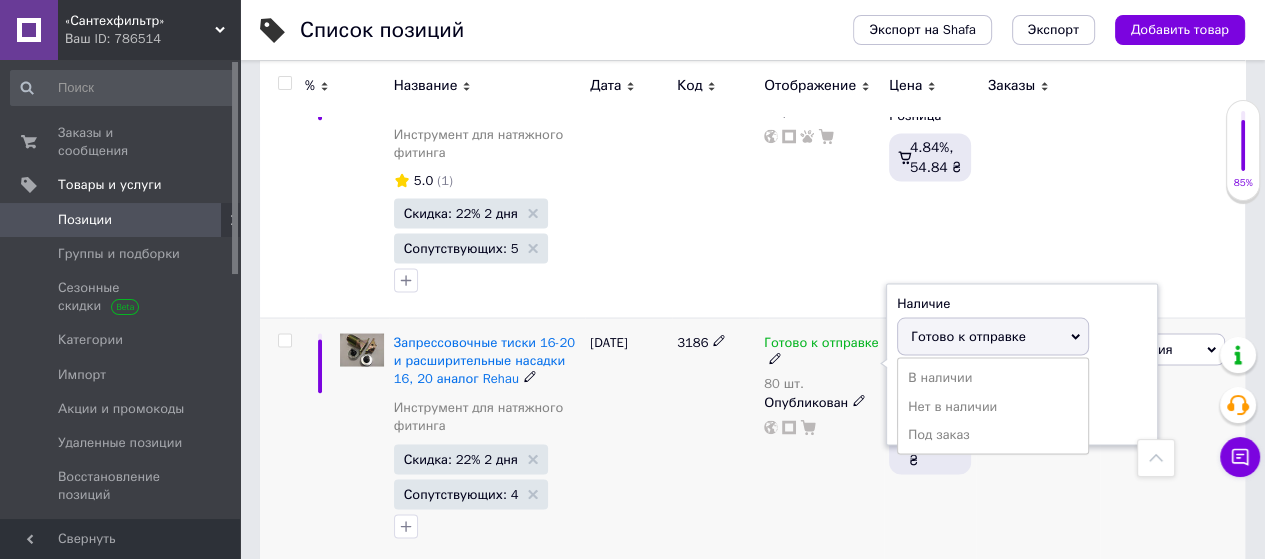 click on "Под заказ" at bounding box center [993, 434] 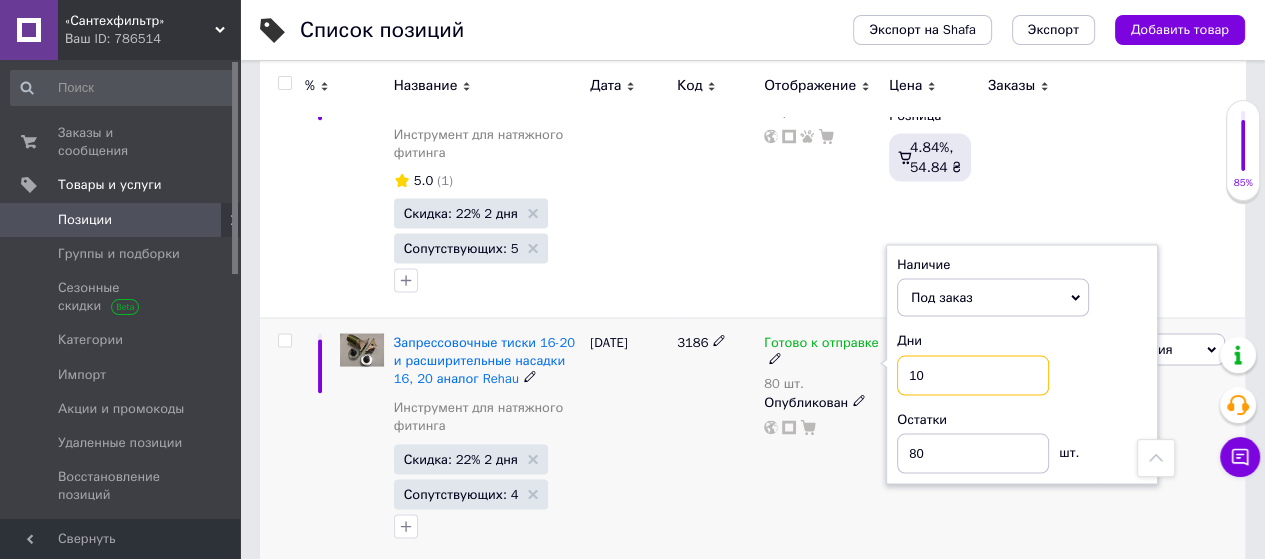 click on "10" at bounding box center (973, 375) 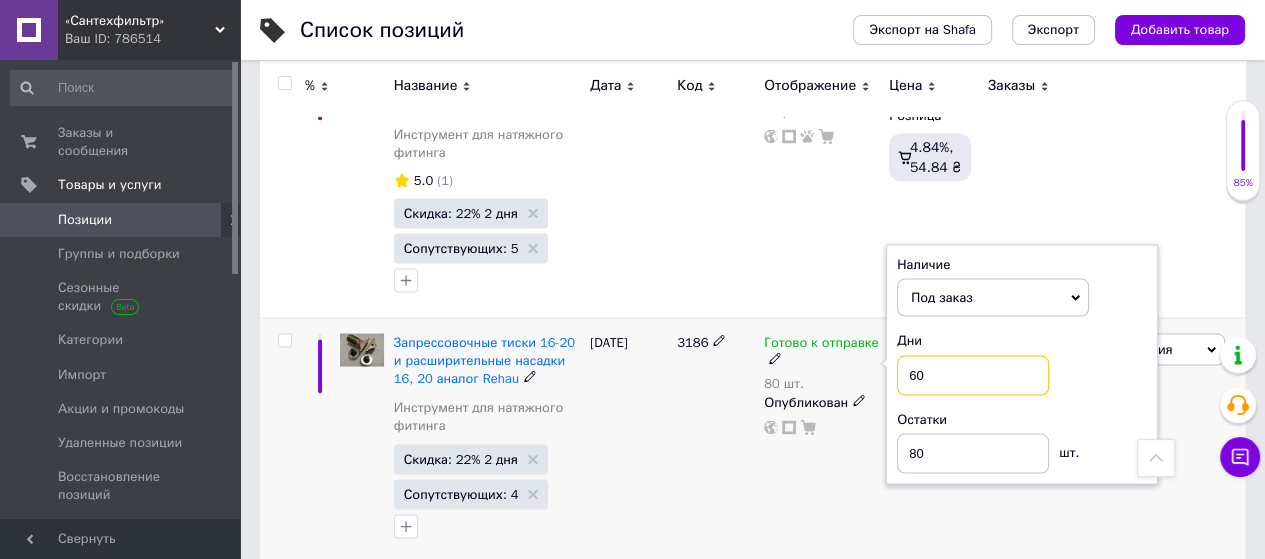 type on "60" 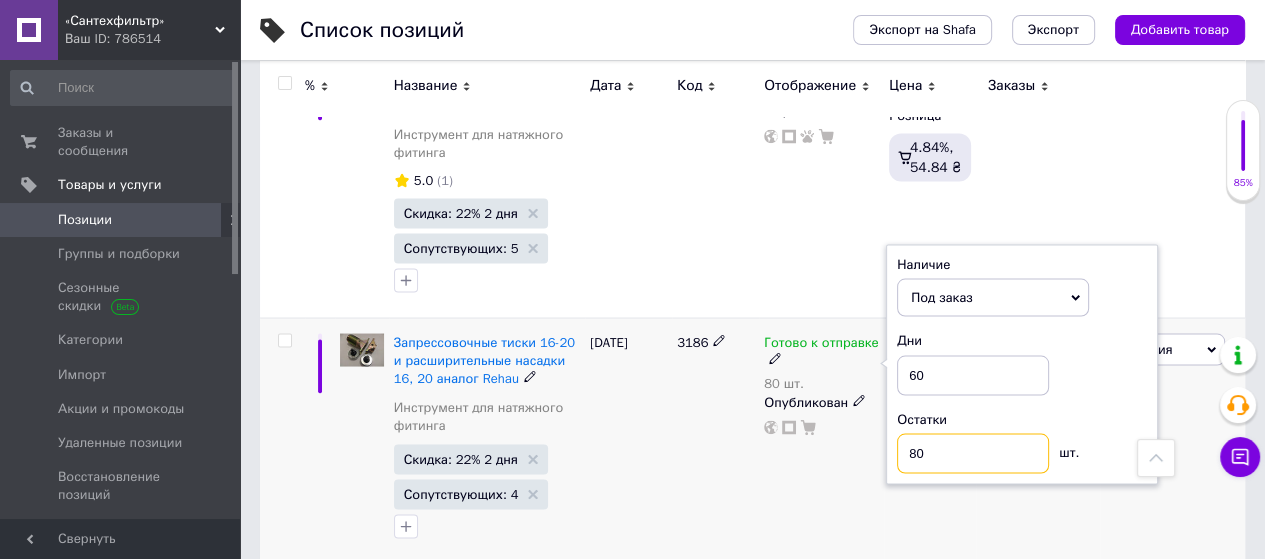 click on "80" at bounding box center [973, 453] 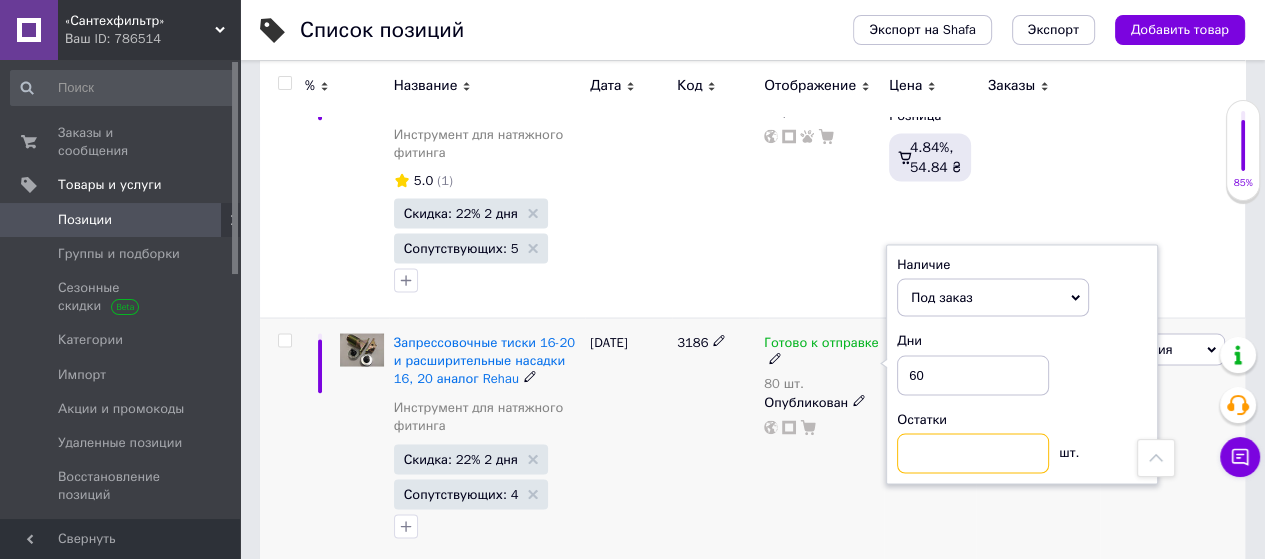 type 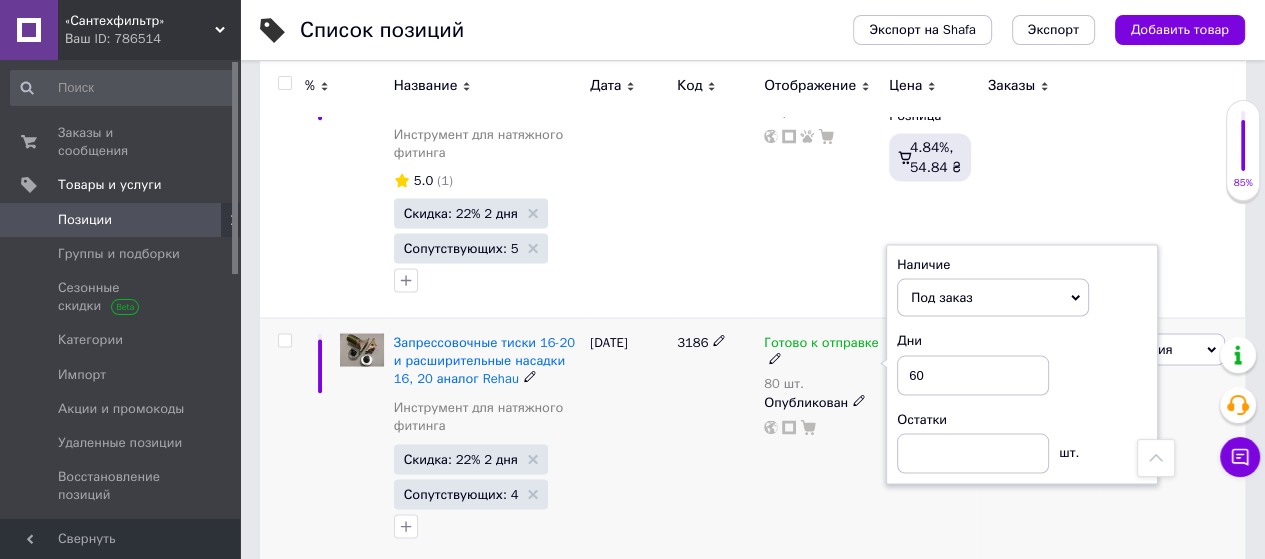 click on "3186" at bounding box center [715, 440] 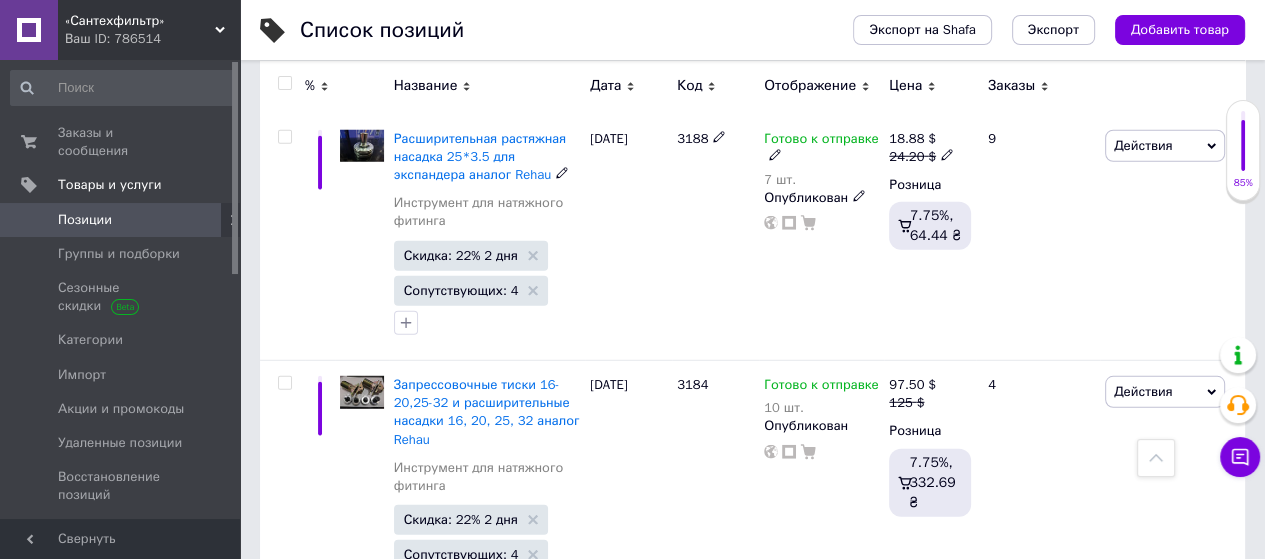 scroll, scrollTop: 4600, scrollLeft: 0, axis: vertical 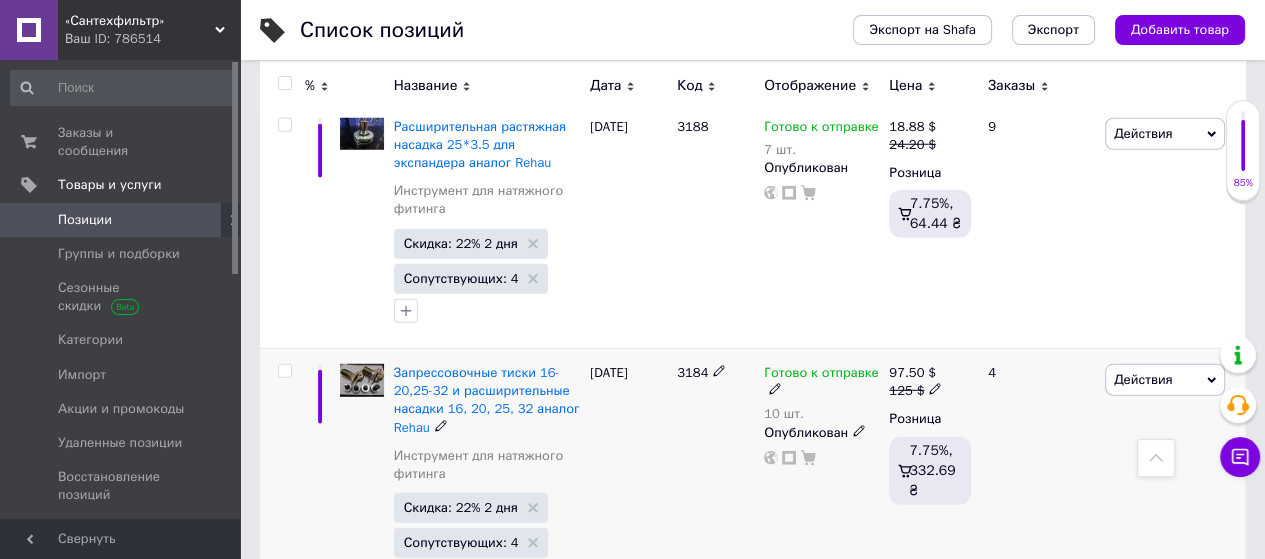 click 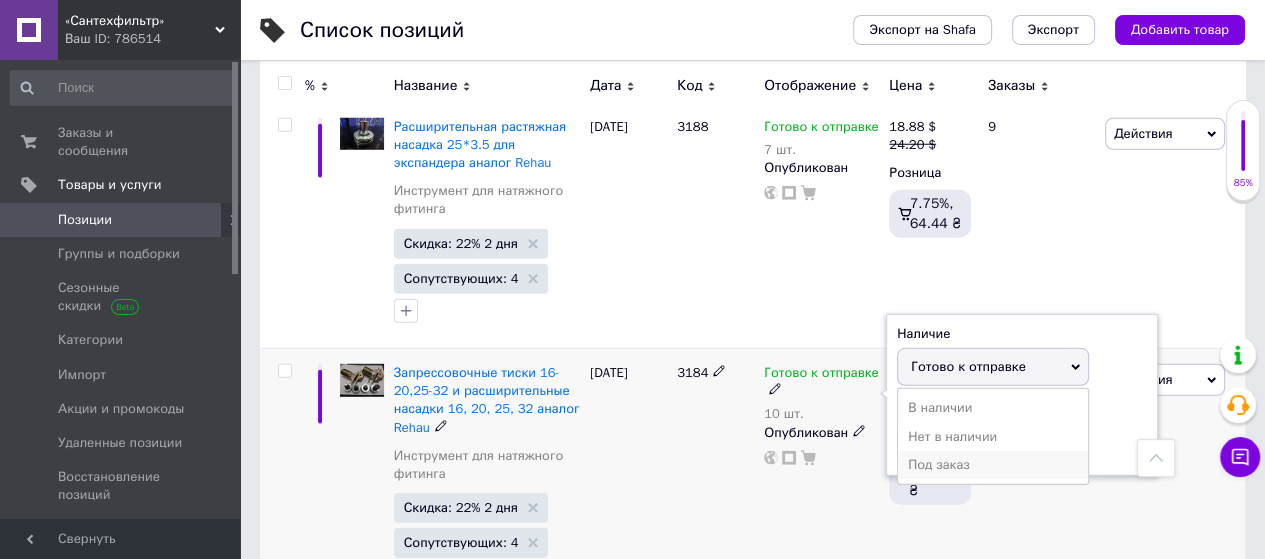 click on "Под заказ" at bounding box center (993, 465) 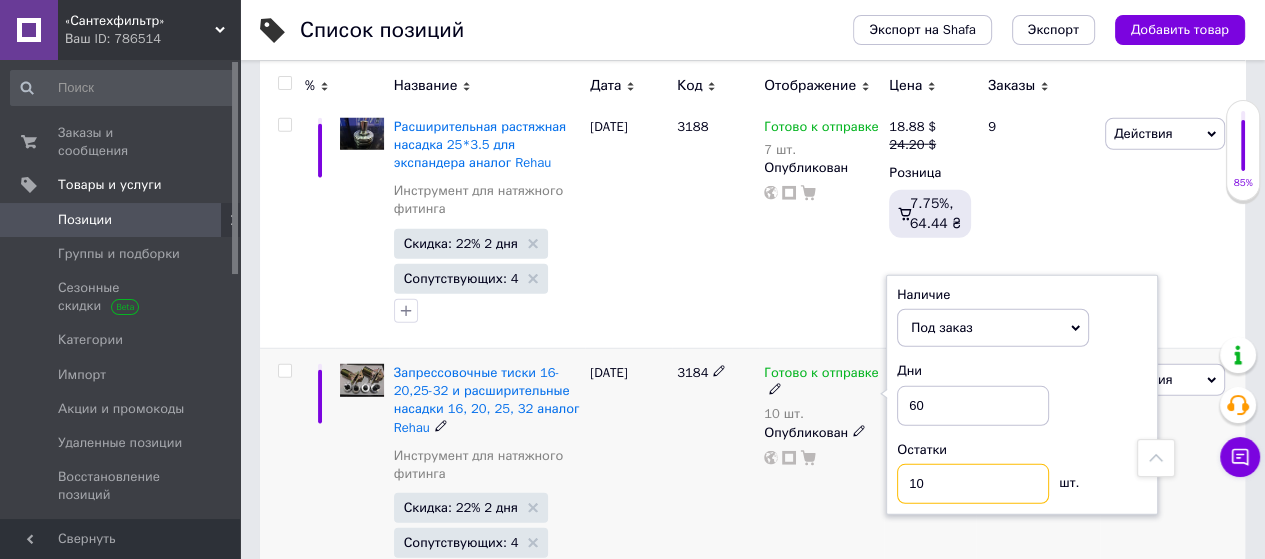 click on "10" at bounding box center (973, 484) 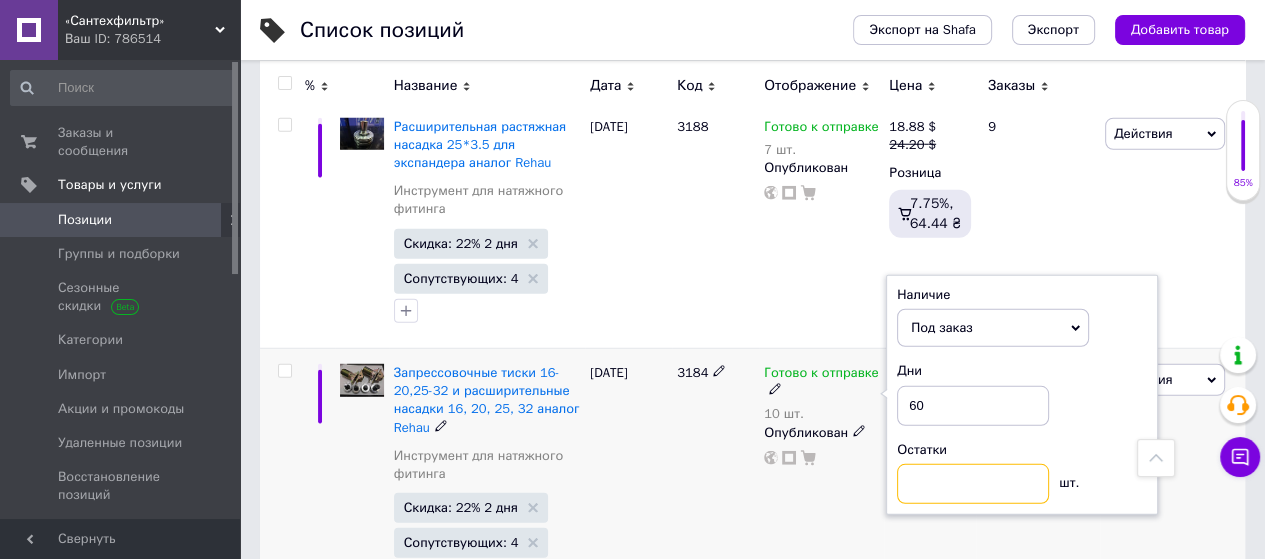 type 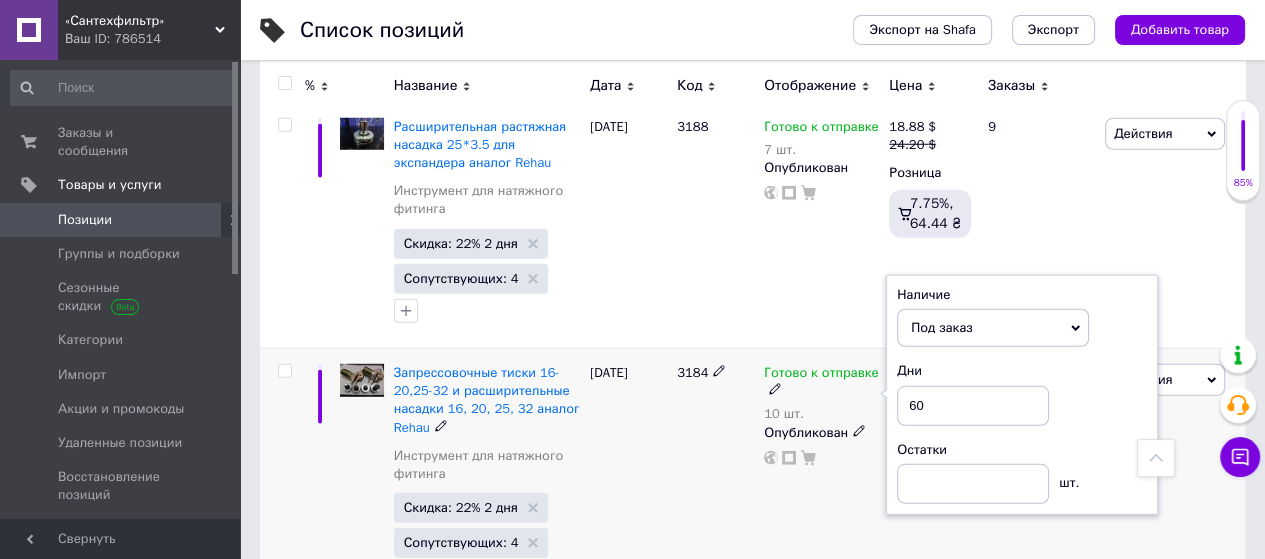 click on "Готово к отправке 10 шт. Наличие Под заказ В наличии Нет в наличии Готово к отправке Дни 60 Остатки шт. Опубликован" at bounding box center [821, 480] 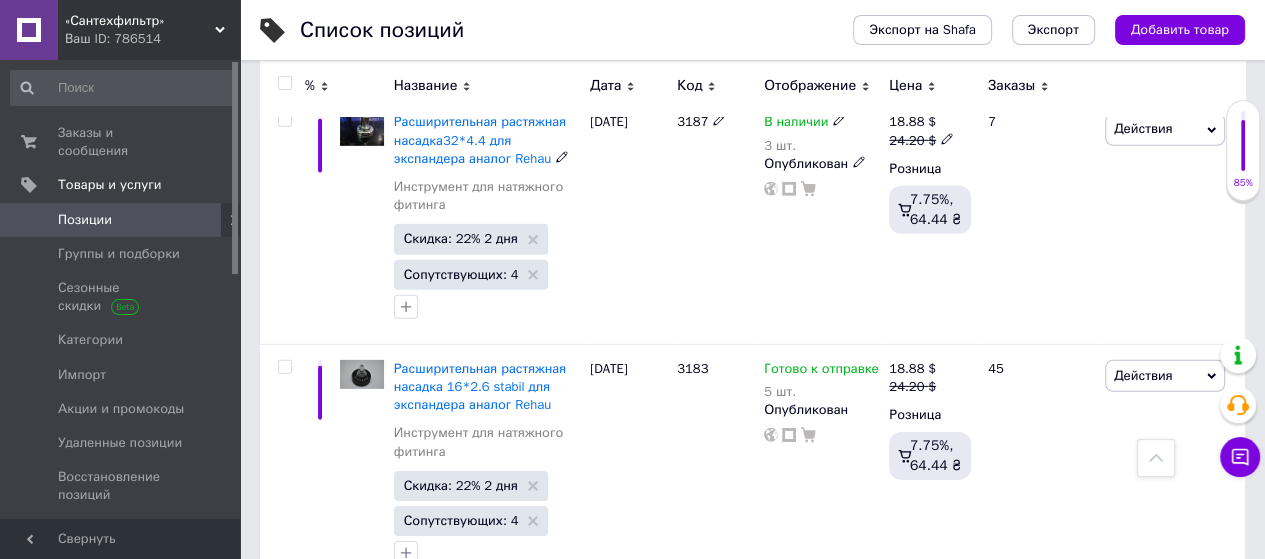 scroll, scrollTop: 5151, scrollLeft: 0, axis: vertical 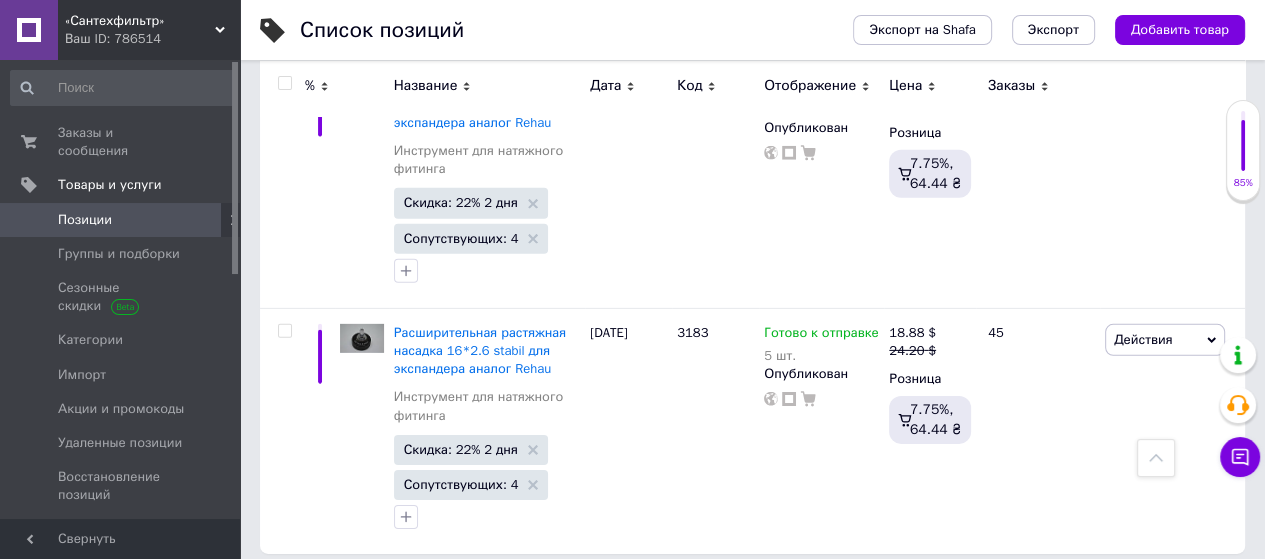 click on "2" at bounding box center (327, 595) 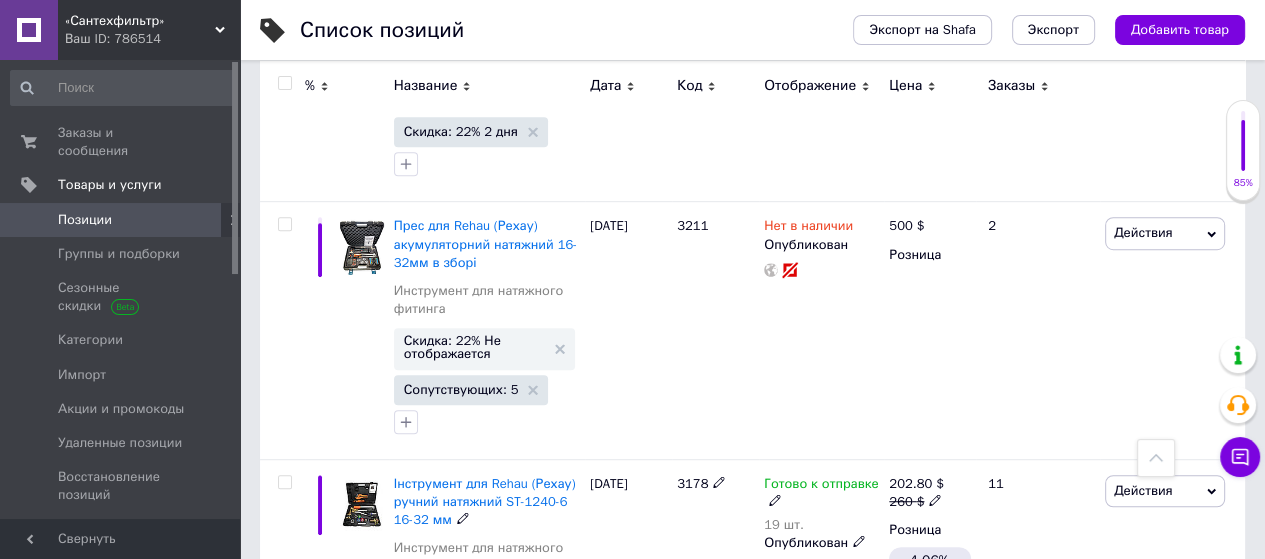scroll, scrollTop: 898, scrollLeft: 0, axis: vertical 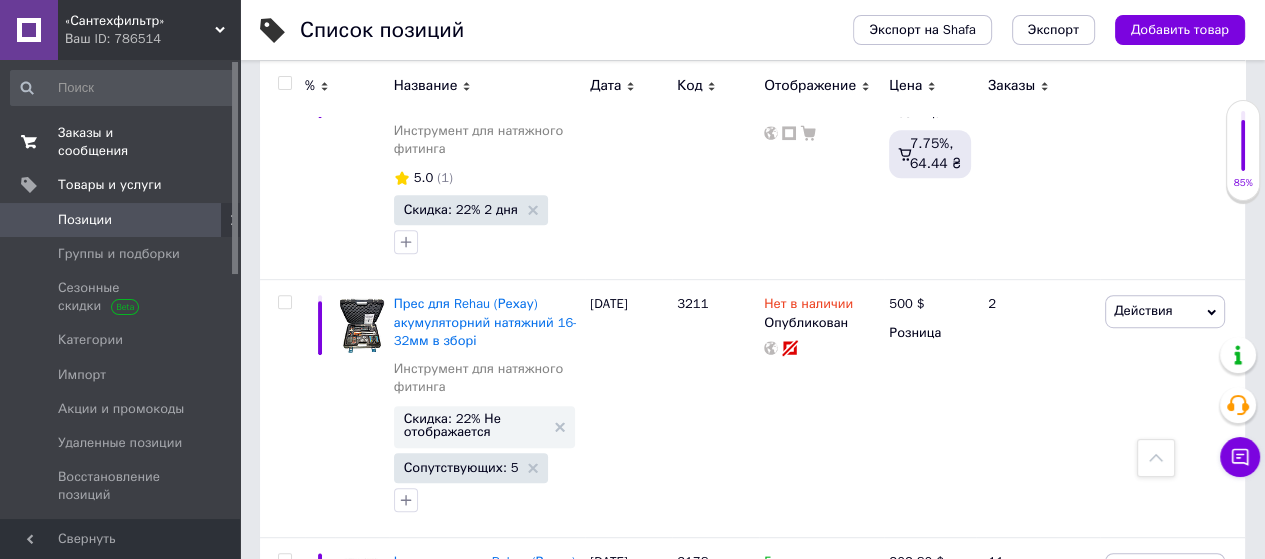 click on "Заказы и сообщения" at bounding box center (121, 142) 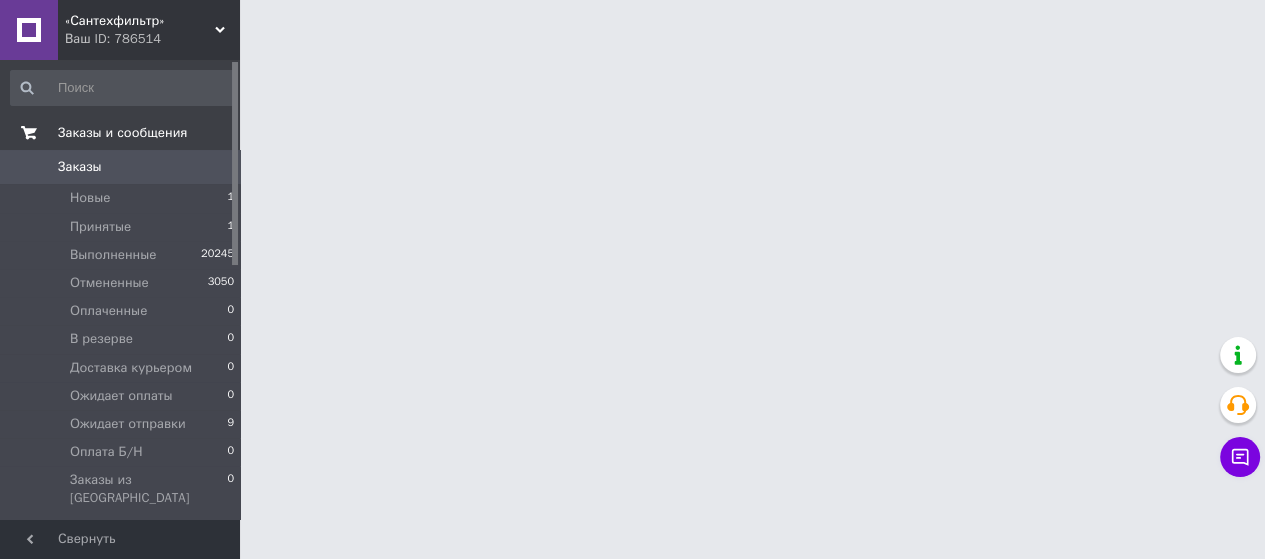 scroll, scrollTop: 0, scrollLeft: 0, axis: both 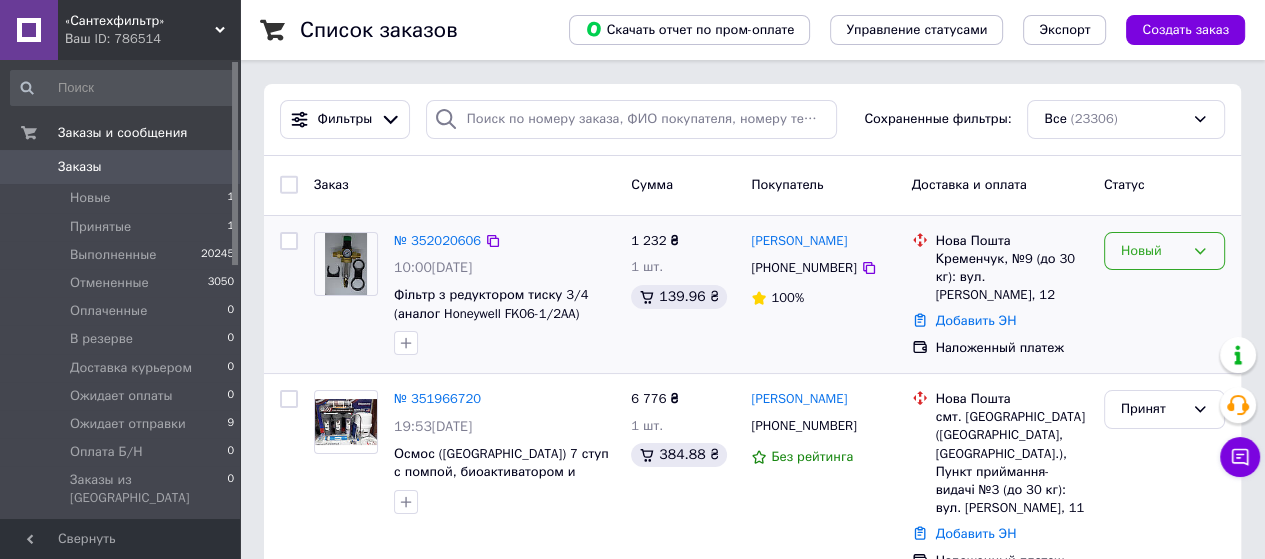 click on "Новый" at bounding box center (1152, 251) 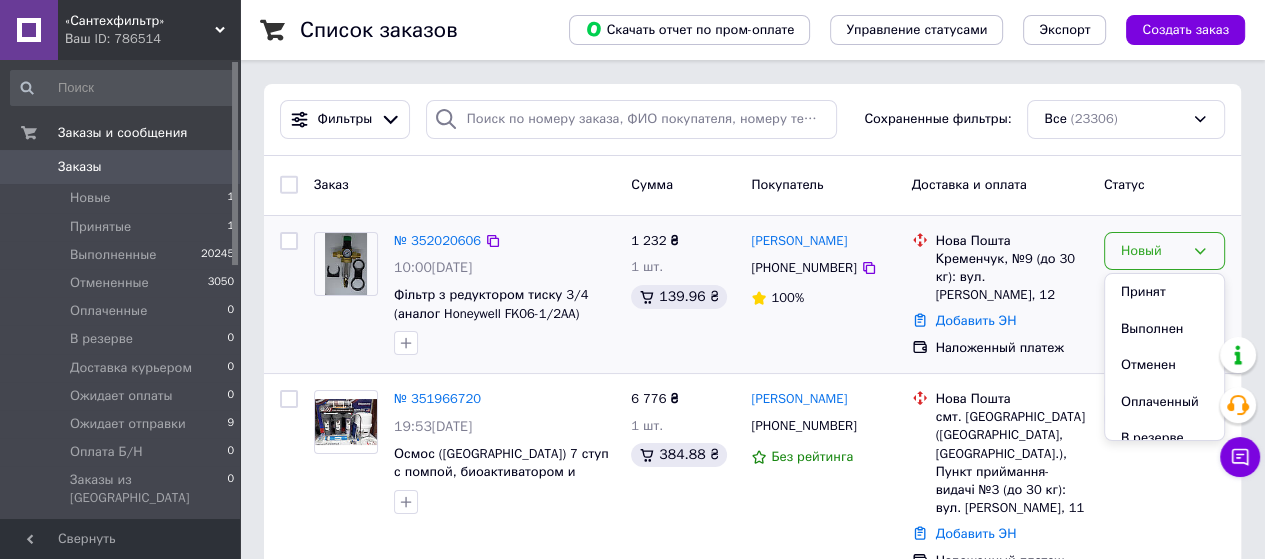 click on "Принят" at bounding box center [1164, 292] 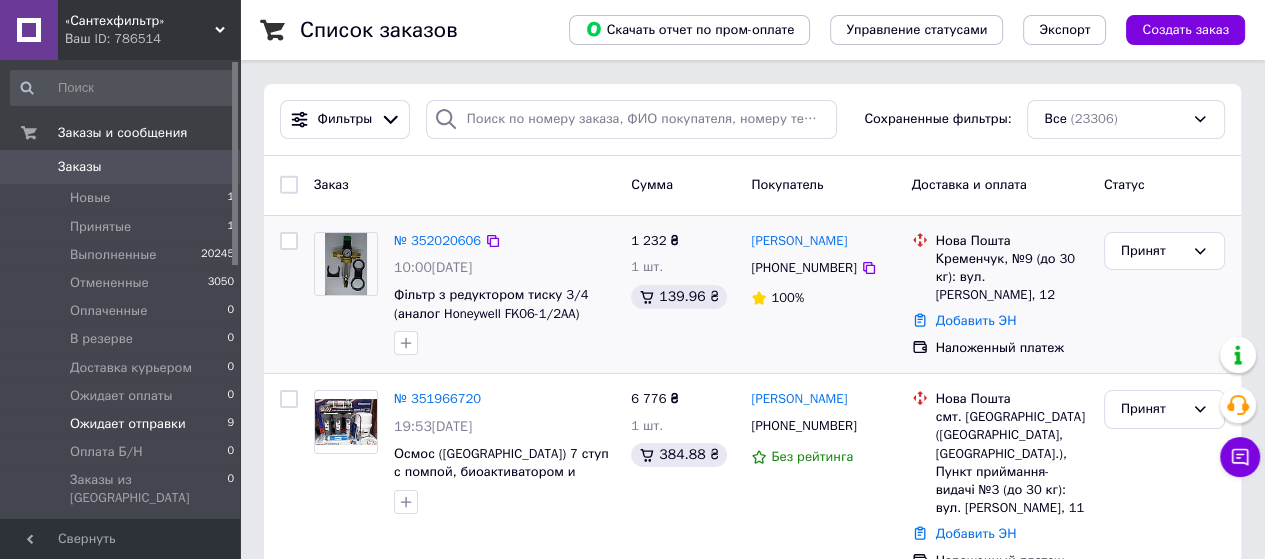 click on "Ожидает отправки" at bounding box center [128, 424] 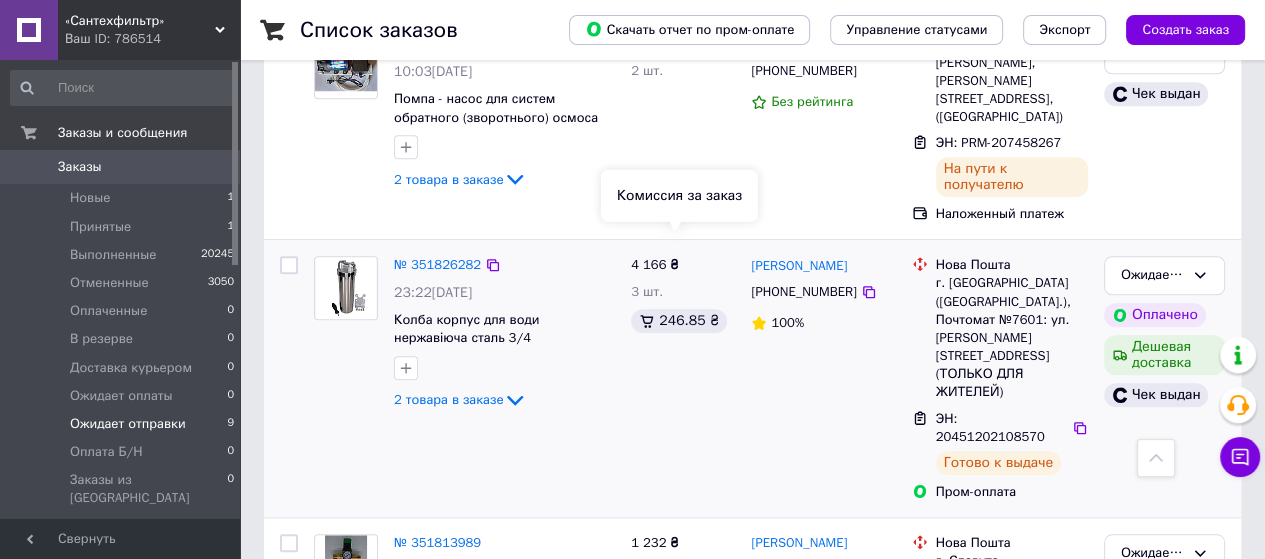 scroll, scrollTop: 1400, scrollLeft: 0, axis: vertical 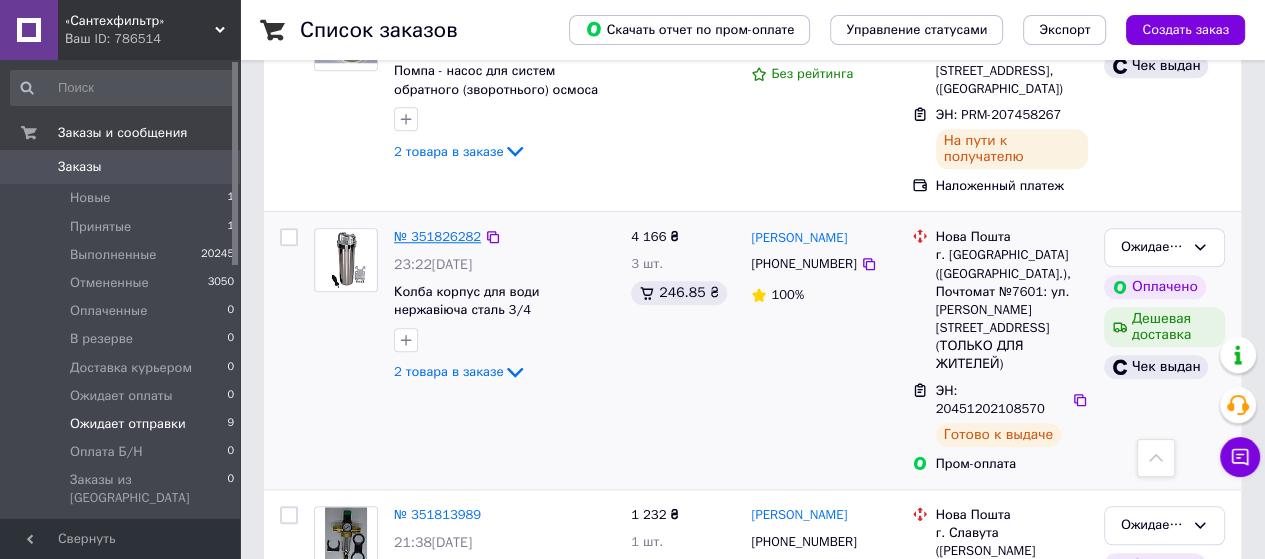 click on "№ 351826282" at bounding box center (437, 236) 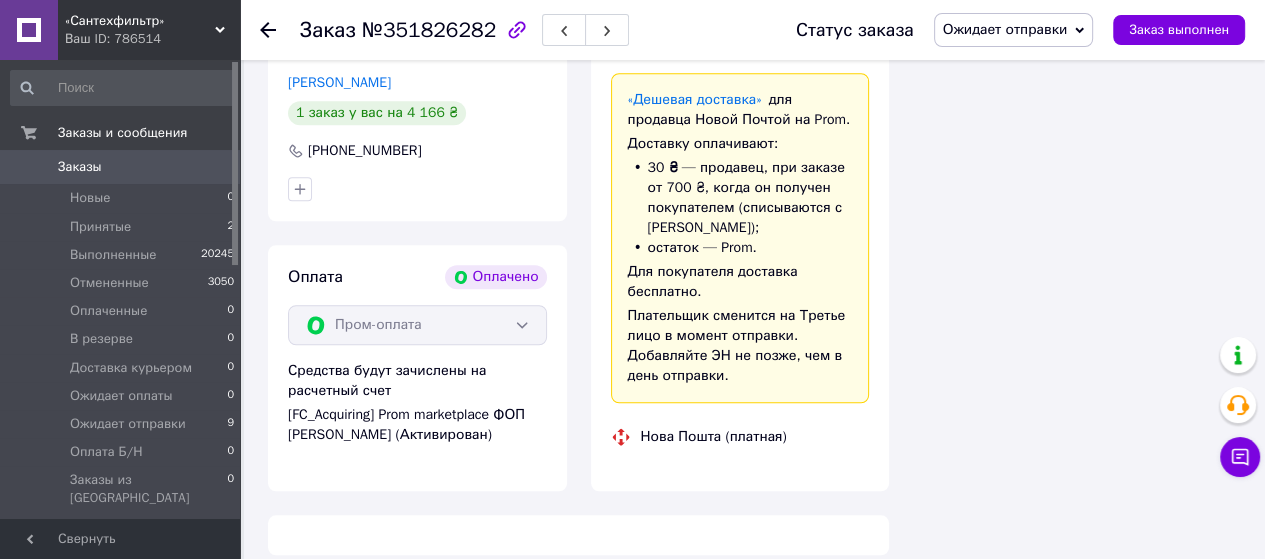 scroll, scrollTop: 1400, scrollLeft: 0, axis: vertical 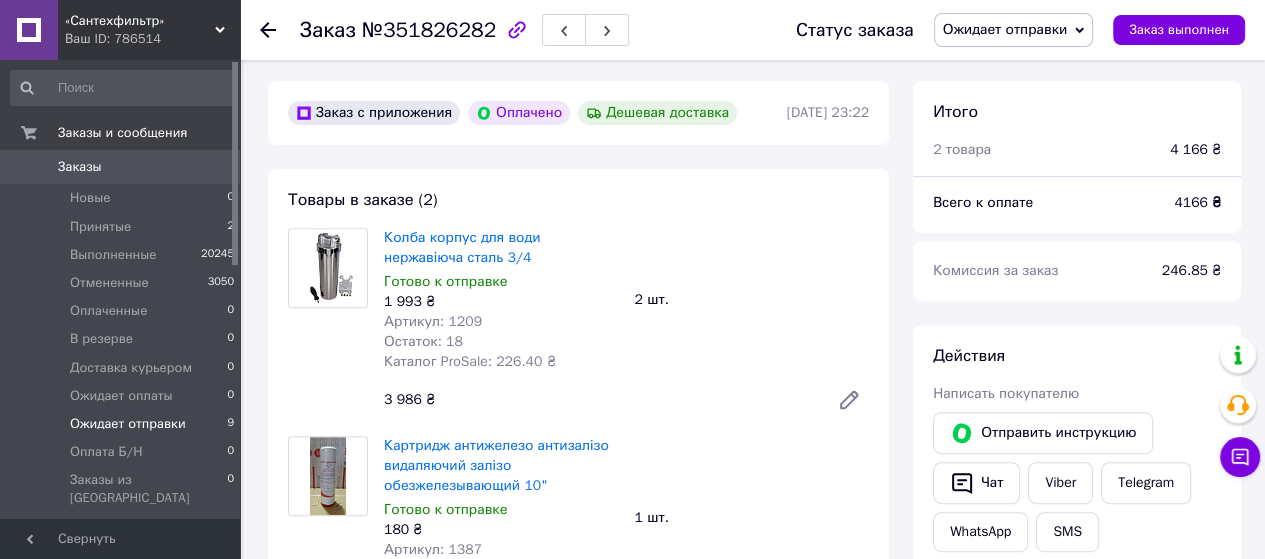 click on "Ожидает отправки" at bounding box center (128, 424) 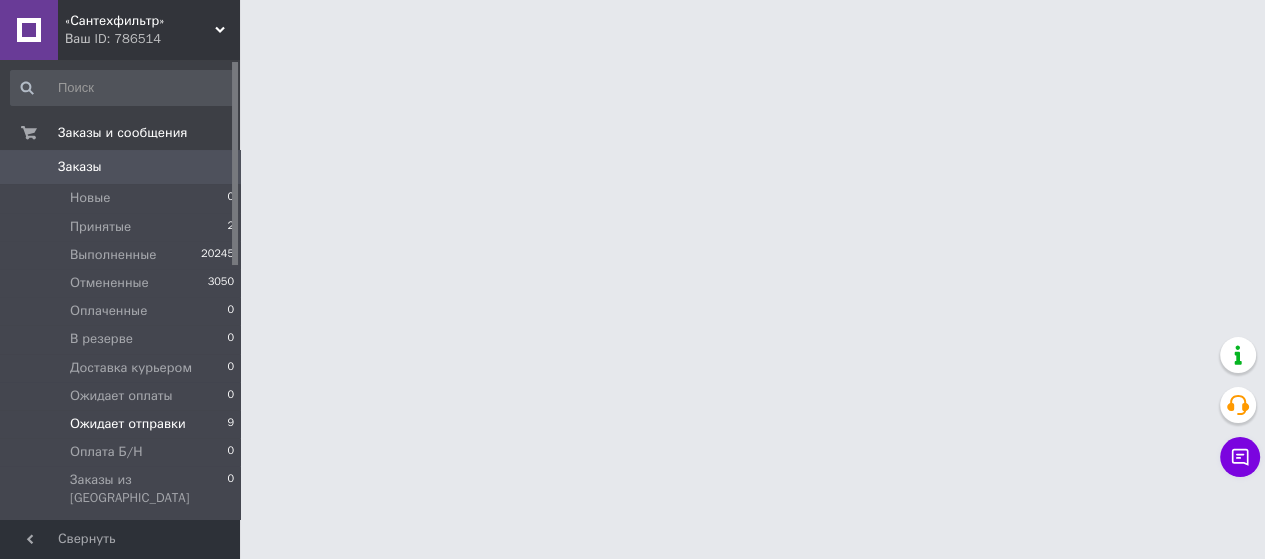 scroll, scrollTop: 0, scrollLeft: 0, axis: both 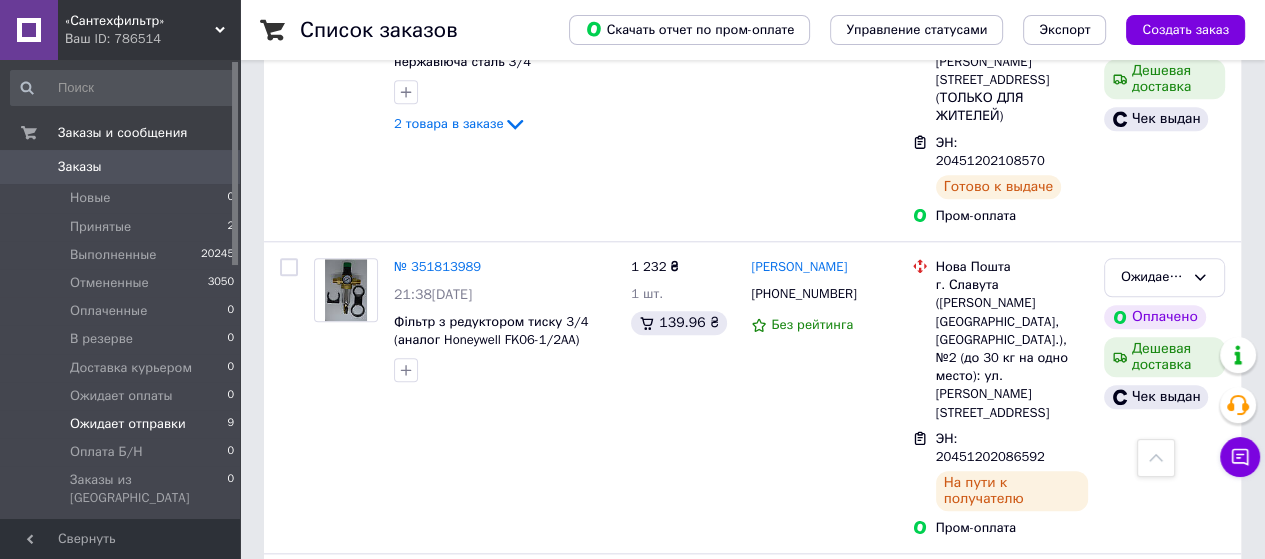 click 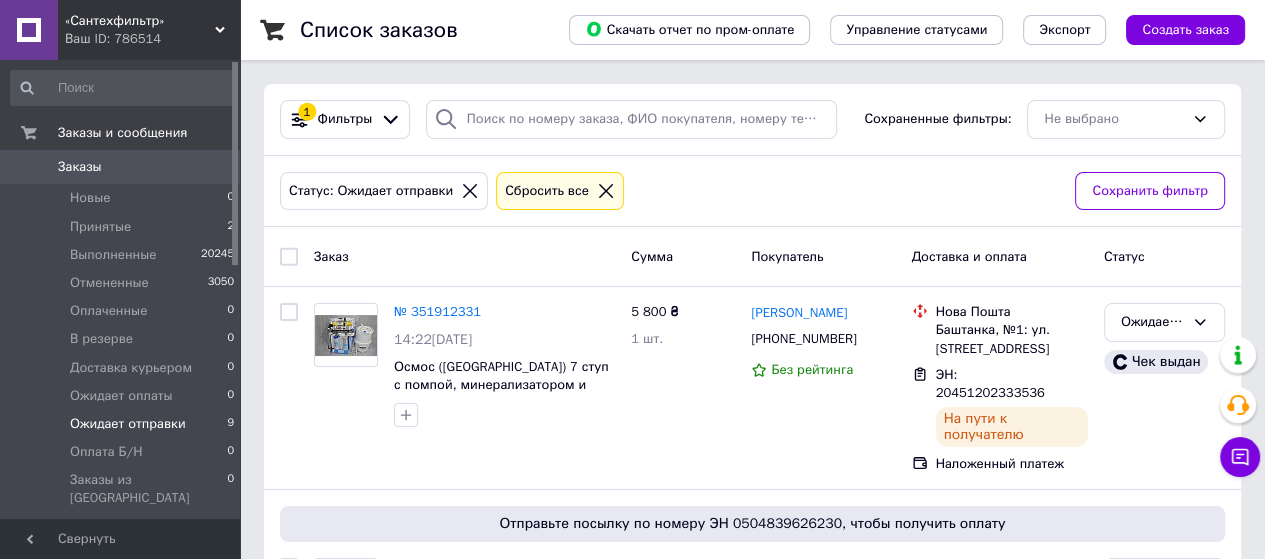 click at bounding box center [289, 257] 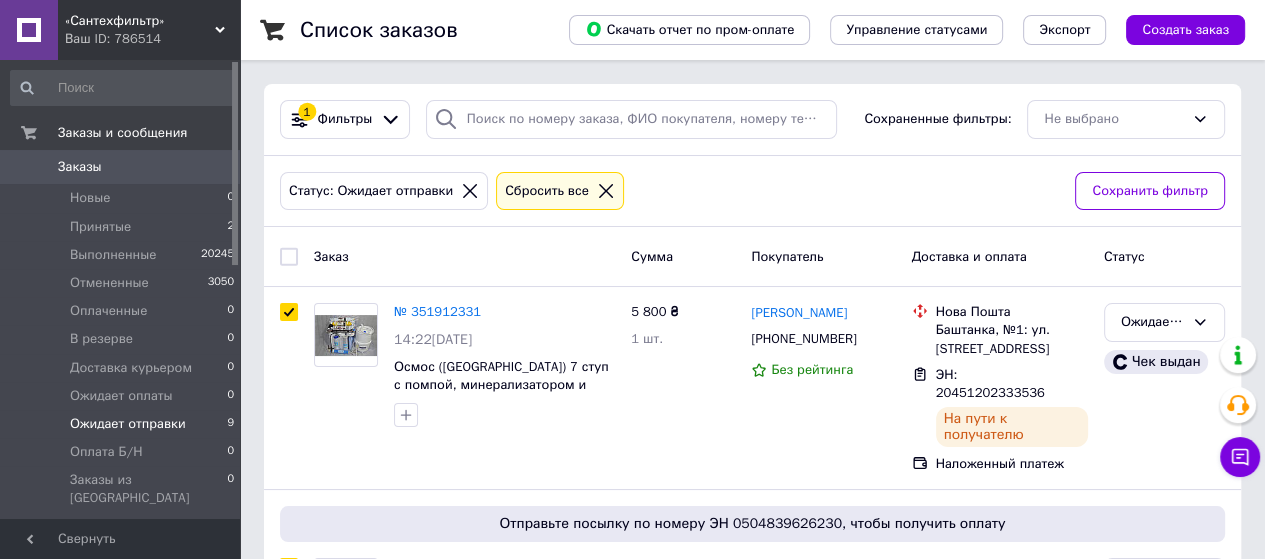 checkbox on "true" 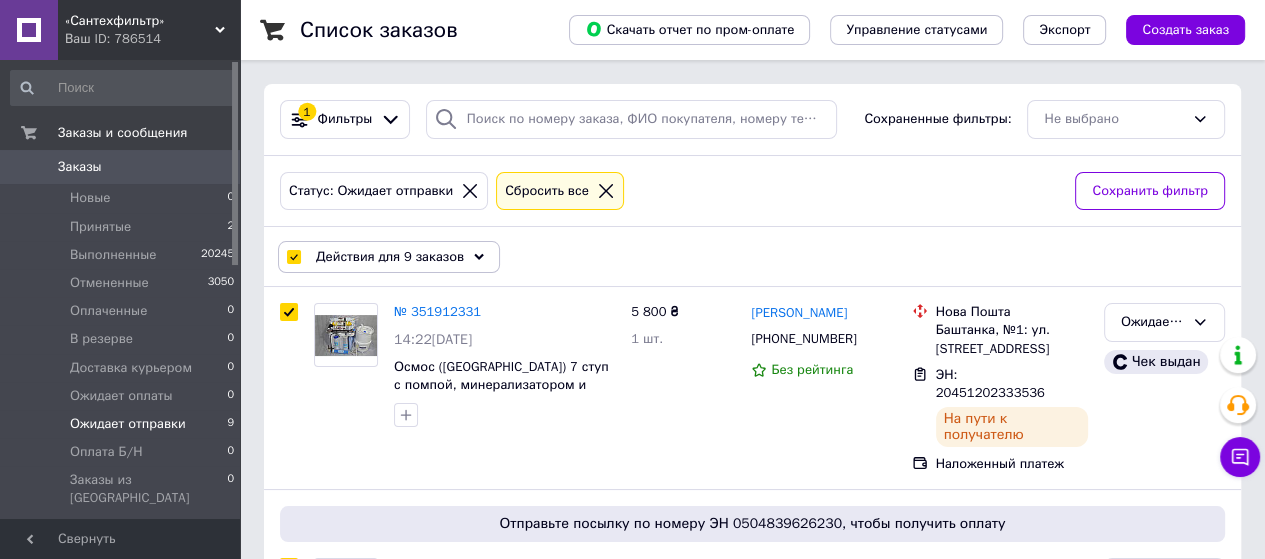 click on "Действия для 9 заказов" at bounding box center (390, 257) 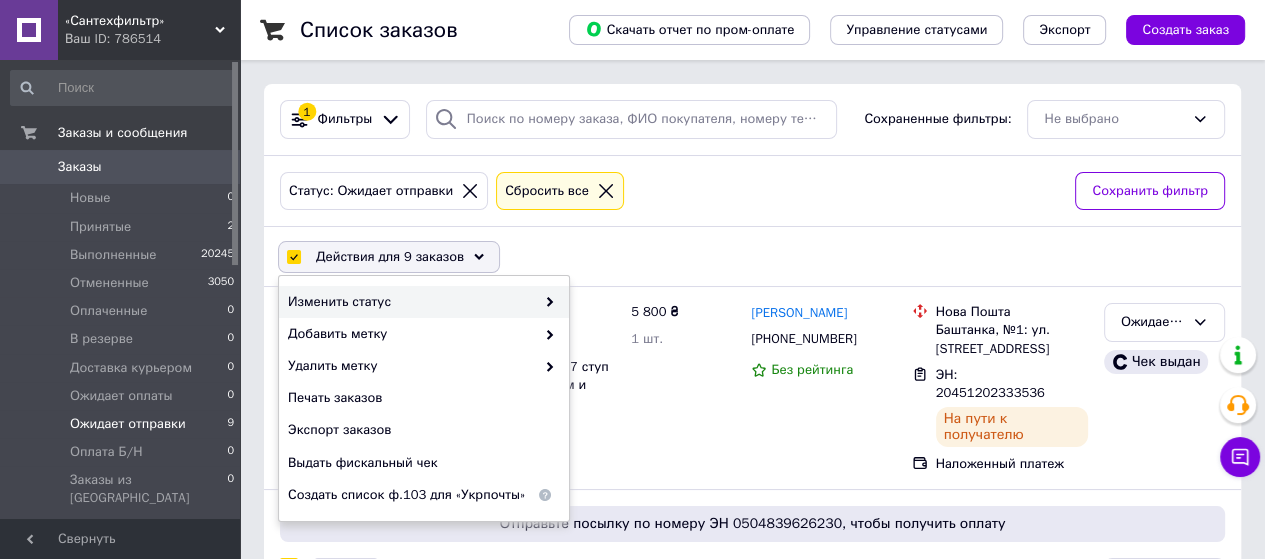 click 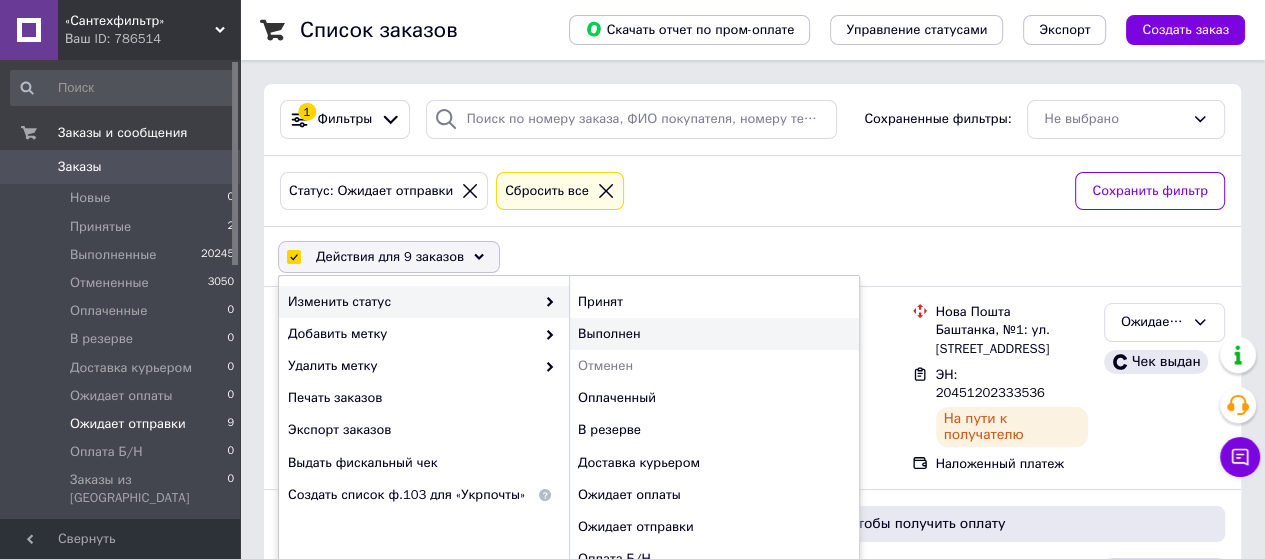 click on "Выполнен" at bounding box center [714, 334] 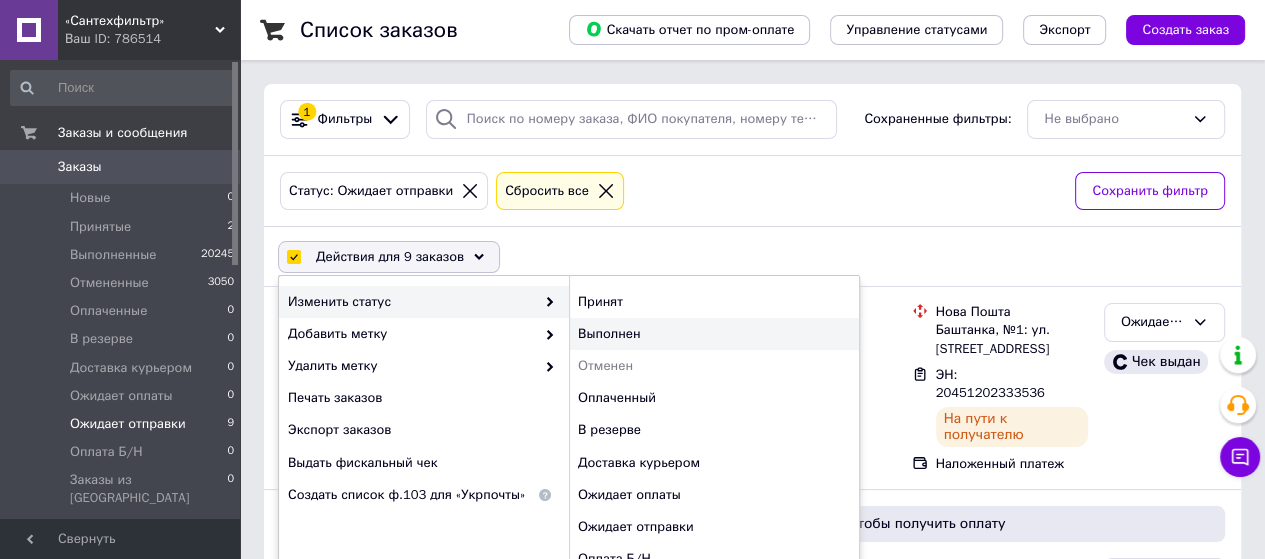 checkbox on "false" 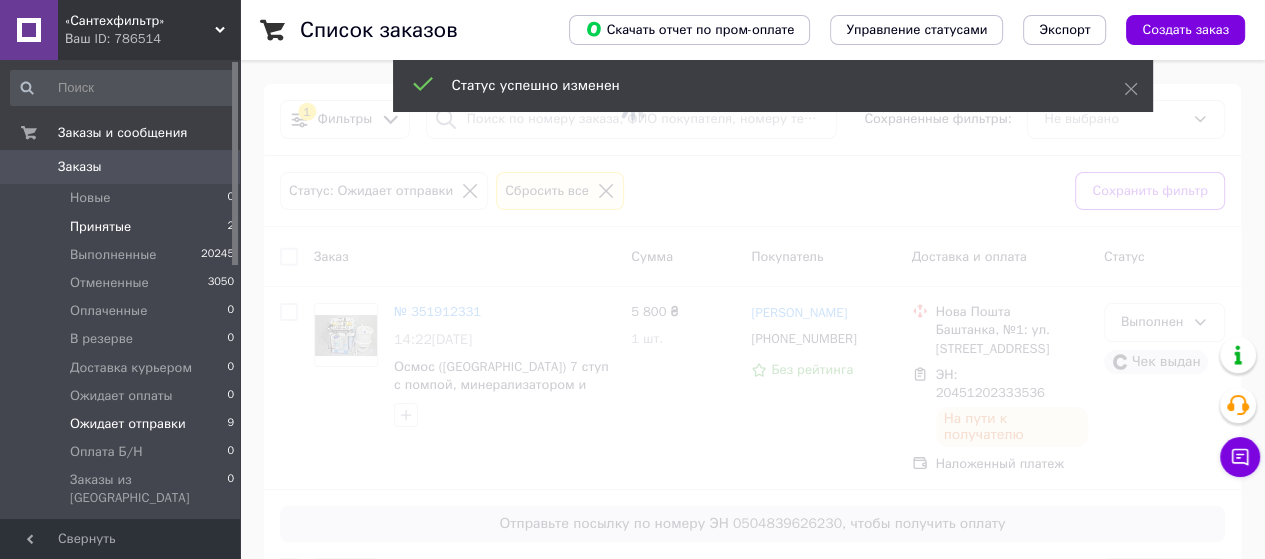 click on "Принятые" at bounding box center (100, 227) 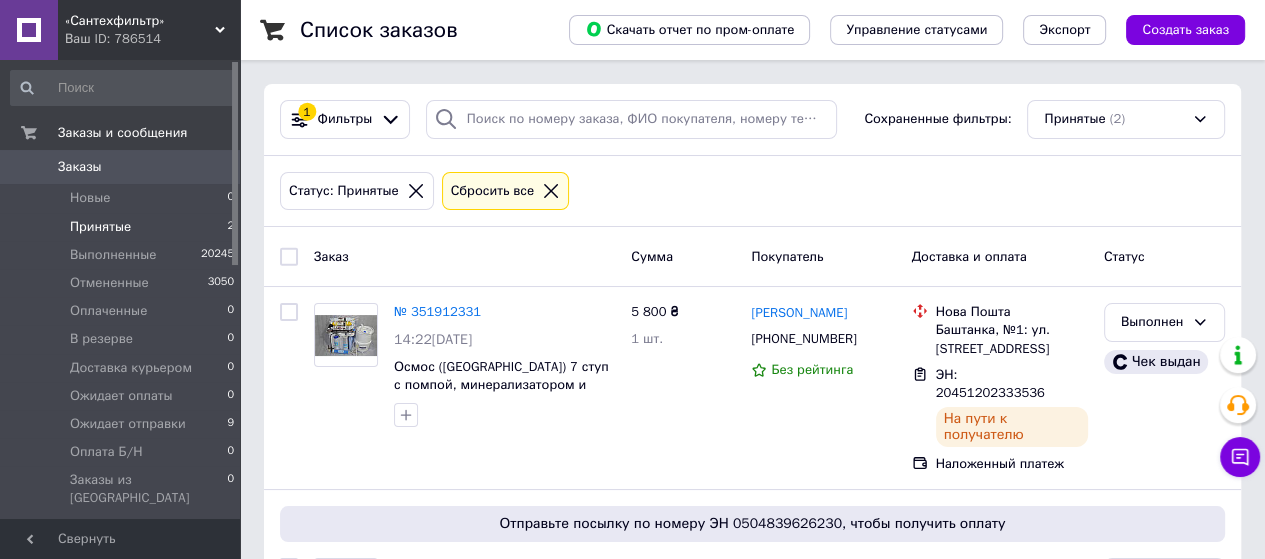 click on "Принятые" at bounding box center [100, 227] 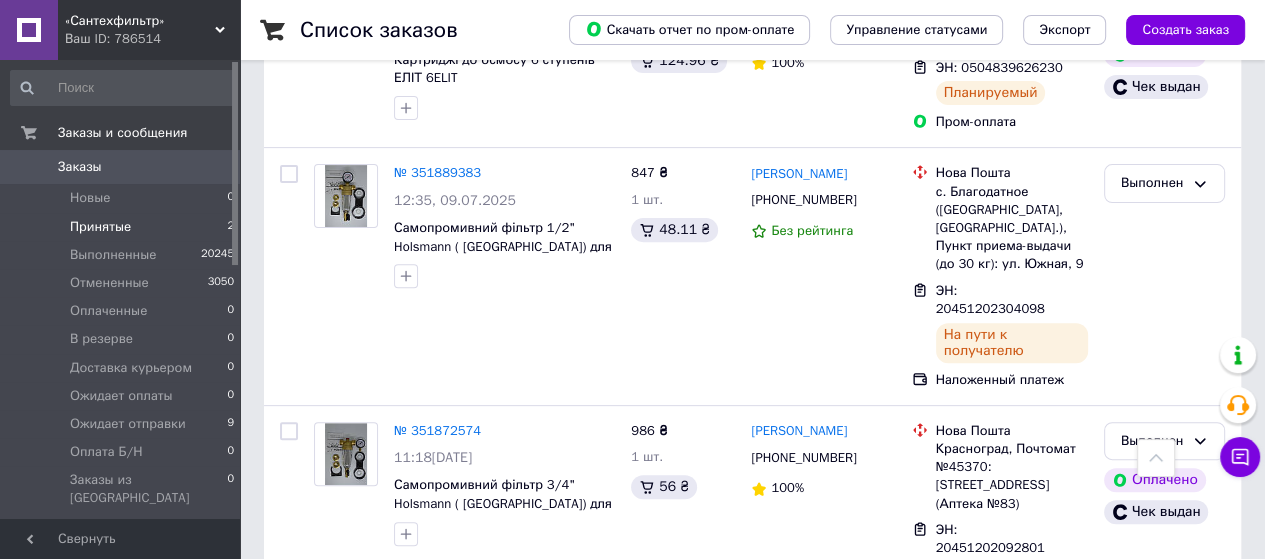 scroll, scrollTop: 600, scrollLeft: 0, axis: vertical 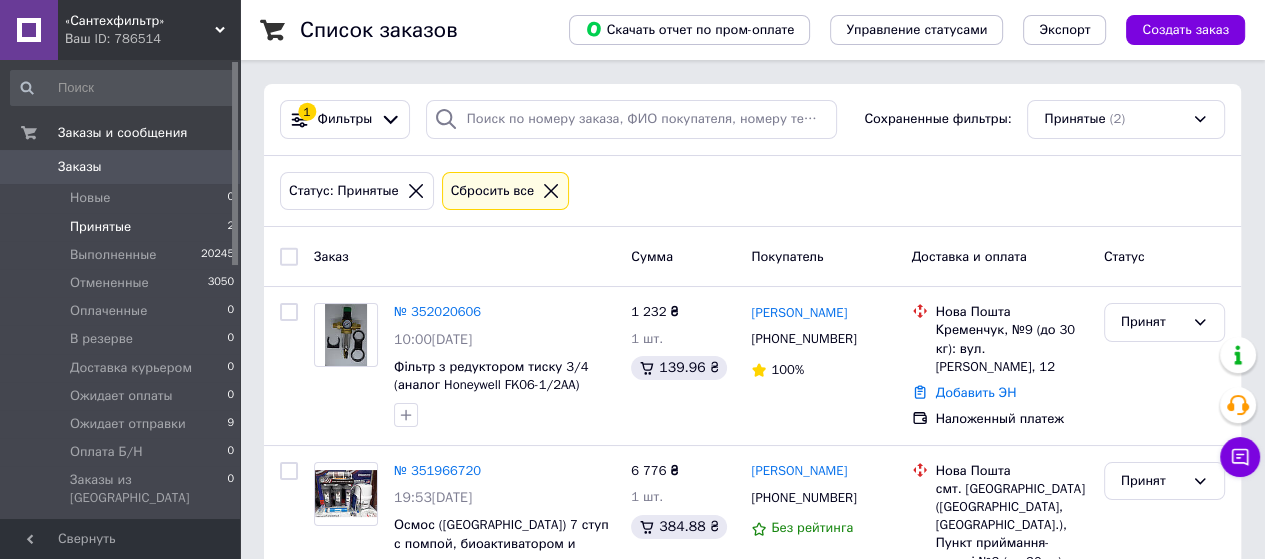 click on "Принятые" at bounding box center [100, 227] 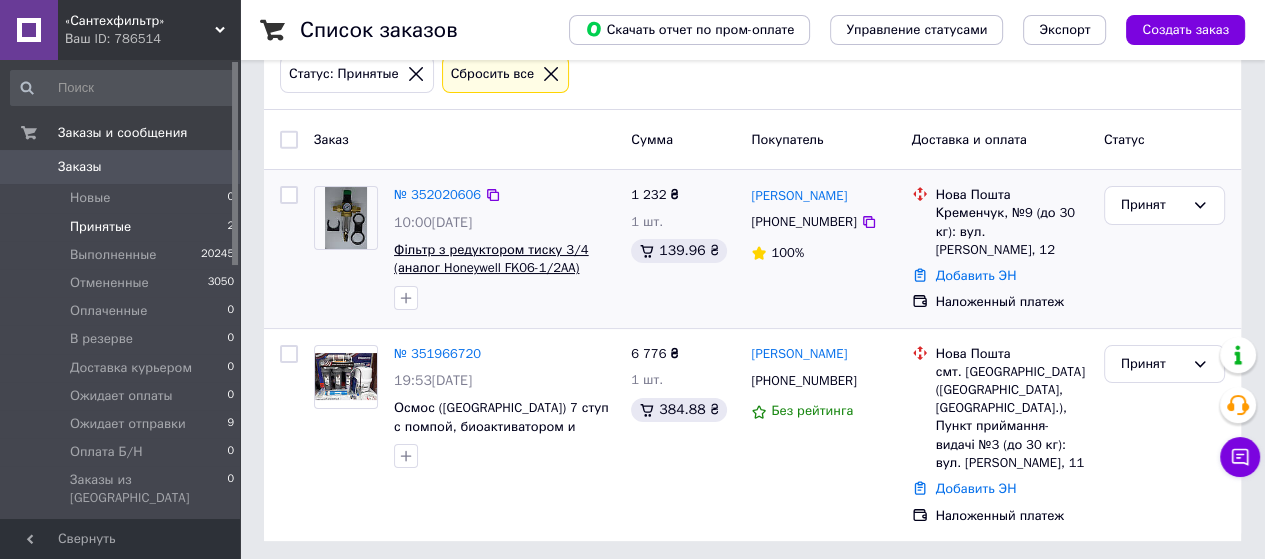 scroll, scrollTop: 121, scrollLeft: 0, axis: vertical 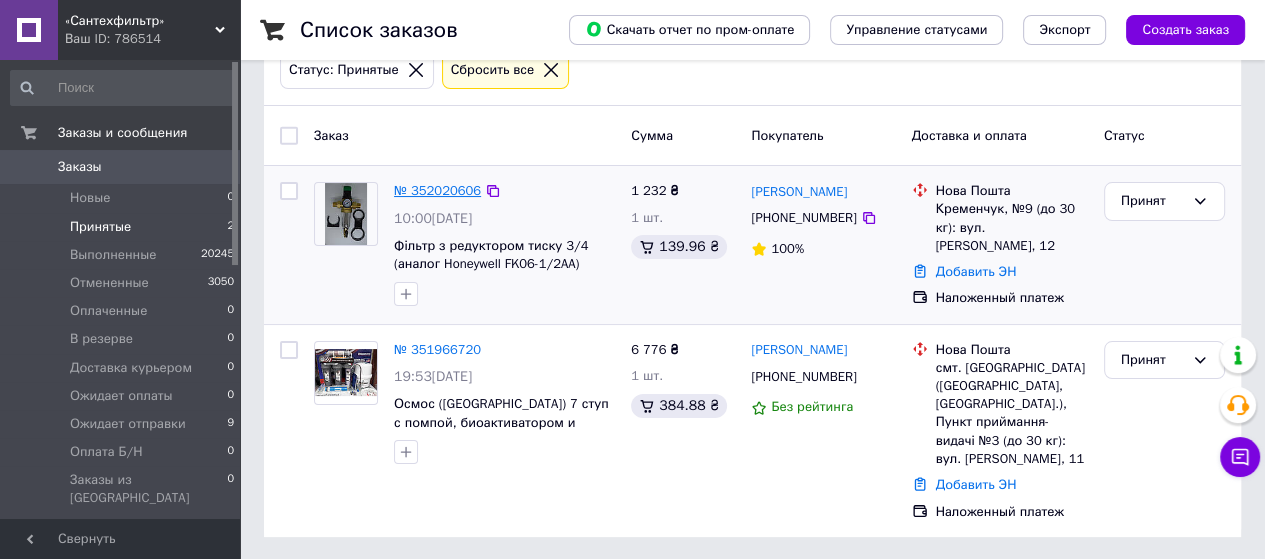 click on "№ 352020606" at bounding box center [437, 190] 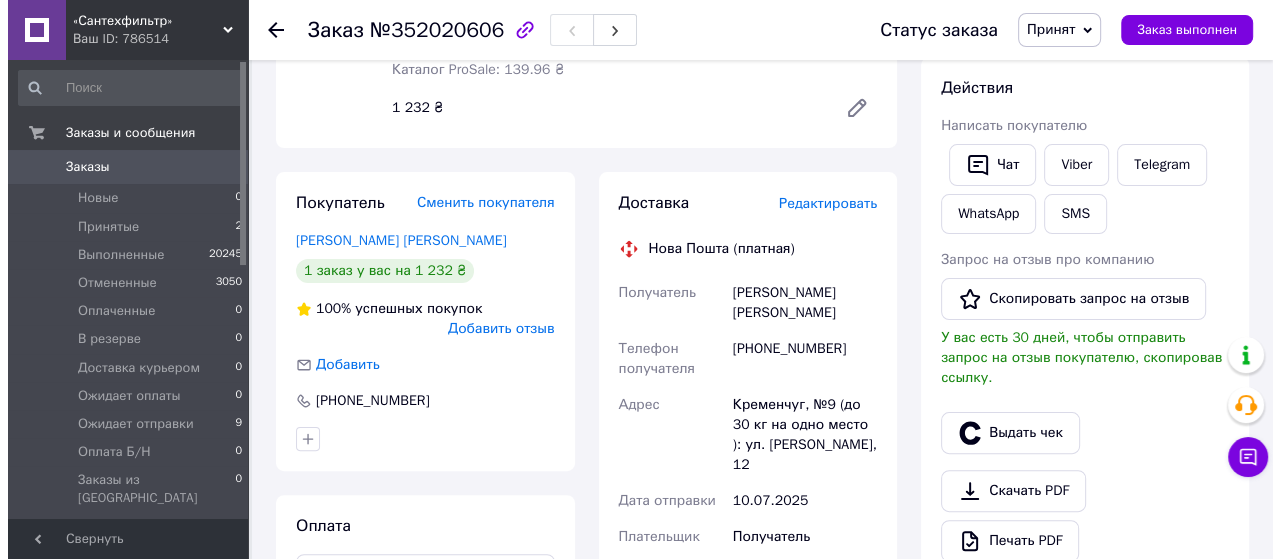 scroll, scrollTop: 300, scrollLeft: 0, axis: vertical 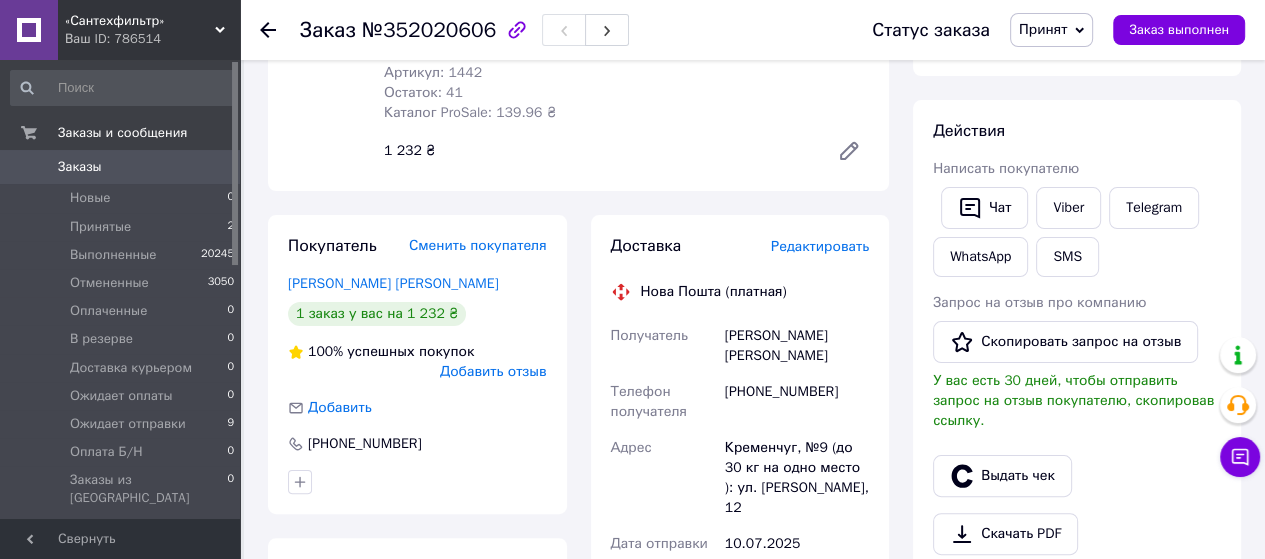 click on "Редактировать" at bounding box center (820, 246) 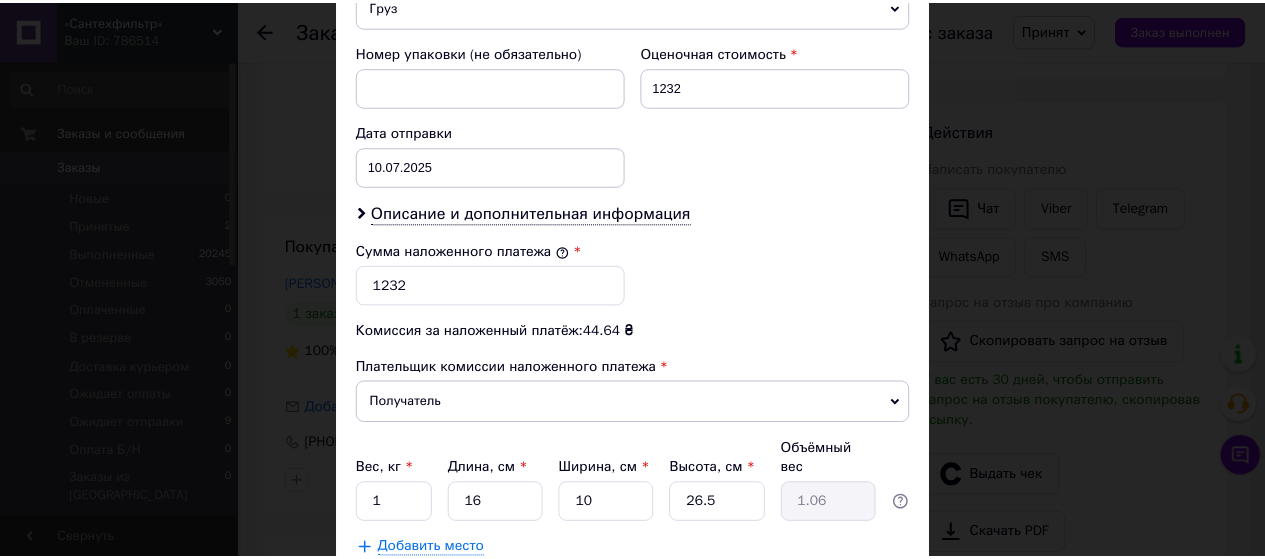 scroll, scrollTop: 900, scrollLeft: 0, axis: vertical 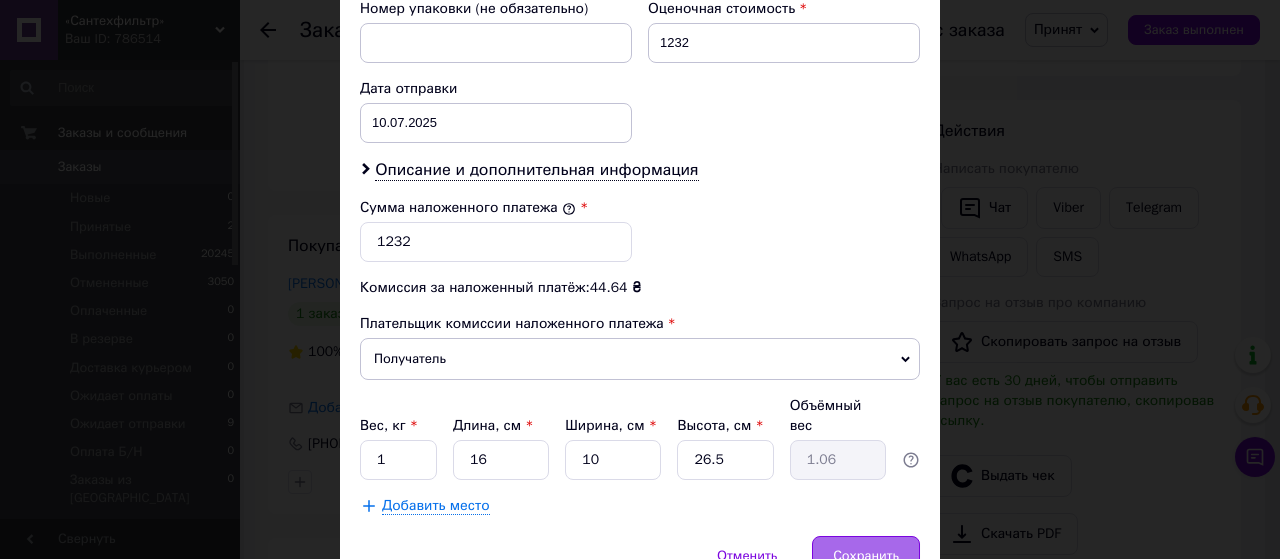 click on "Сохранить" at bounding box center (866, 556) 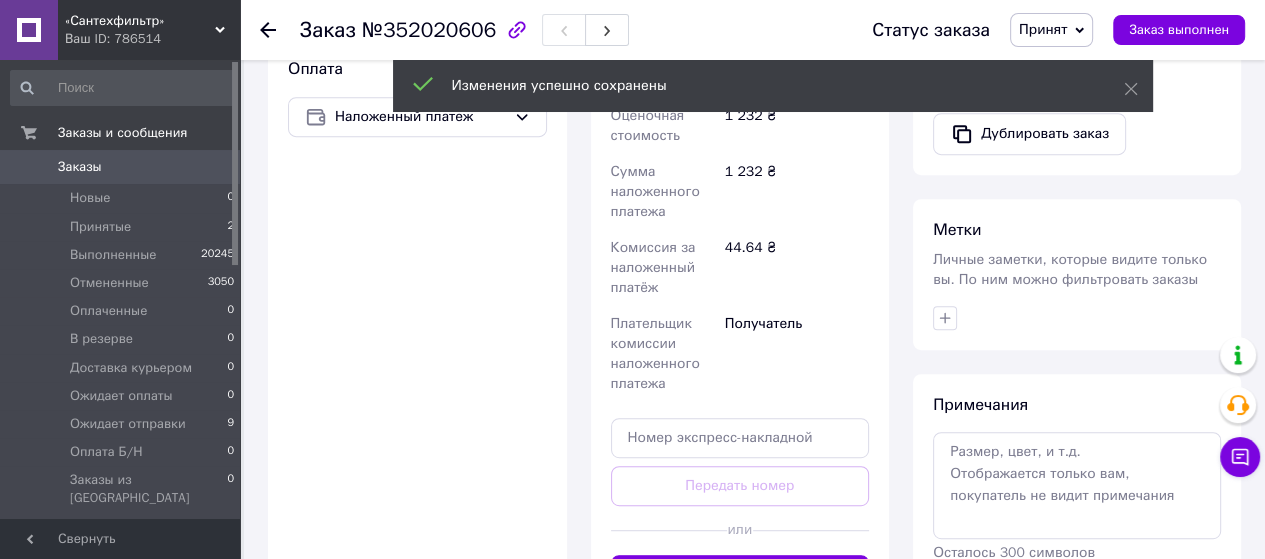 scroll, scrollTop: 1000, scrollLeft: 0, axis: vertical 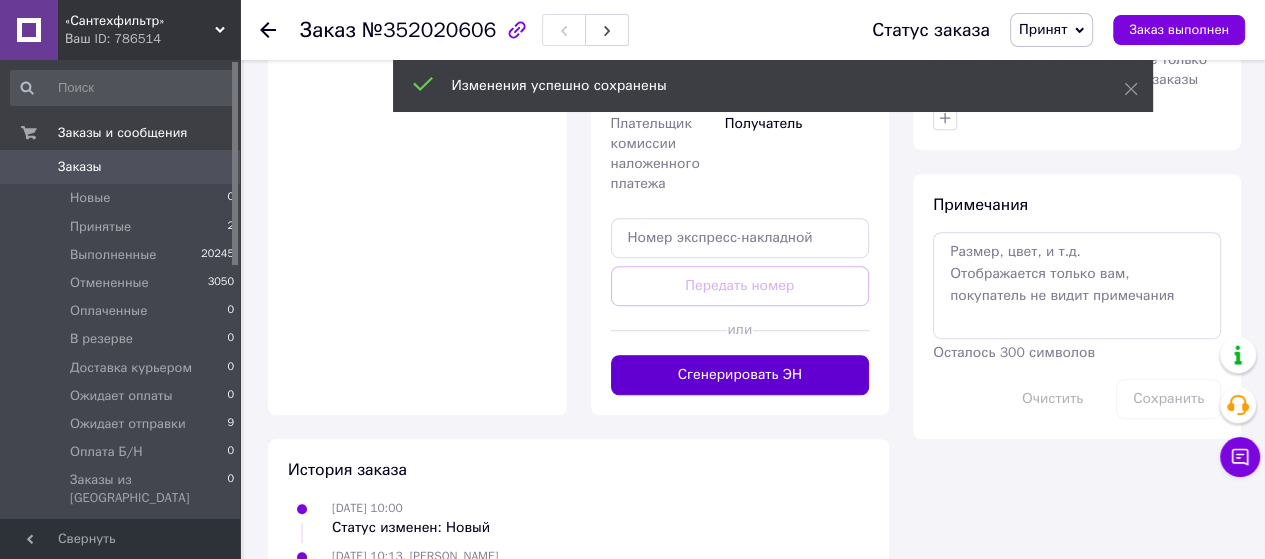 click on "Сгенерировать ЭН" at bounding box center [740, 375] 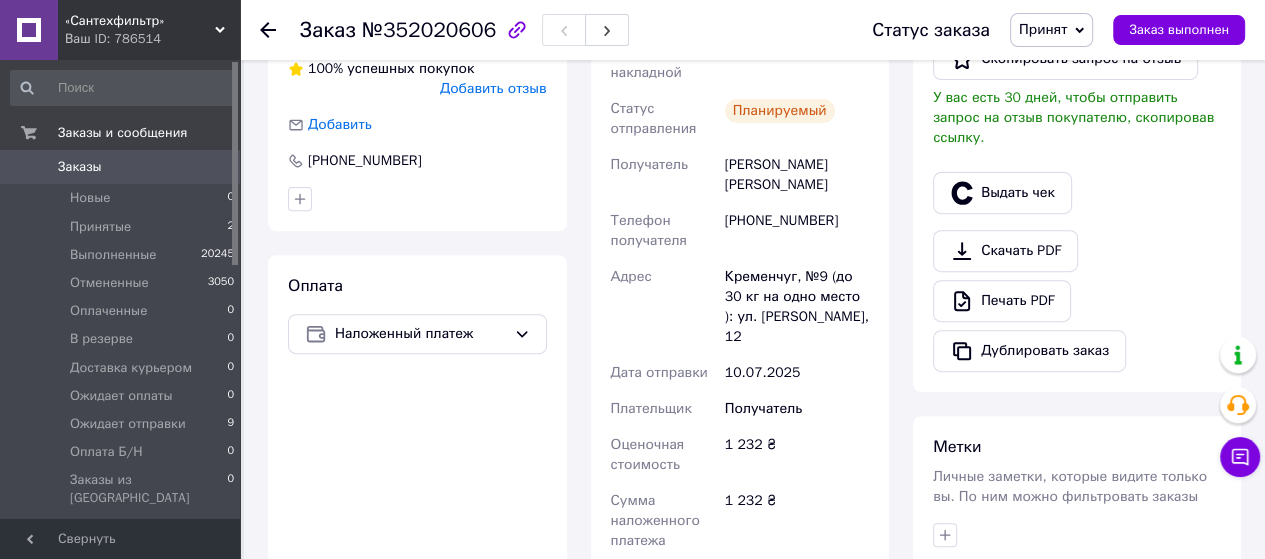 scroll, scrollTop: 500, scrollLeft: 0, axis: vertical 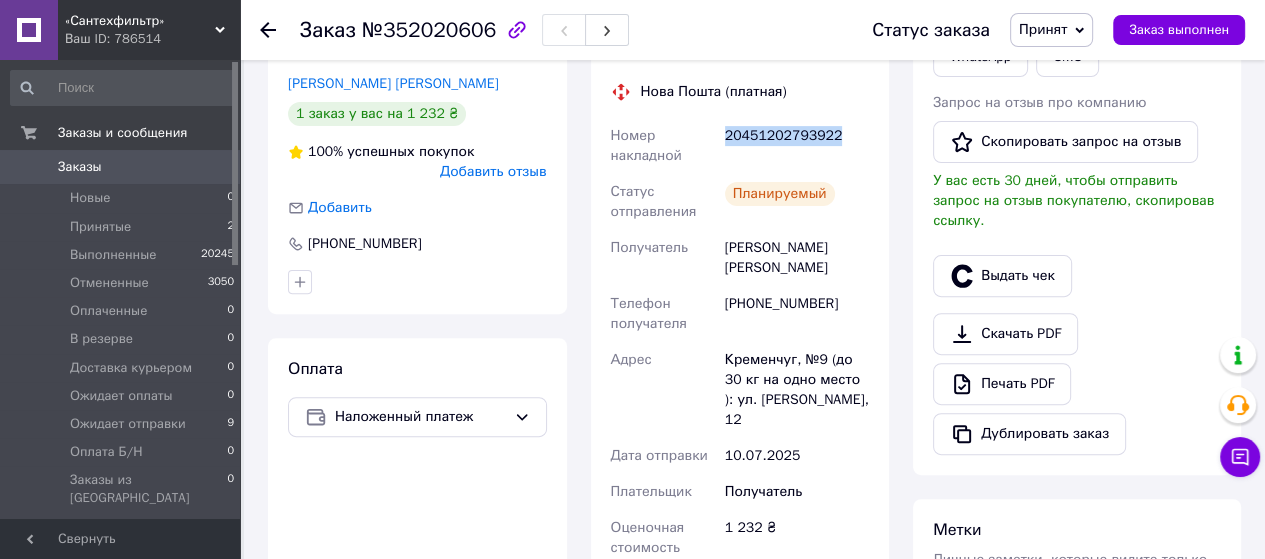 drag, startPoint x: 725, startPoint y: 133, endPoint x: 822, endPoint y: 133, distance: 97 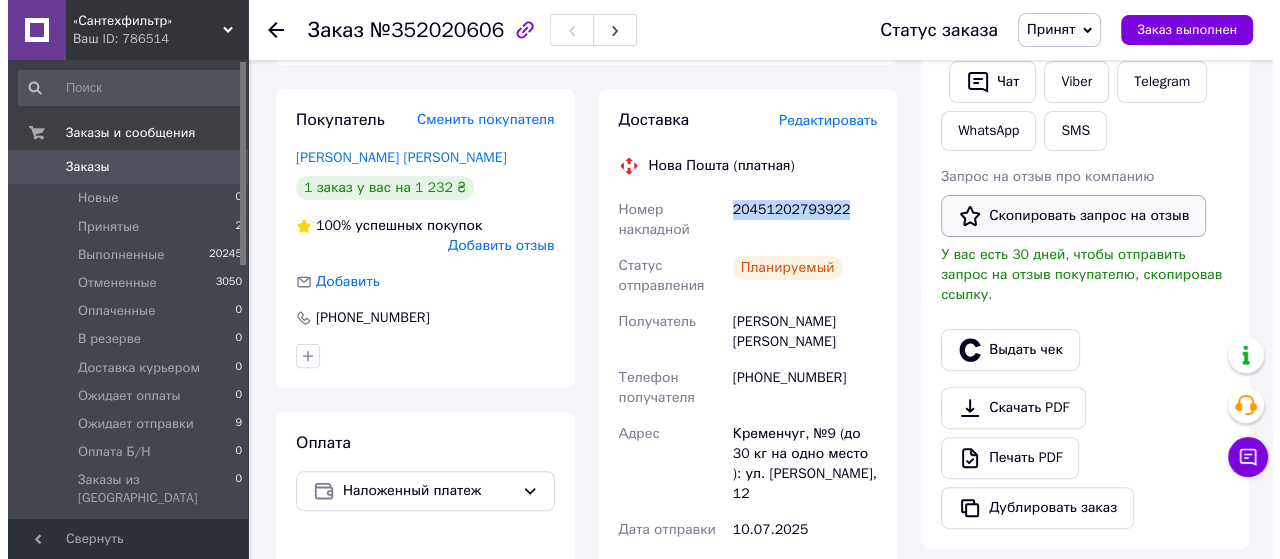 scroll, scrollTop: 400, scrollLeft: 0, axis: vertical 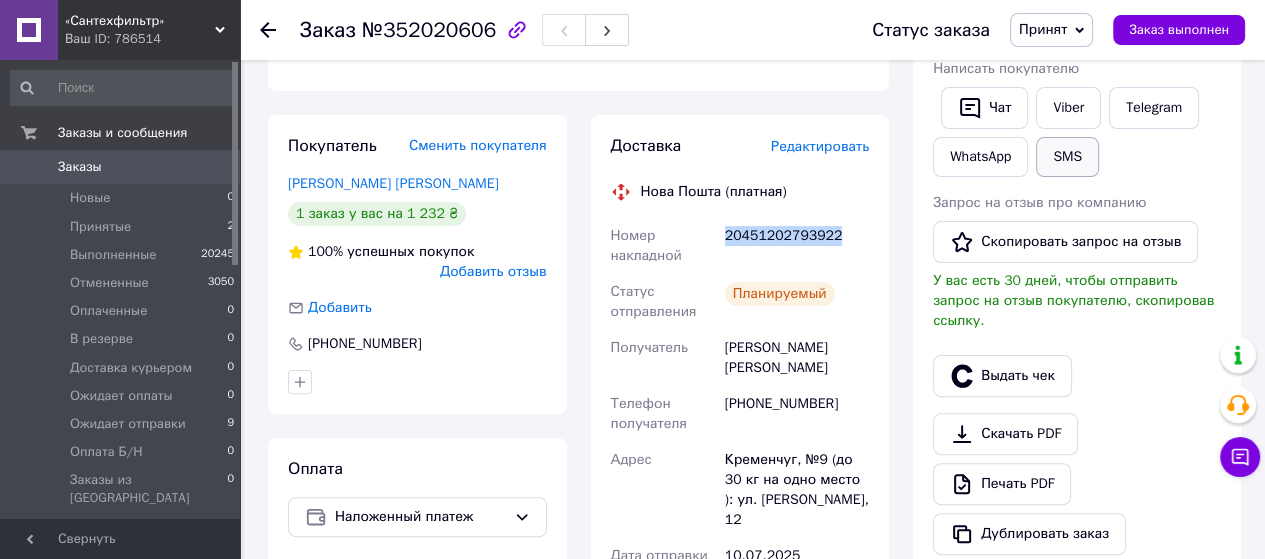 click on "SMS" at bounding box center [1067, 157] 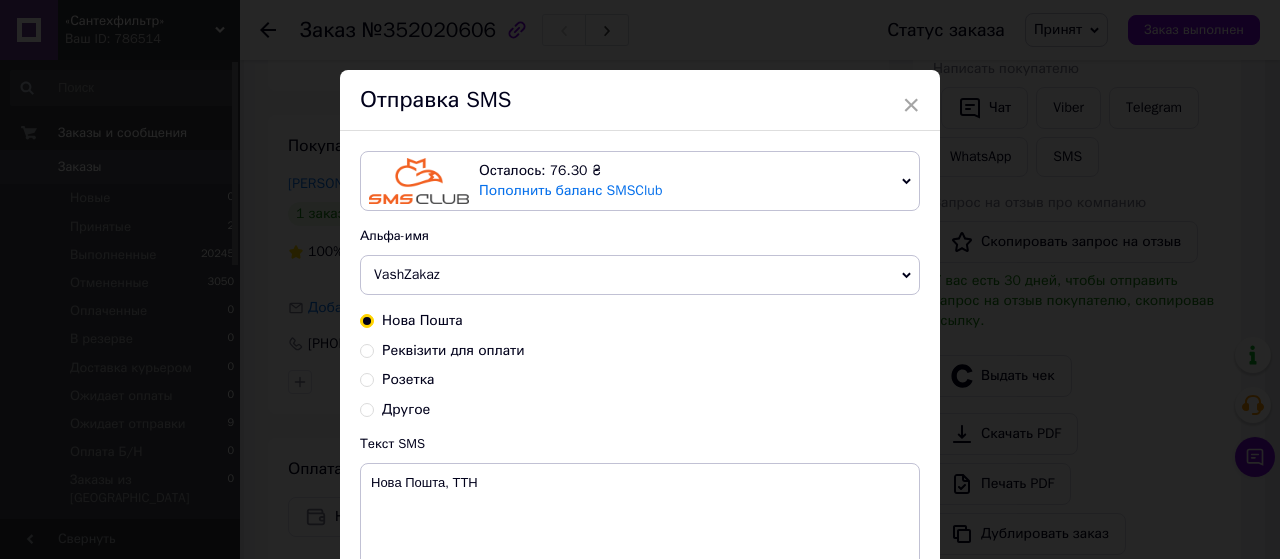 click on "VashZakaz" at bounding box center (407, 274) 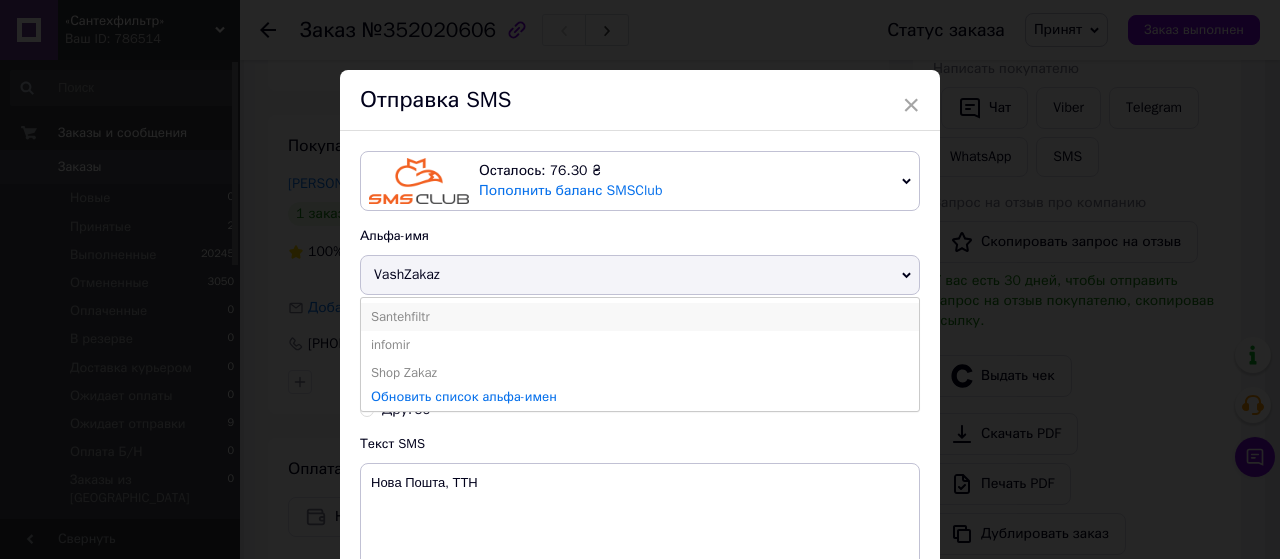 click on "Santehfiltr" at bounding box center [640, 317] 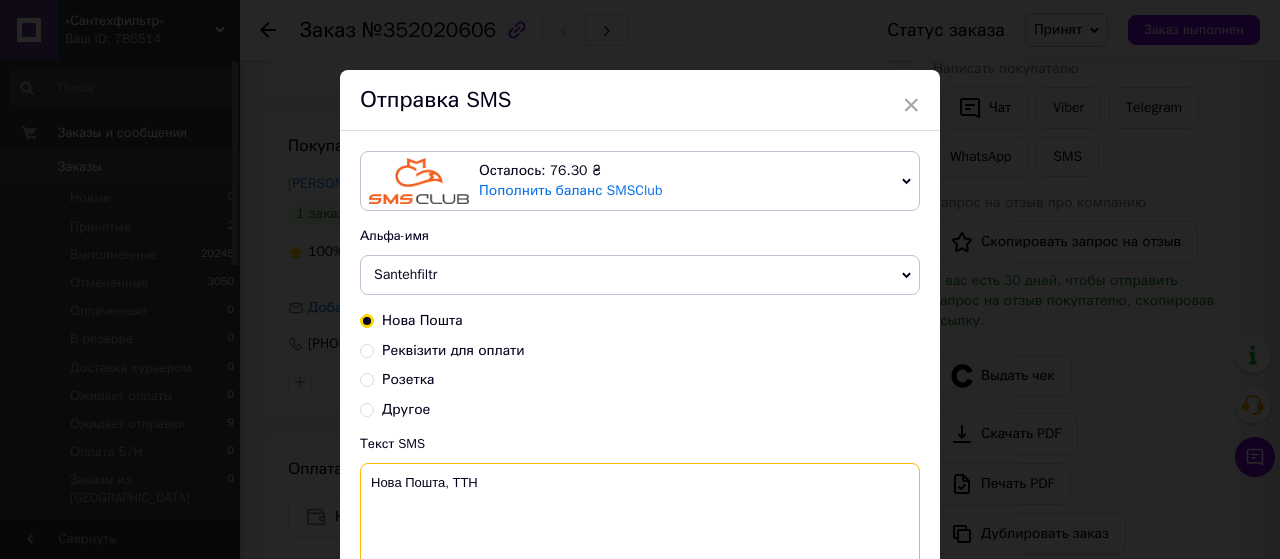 paste on "20451202793922" 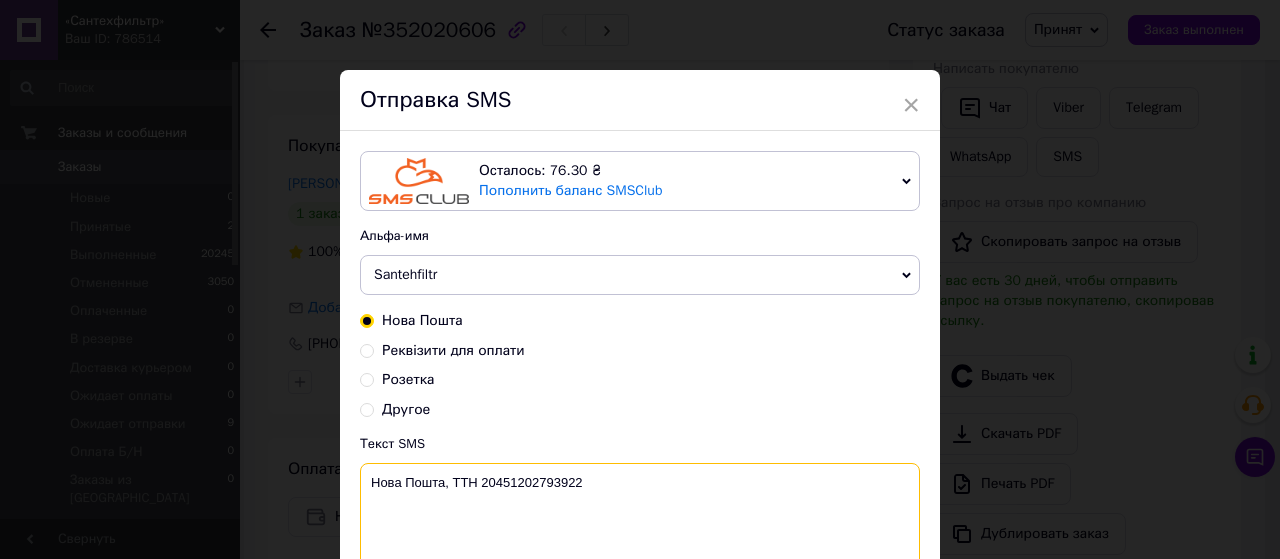 scroll, scrollTop: 192, scrollLeft: 0, axis: vertical 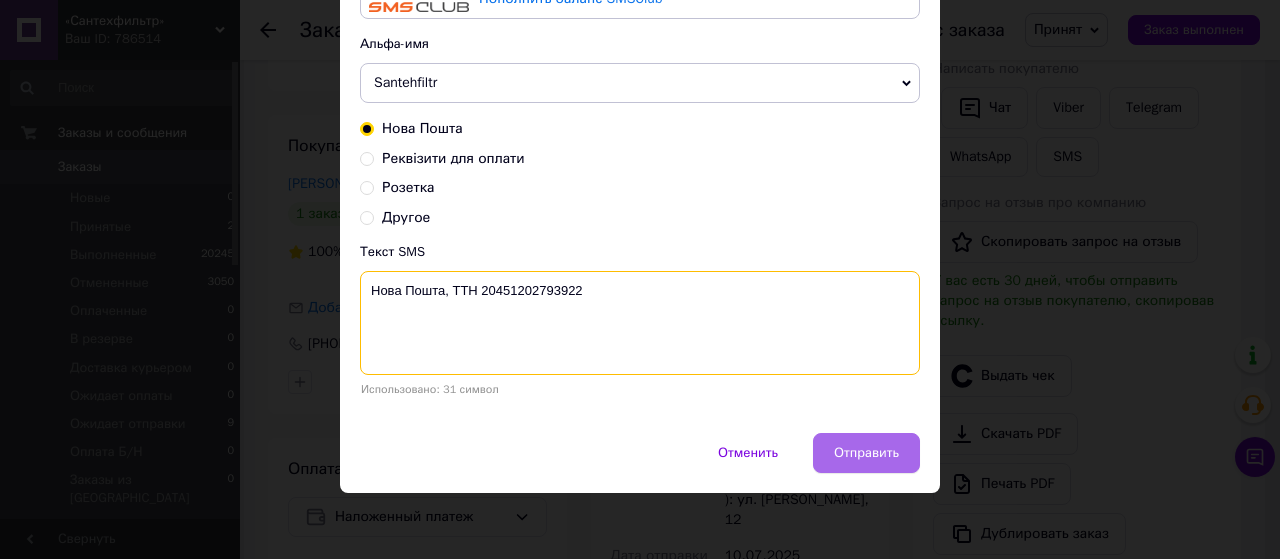 type on "Нова Пошта, ТТН 20451202793922" 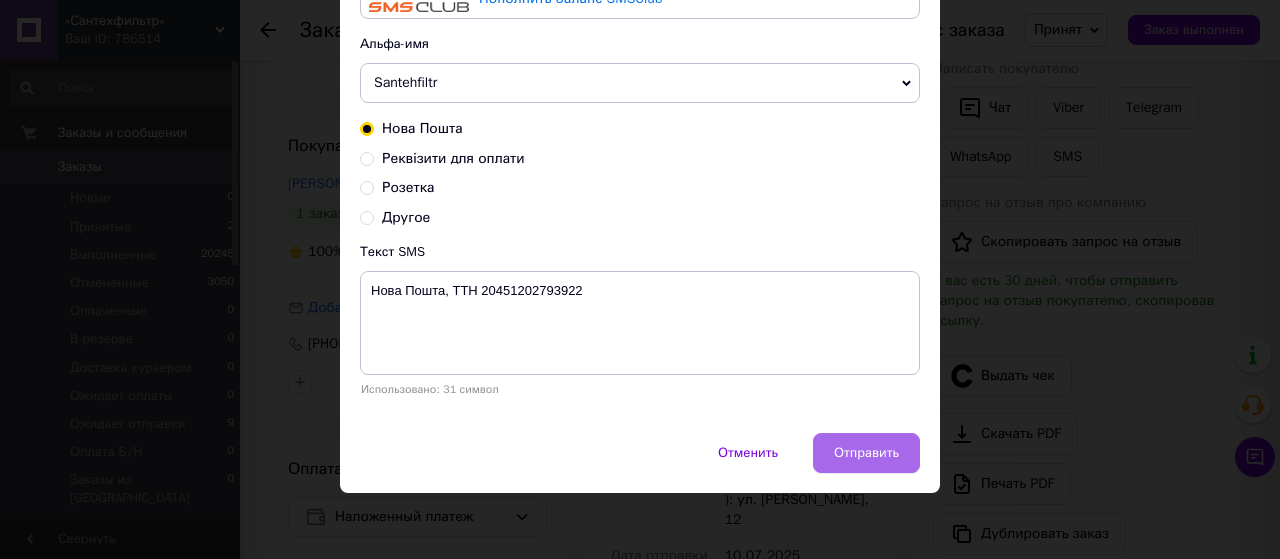 click on "Отправить" at bounding box center (866, 453) 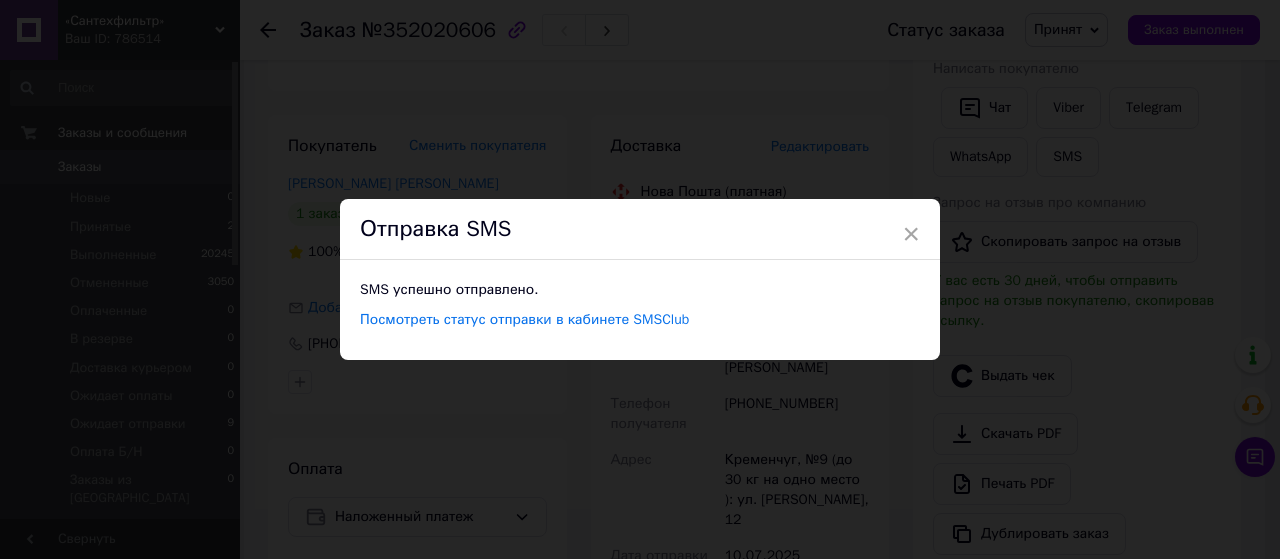 scroll, scrollTop: 0, scrollLeft: 0, axis: both 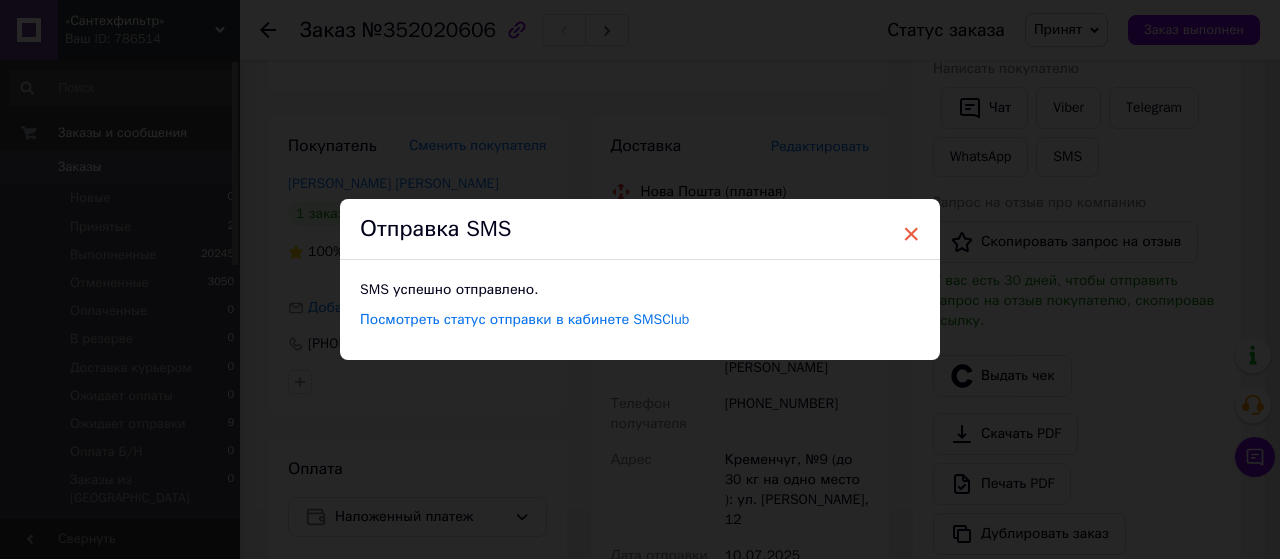 click on "×" at bounding box center [911, 234] 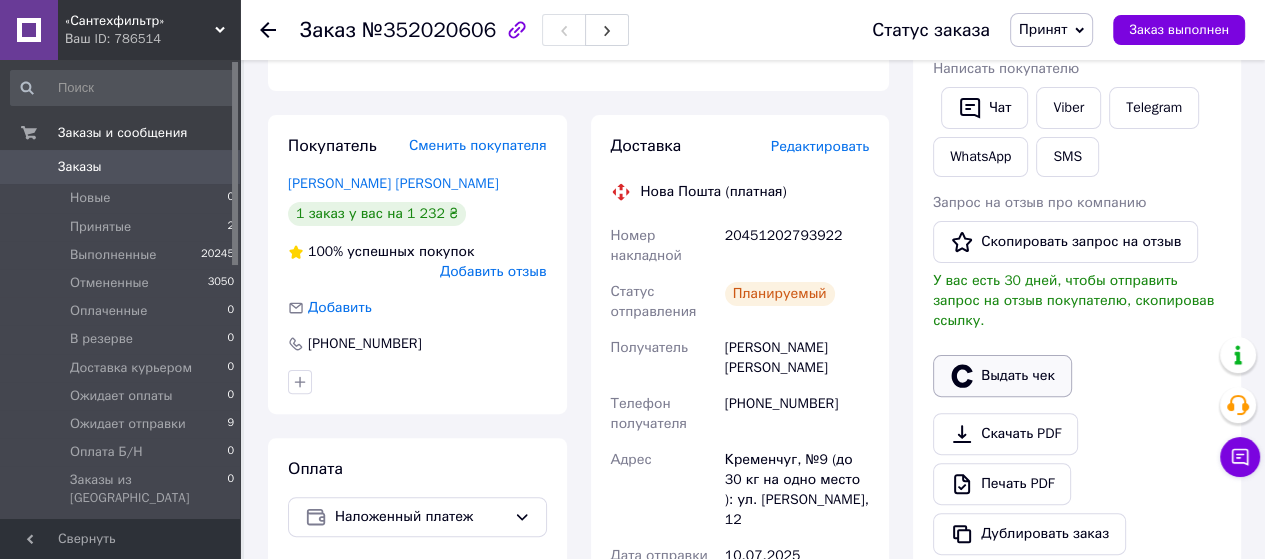 click on "Выдать чек" at bounding box center [1002, 376] 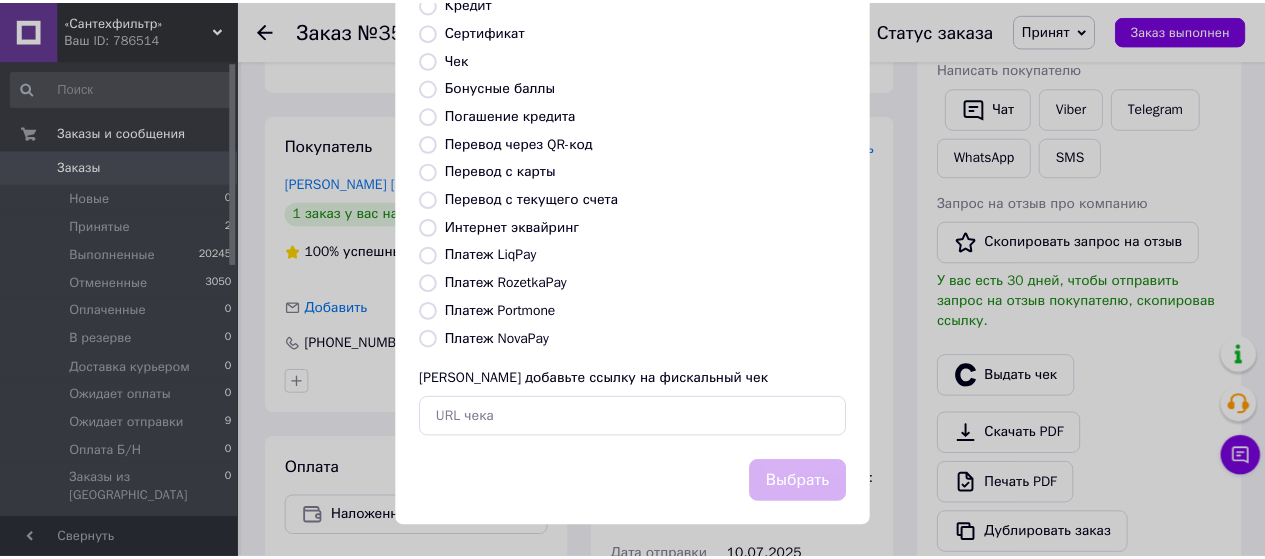scroll, scrollTop: 299, scrollLeft: 0, axis: vertical 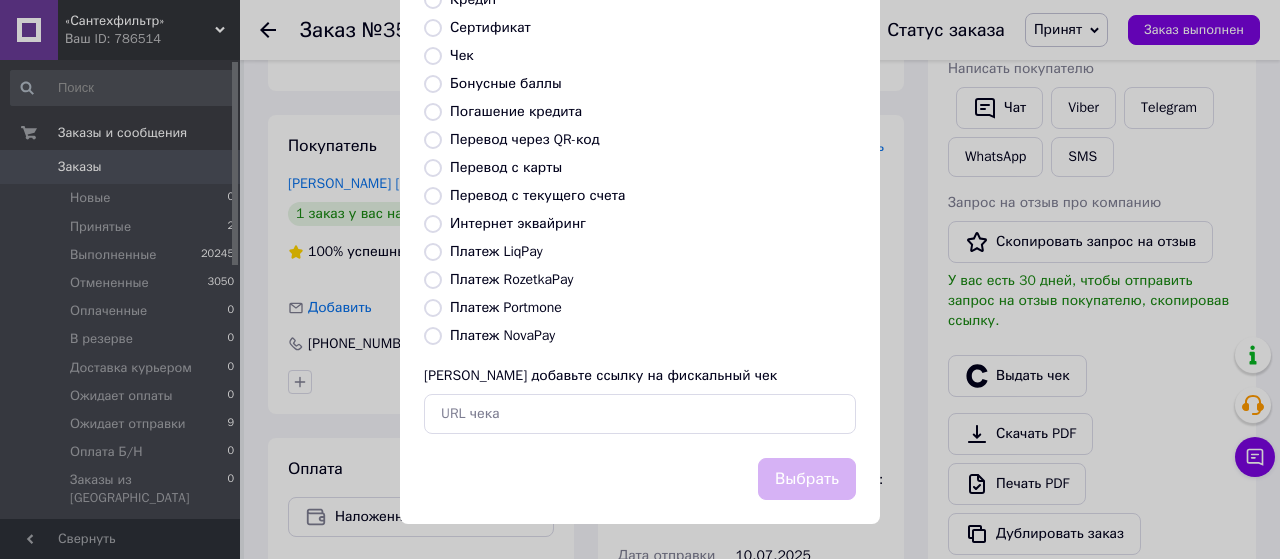 click on "Платеж NovaPay" at bounding box center [433, 336] 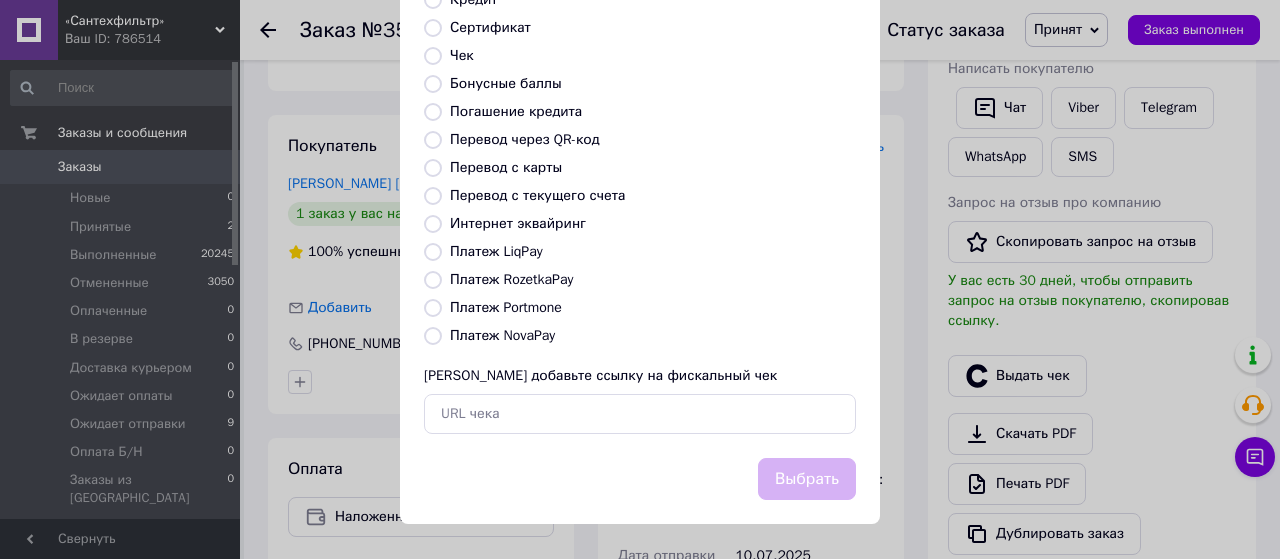 radio on "true" 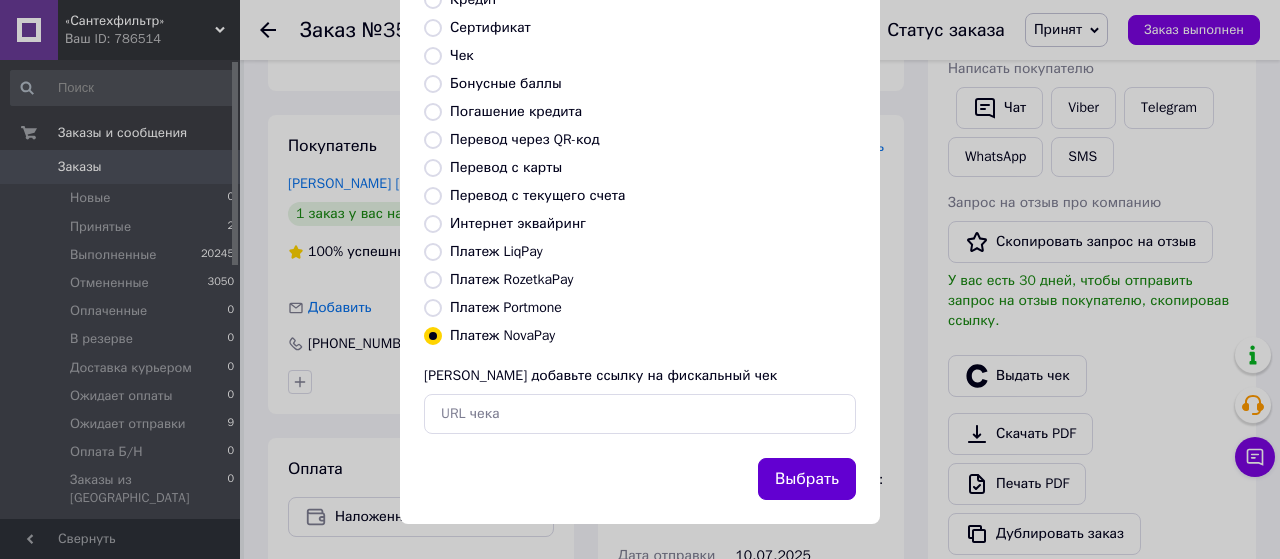 click on "Выбрать" at bounding box center [807, 479] 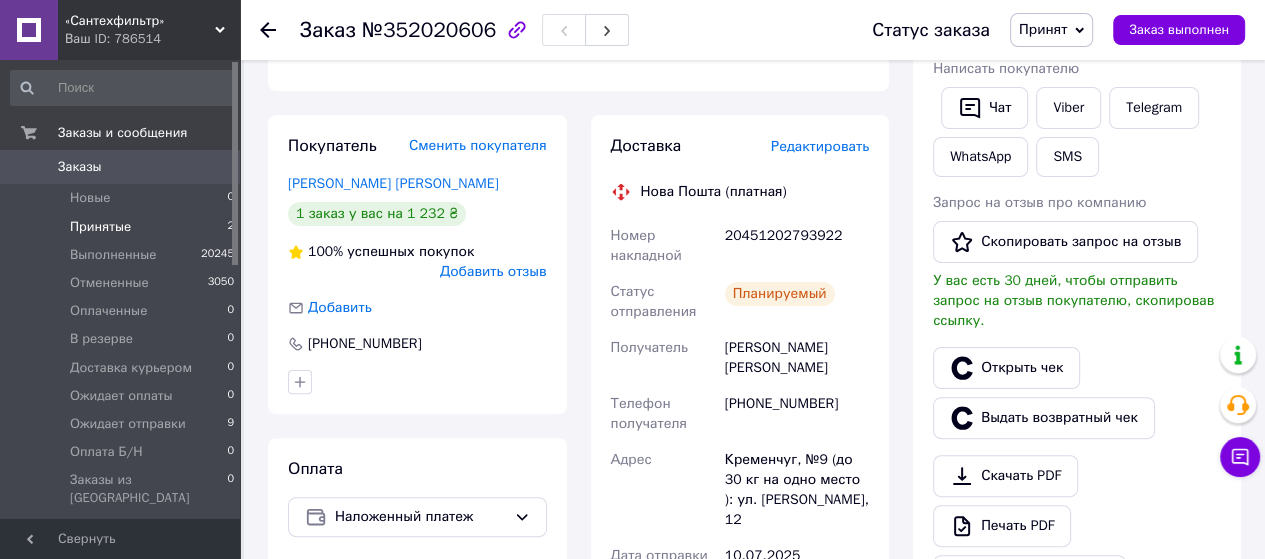 click on "Принятые" at bounding box center [100, 227] 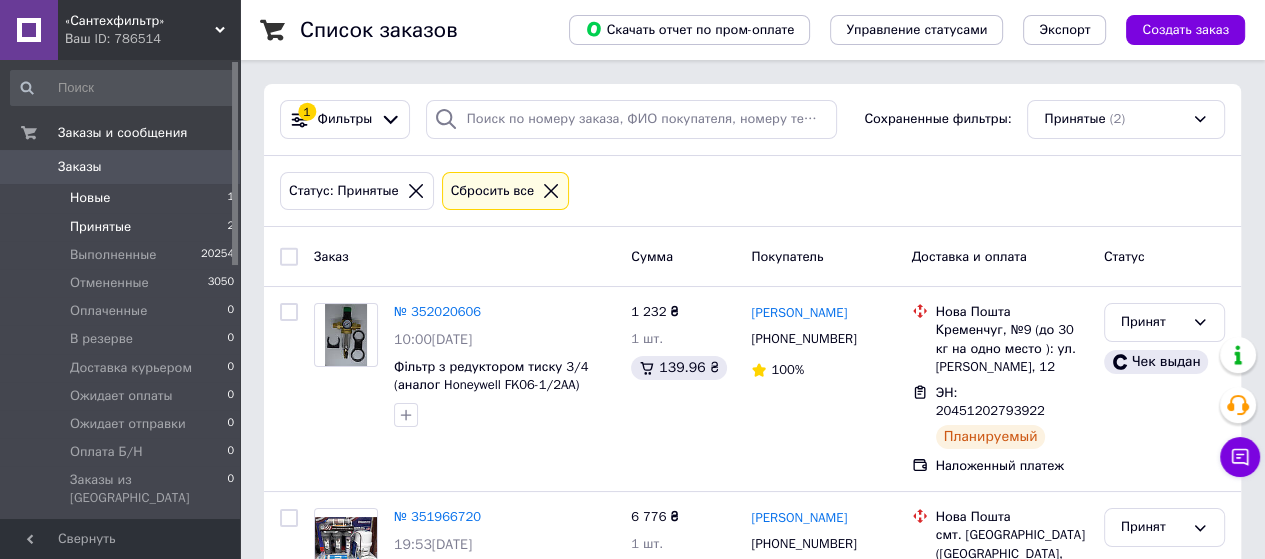 click on "Новые 1" at bounding box center [123, 198] 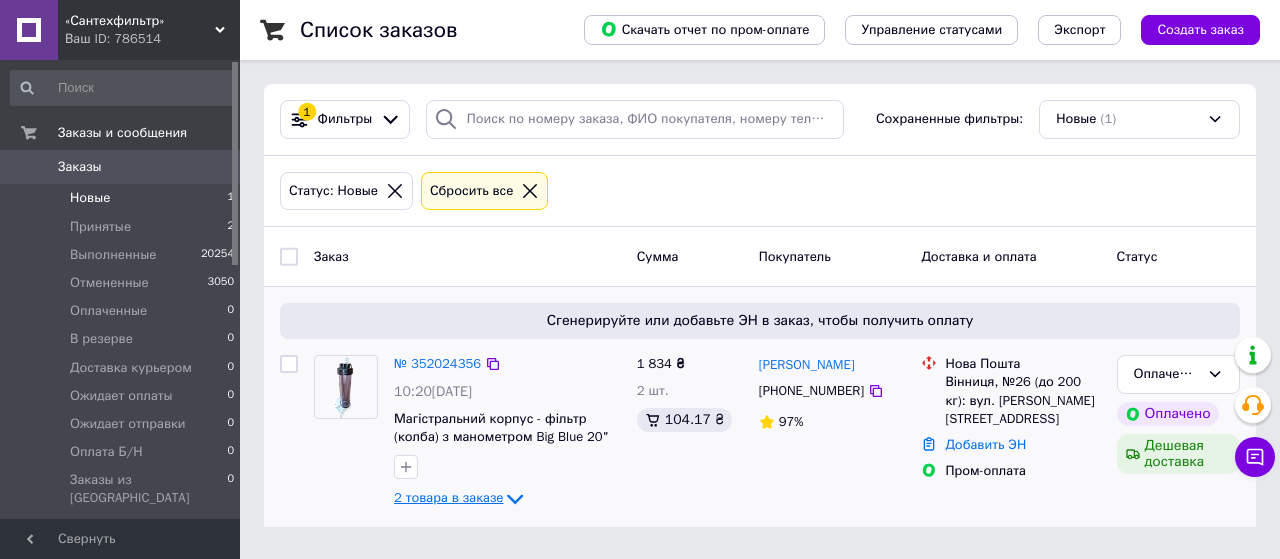 click 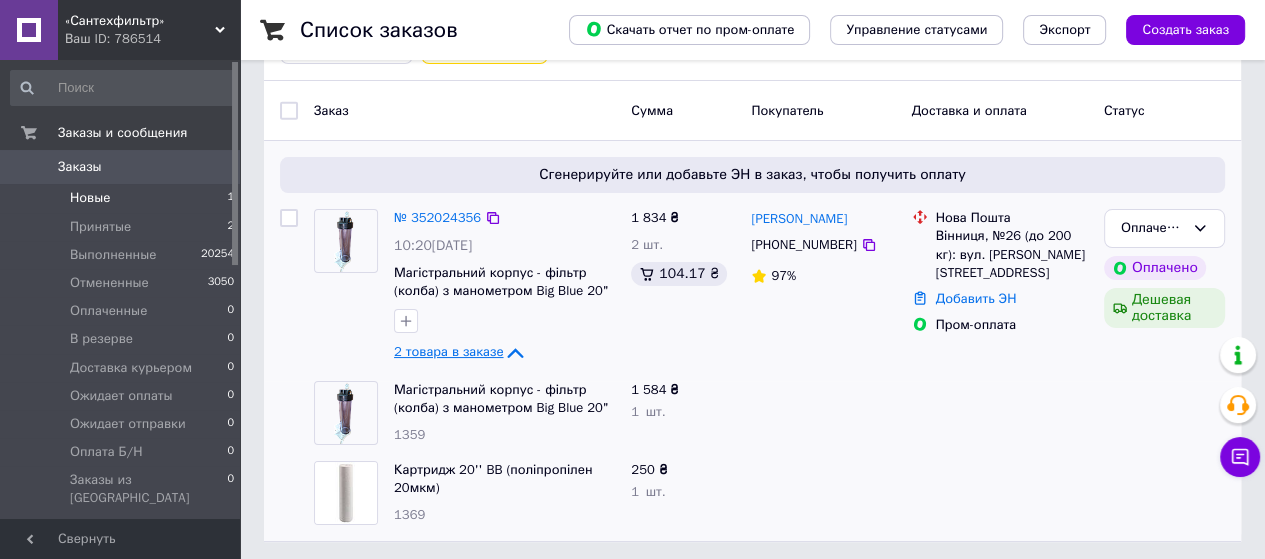 scroll, scrollTop: 151, scrollLeft: 0, axis: vertical 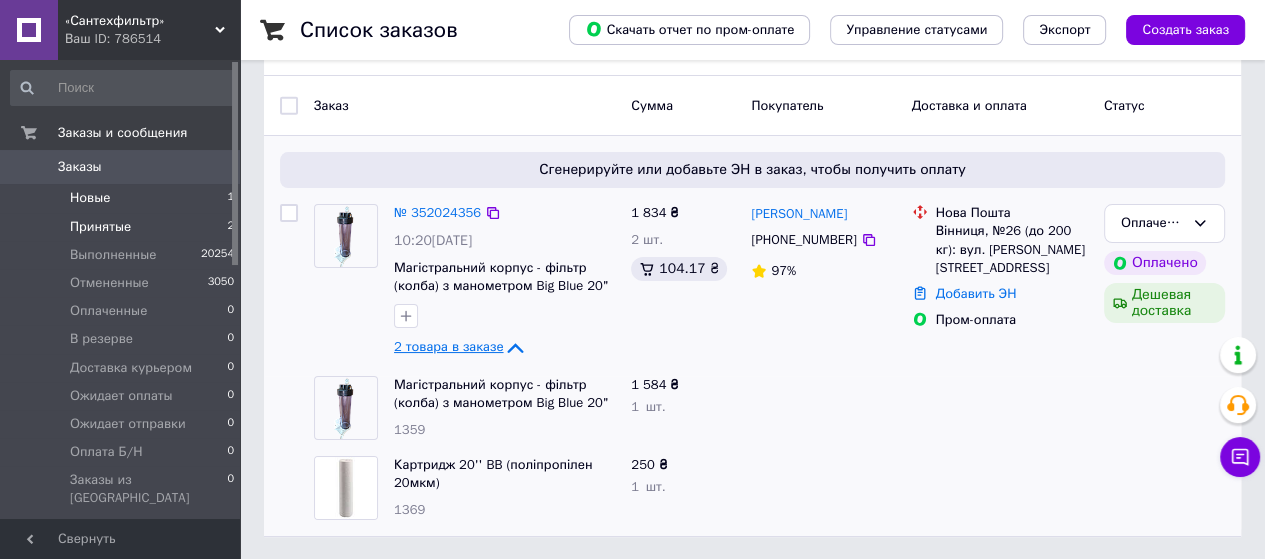 click on "Принятые 2" at bounding box center [123, 227] 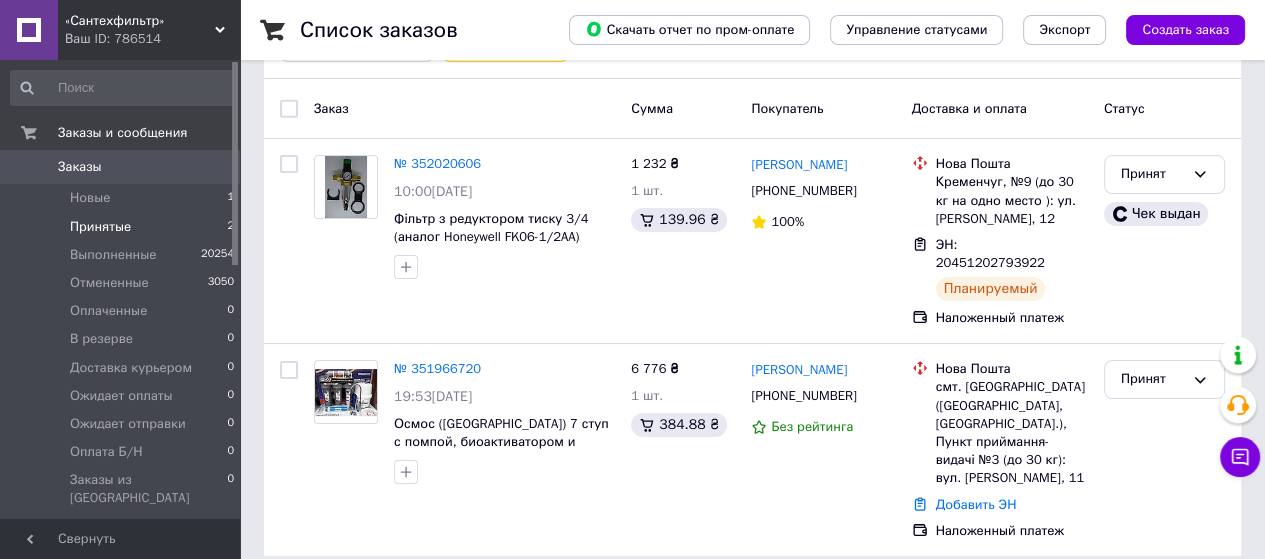 scroll, scrollTop: 149, scrollLeft: 0, axis: vertical 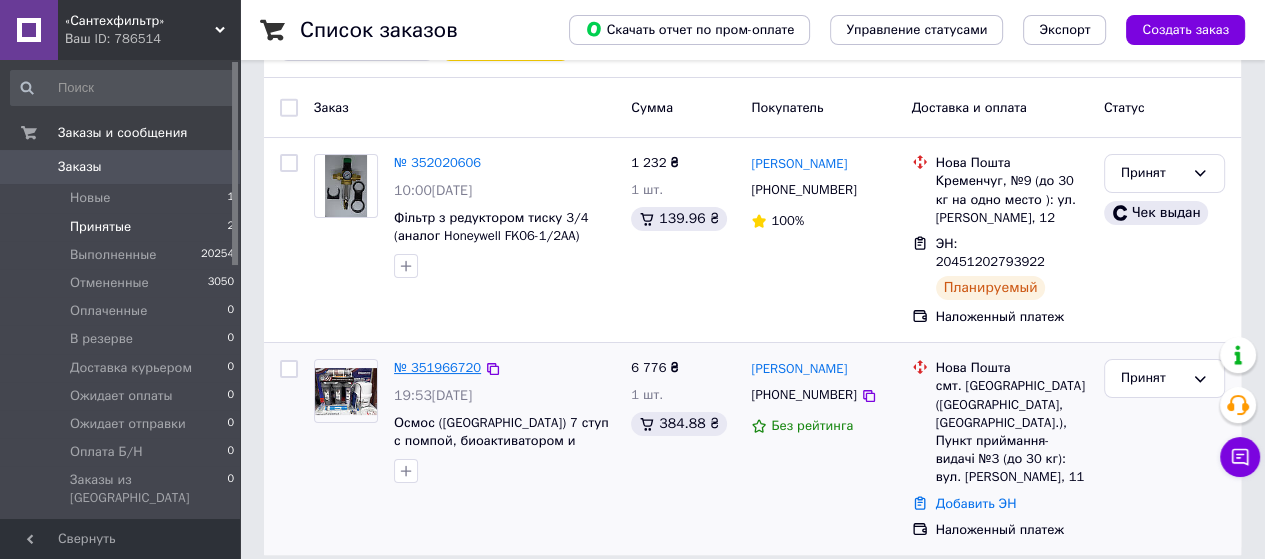 click on "№ 351966720" at bounding box center (437, 367) 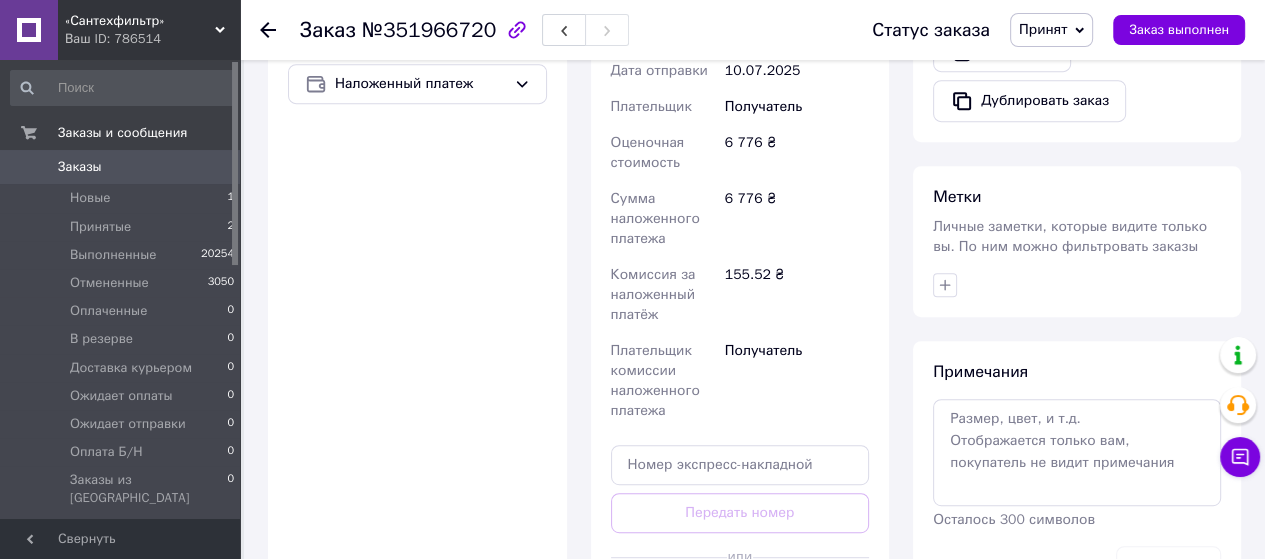 scroll, scrollTop: 849, scrollLeft: 0, axis: vertical 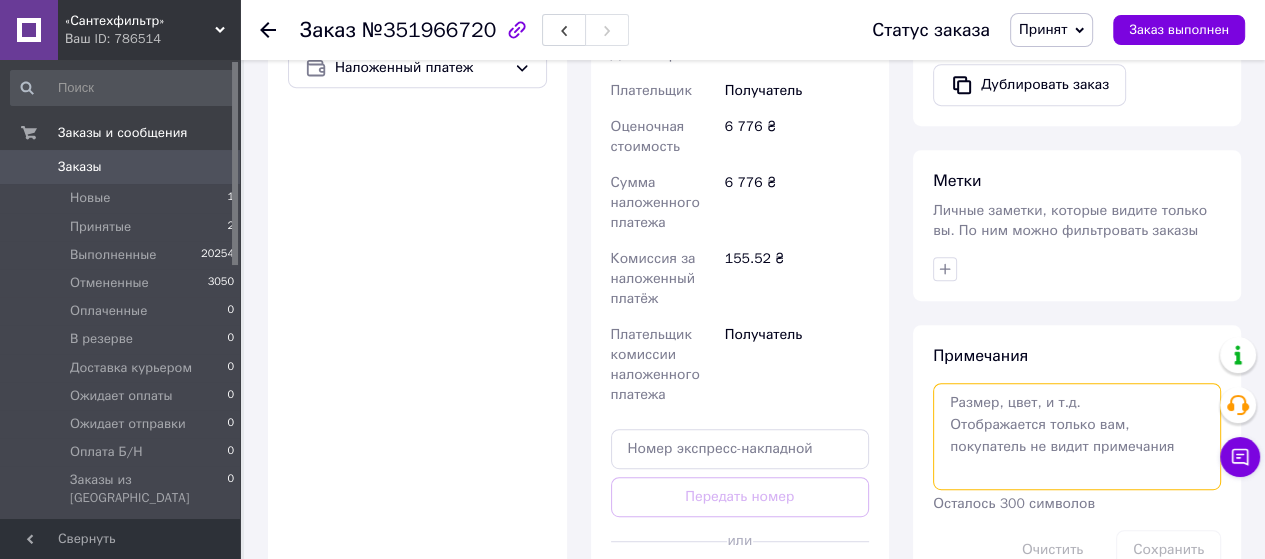 click at bounding box center [1077, 436] 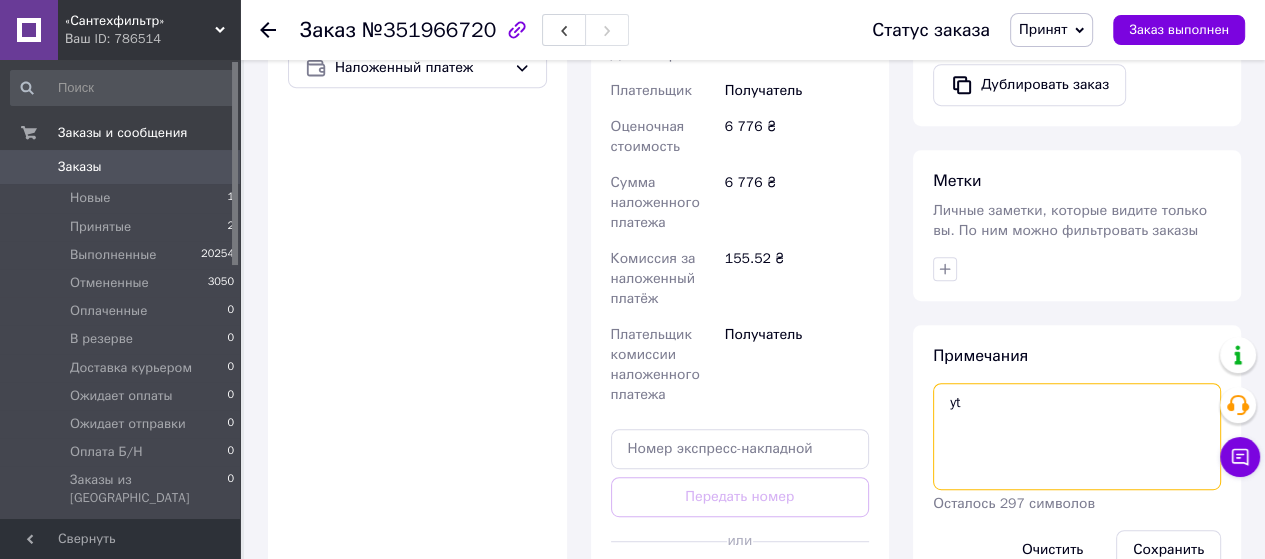 type on "y" 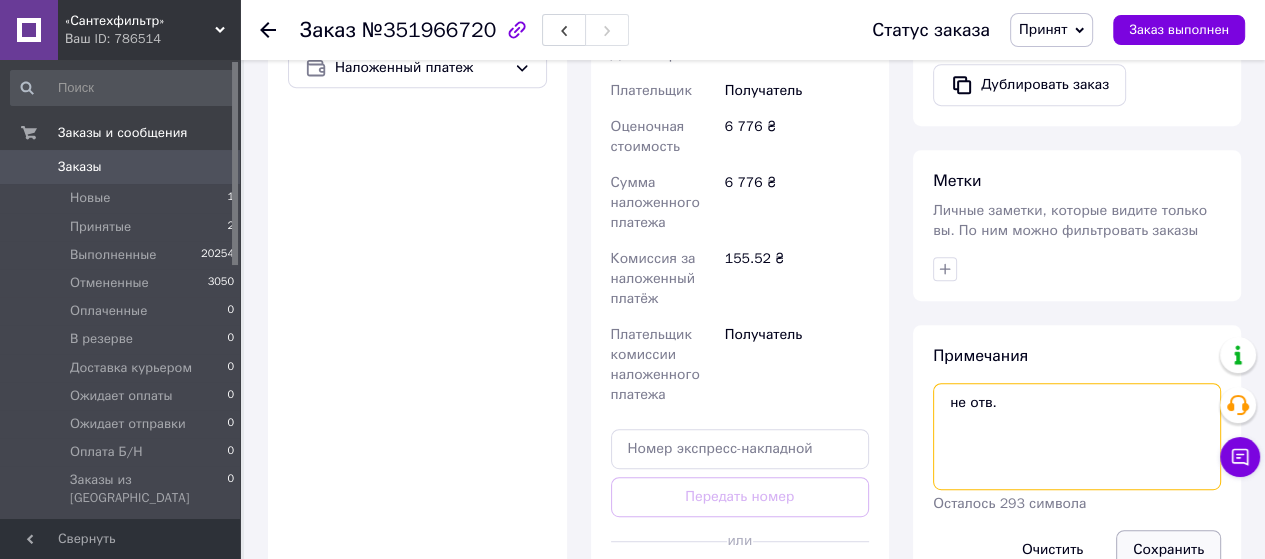 type on "не отв." 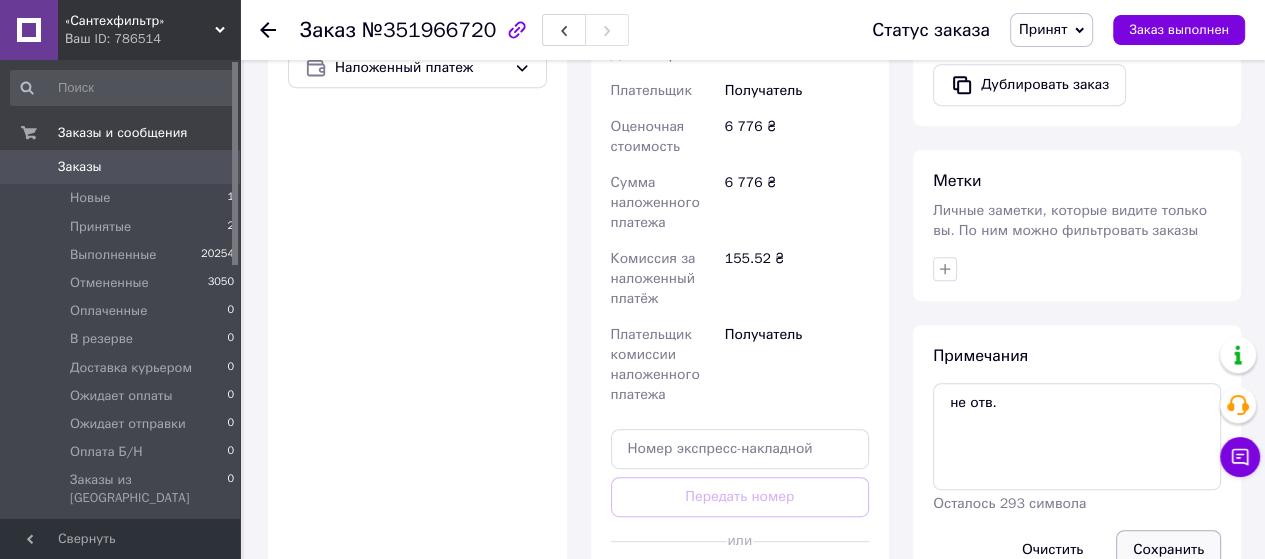 click on "Сохранить" at bounding box center (1168, 550) 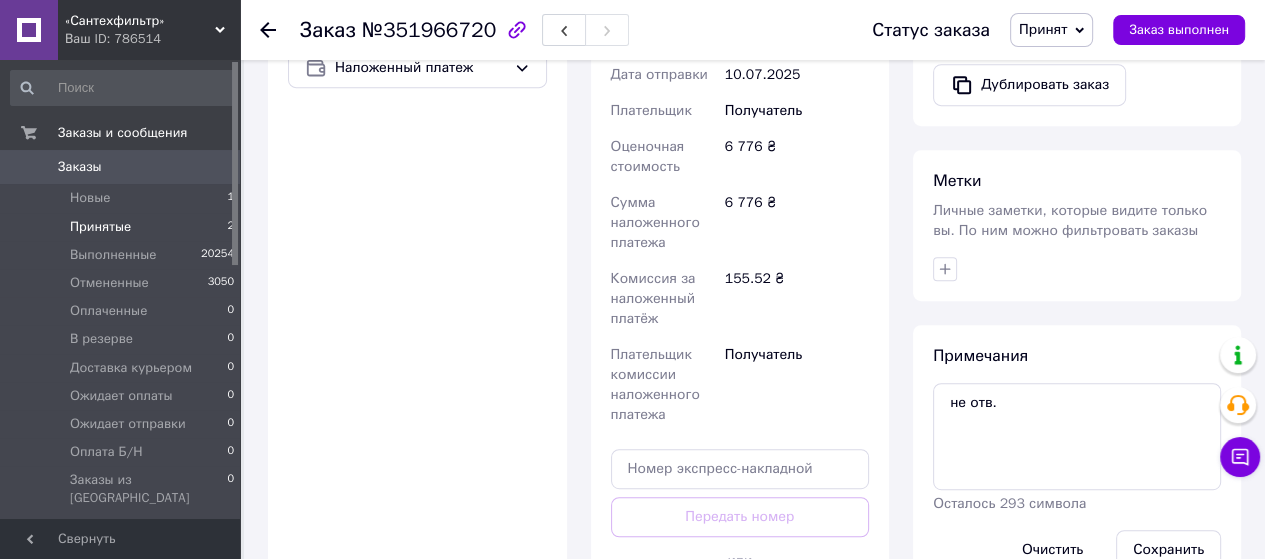 click on "Принятые" at bounding box center [100, 227] 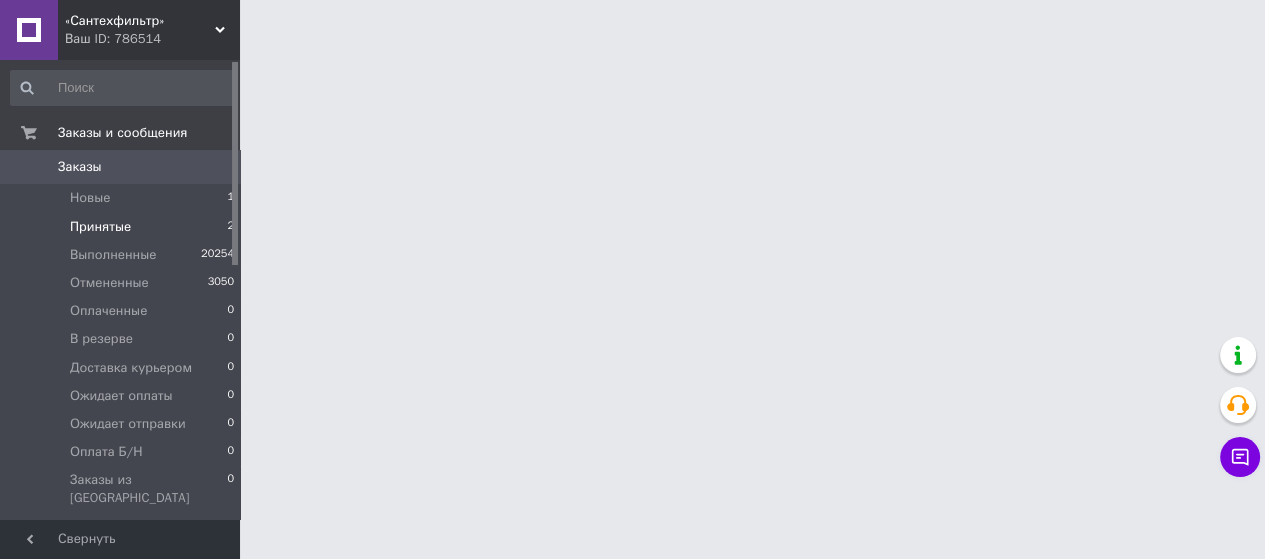 scroll, scrollTop: 0, scrollLeft: 0, axis: both 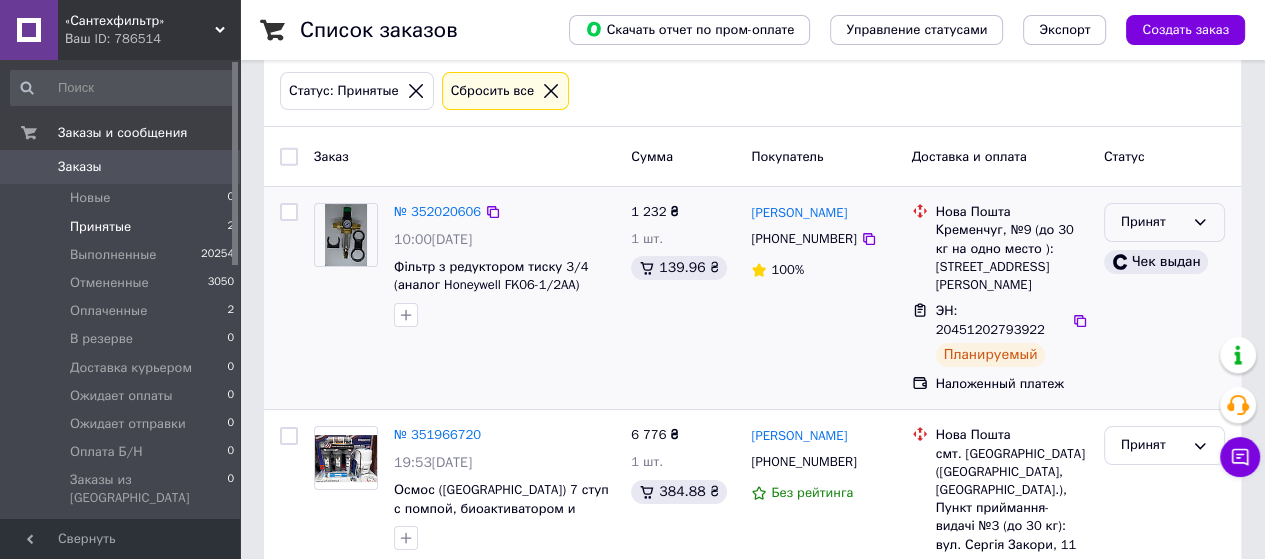 click on "Принят" at bounding box center (1152, 222) 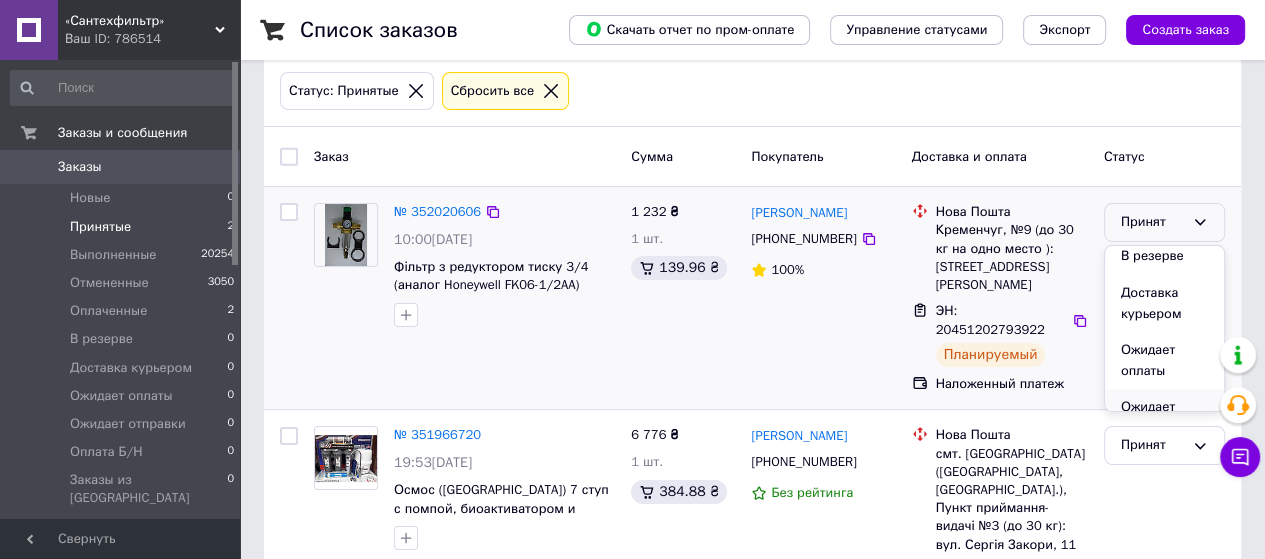 scroll, scrollTop: 188, scrollLeft: 0, axis: vertical 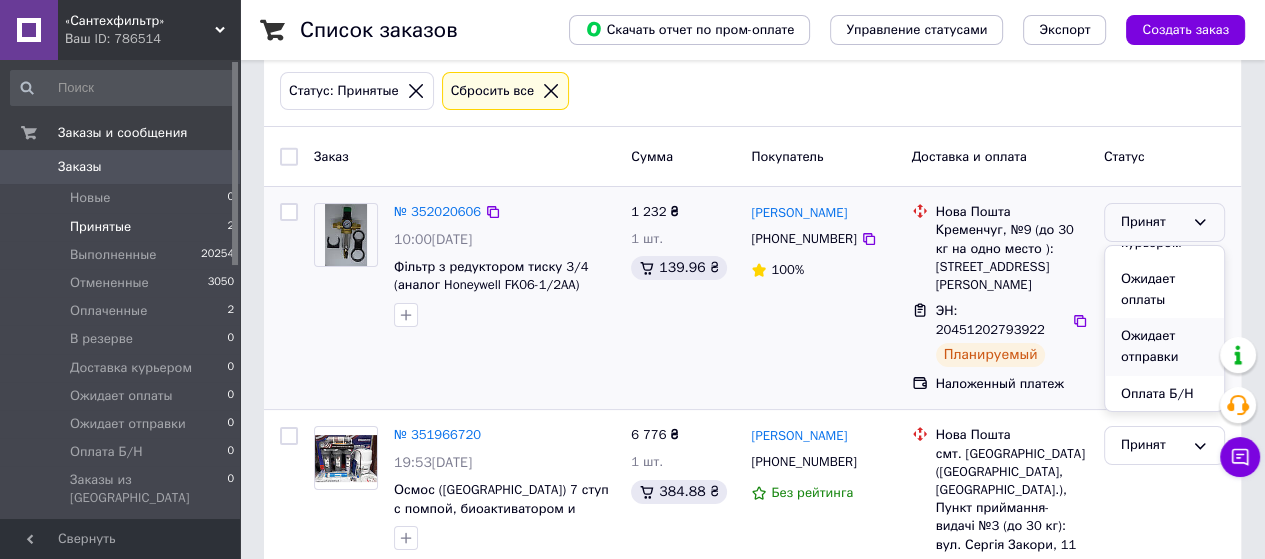 click on "Ожидает отправки" at bounding box center (1164, 346) 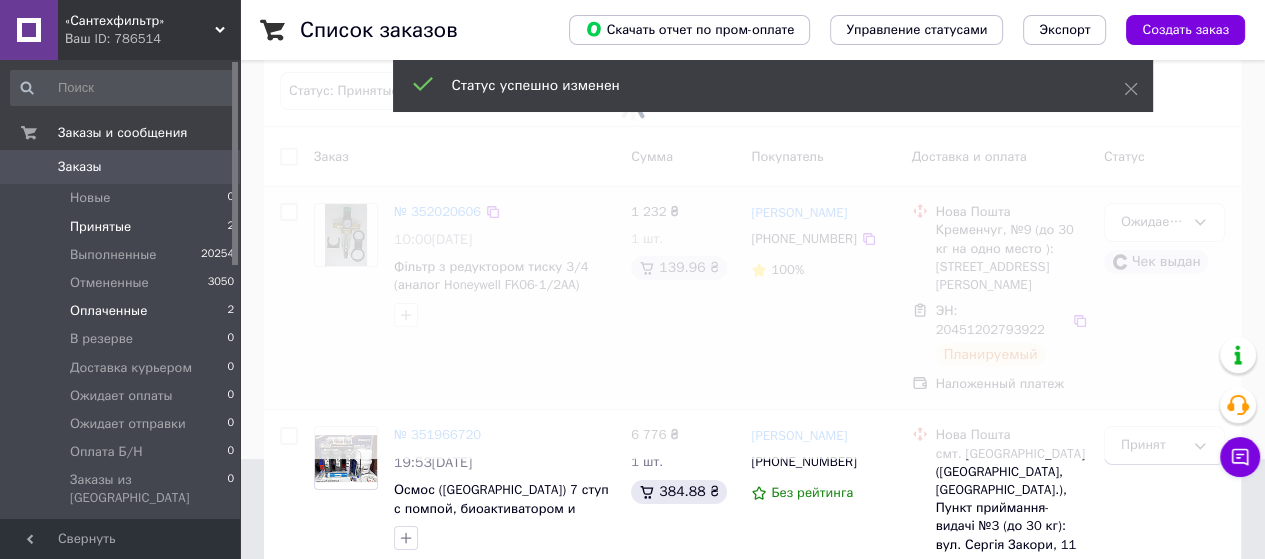 click on "Оплаченные" at bounding box center (108, 311) 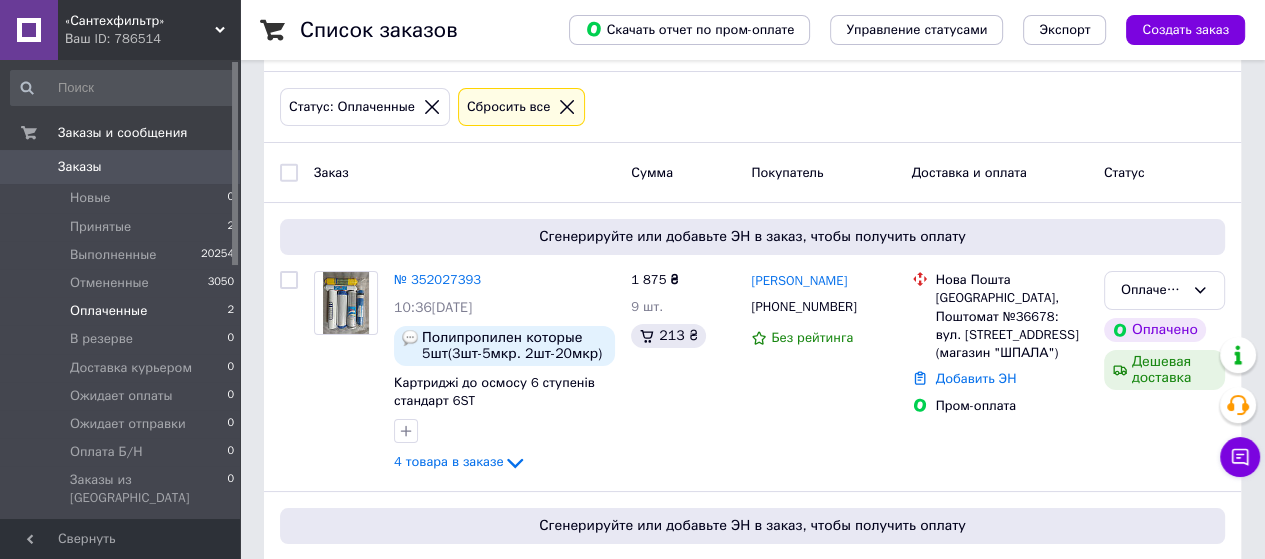 scroll, scrollTop: 100, scrollLeft: 0, axis: vertical 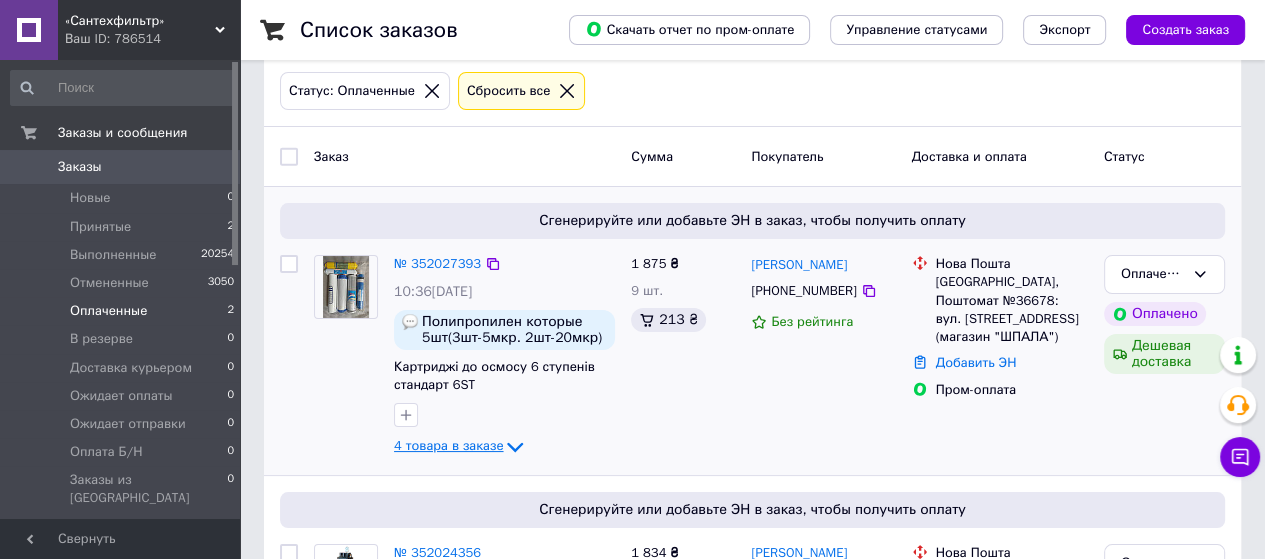 click 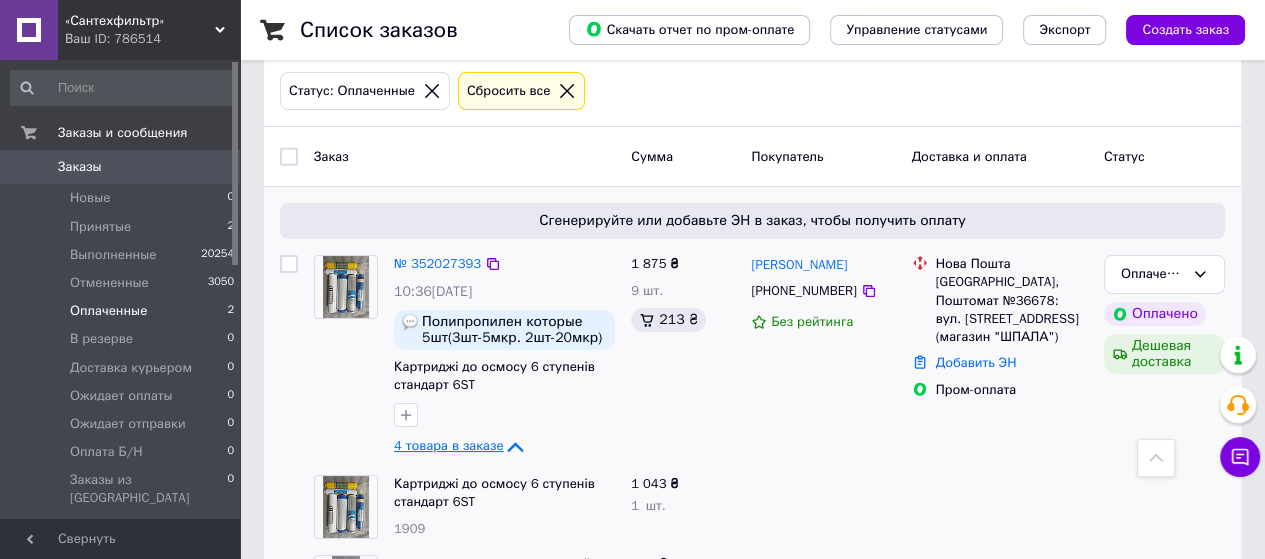 scroll, scrollTop: 100, scrollLeft: 0, axis: vertical 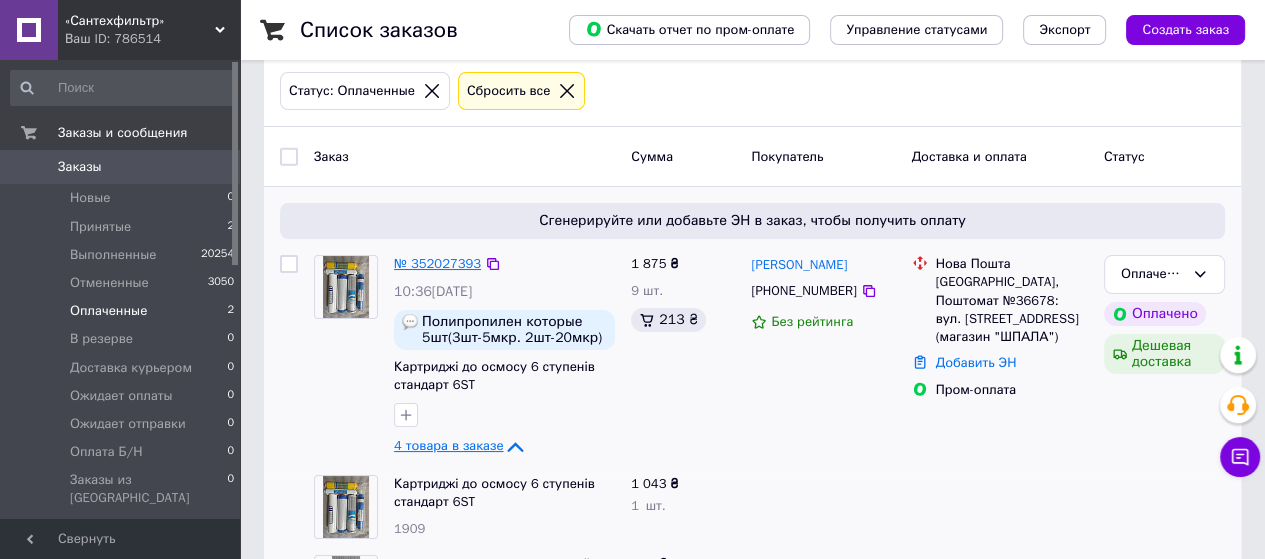 click on "№ 352027393" at bounding box center [437, 263] 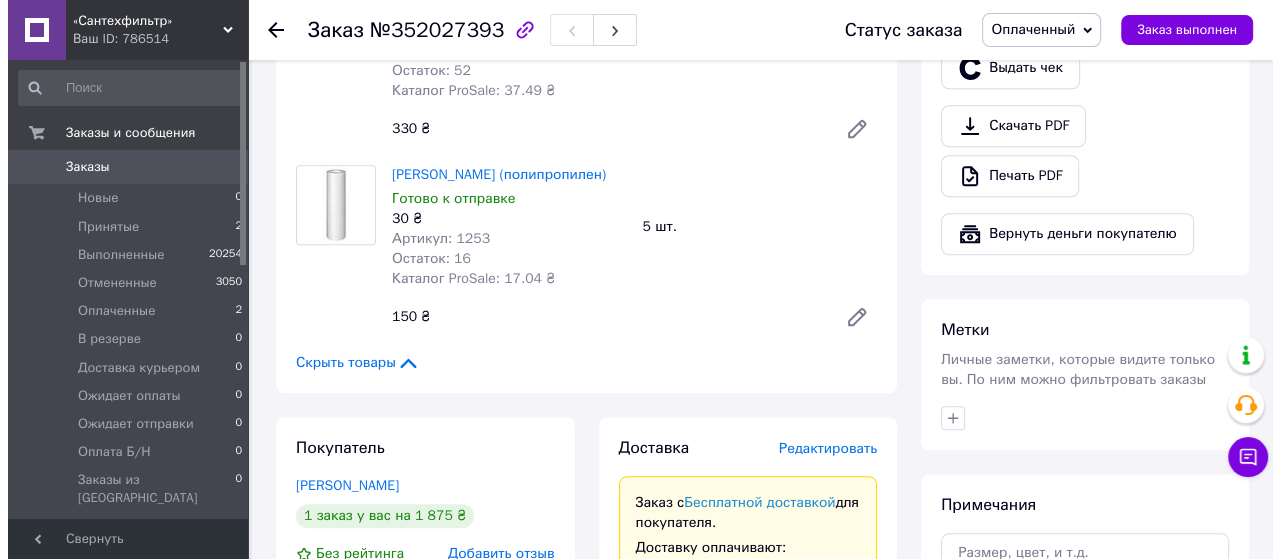 scroll, scrollTop: 1500, scrollLeft: 0, axis: vertical 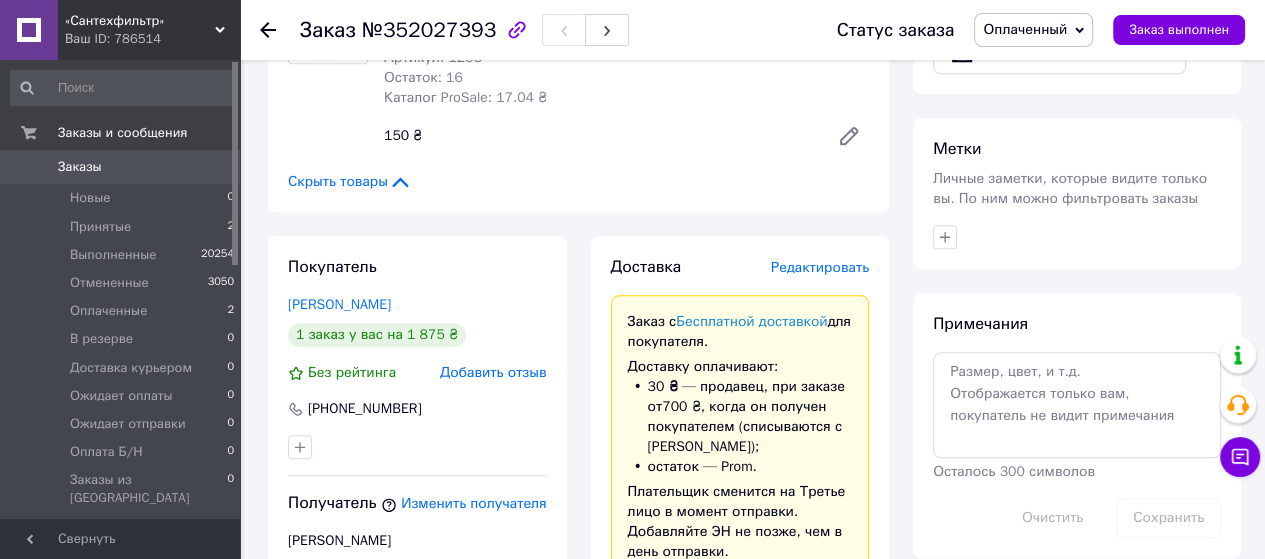 click on "Редактировать" at bounding box center (820, 267) 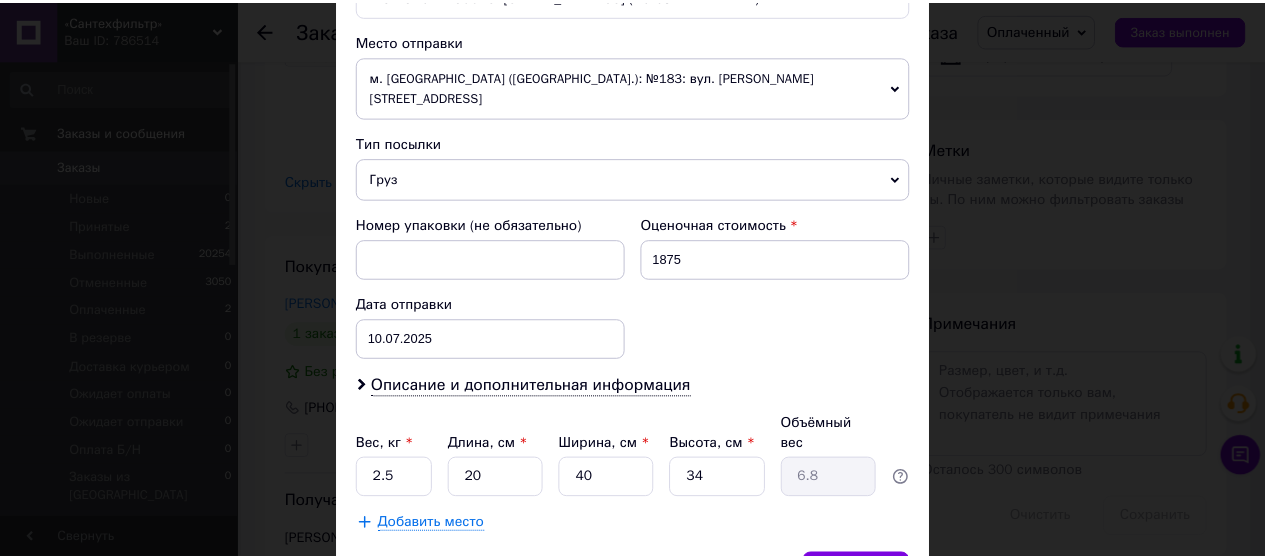 scroll, scrollTop: 700, scrollLeft: 0, axis: vertical 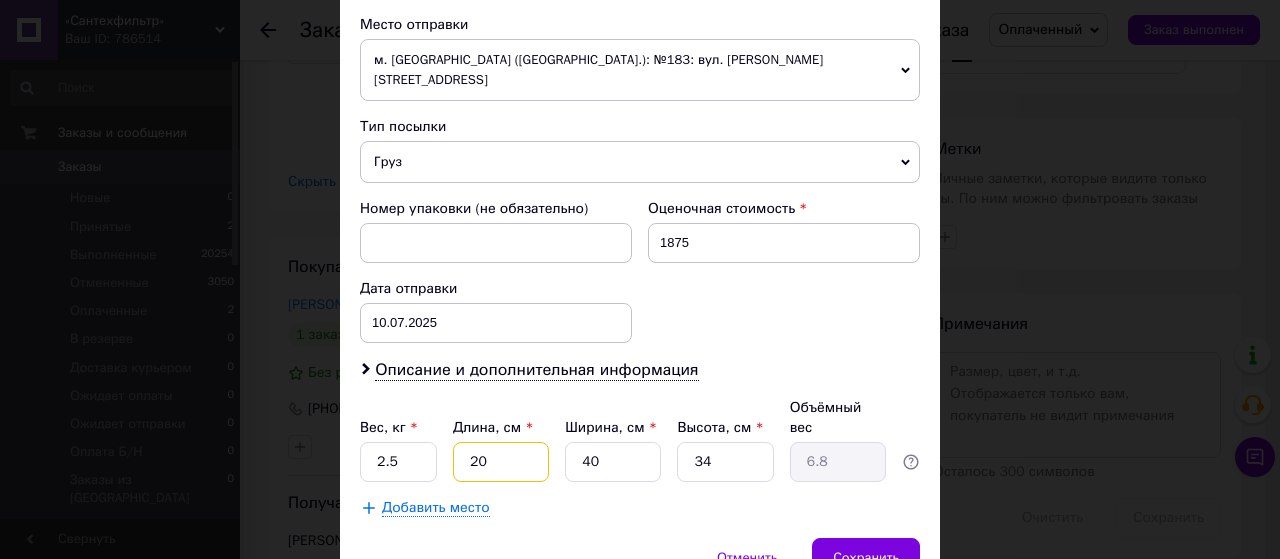 click on "20" at bounding box center [501, 462] 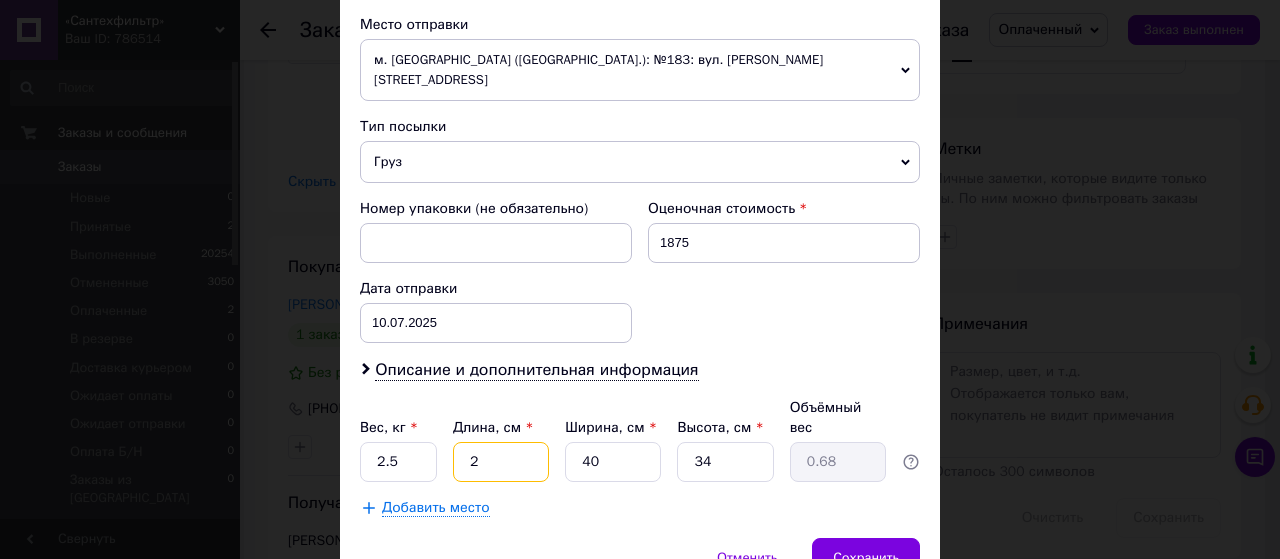 type 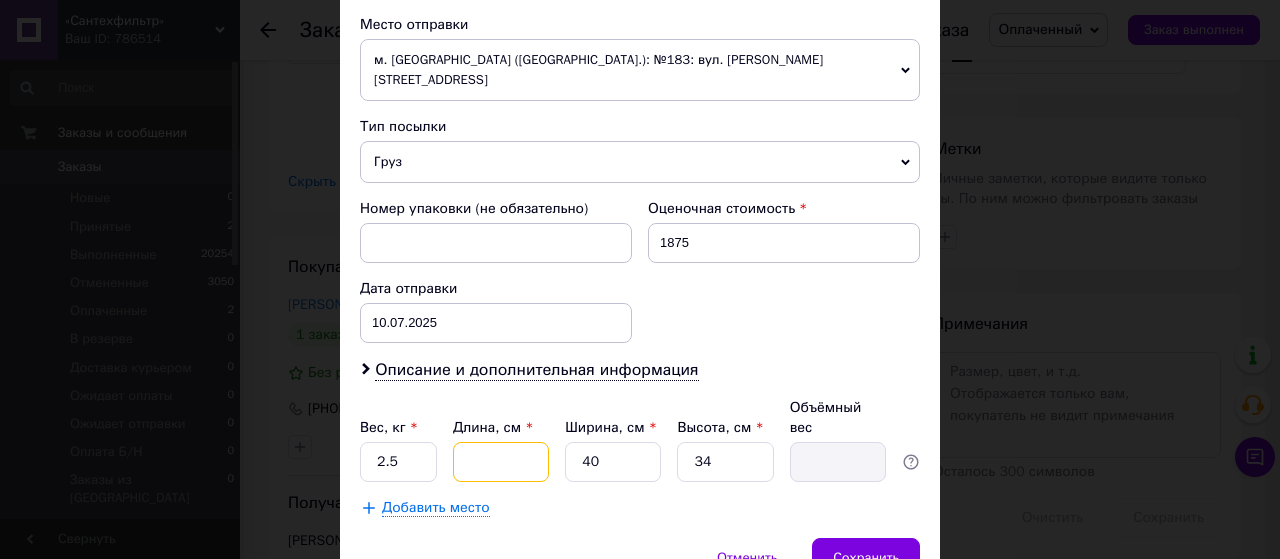 type on "5" 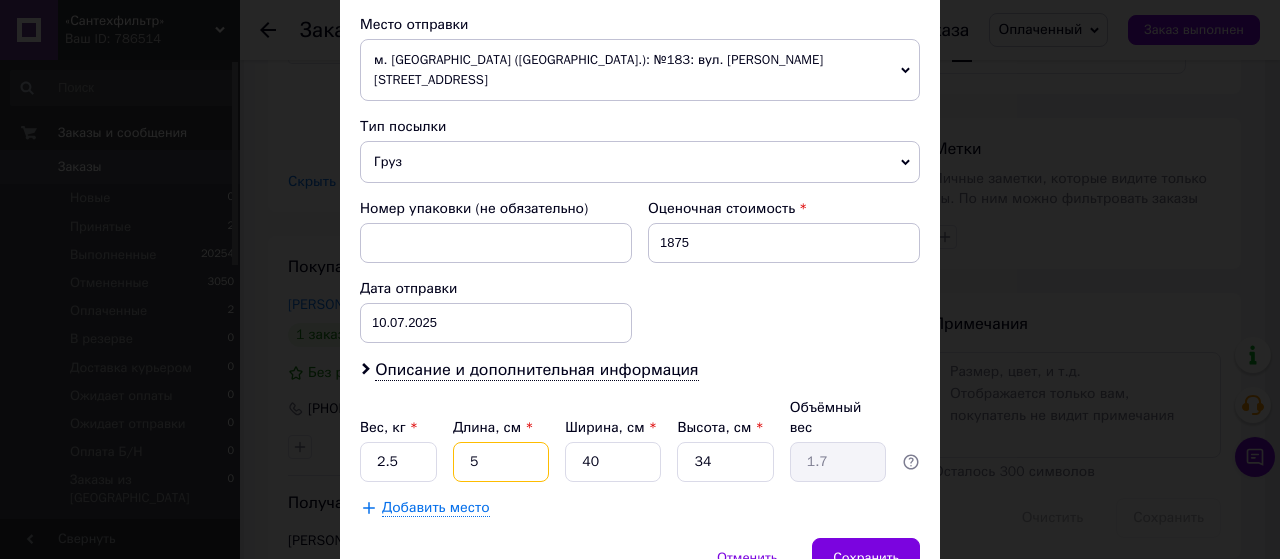 type on "50" 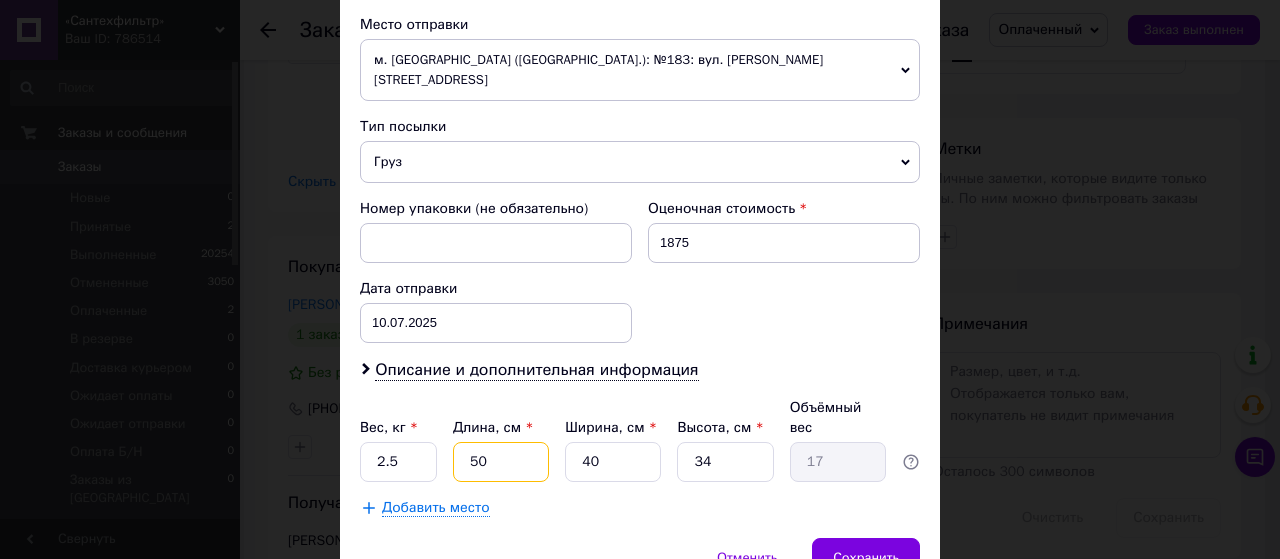 type on "50" 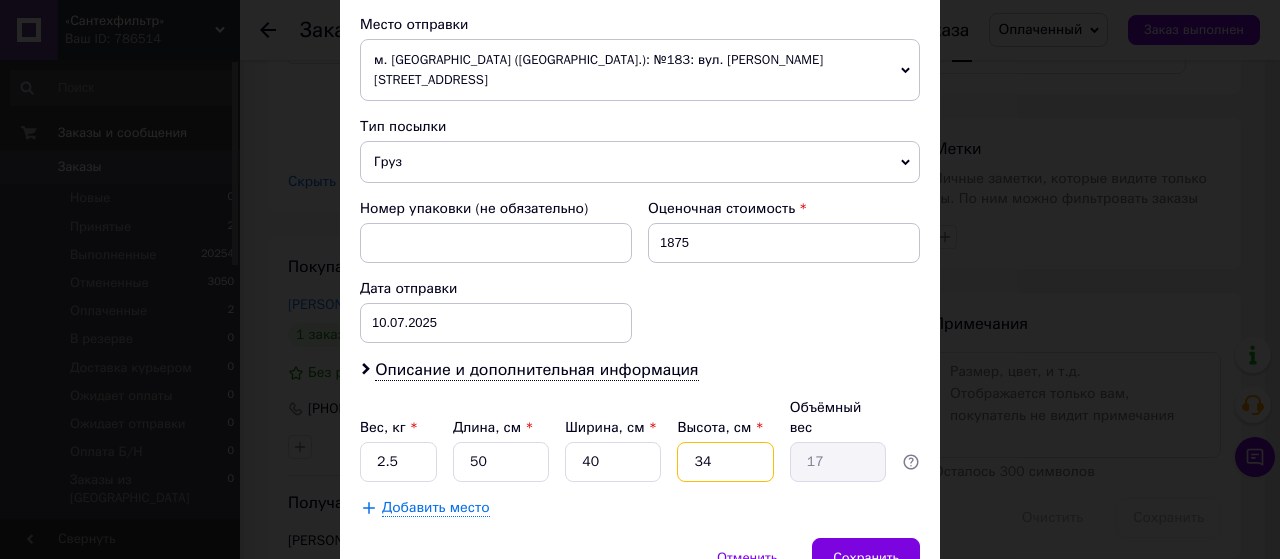 click on "34" at bounding box center [725, 462] 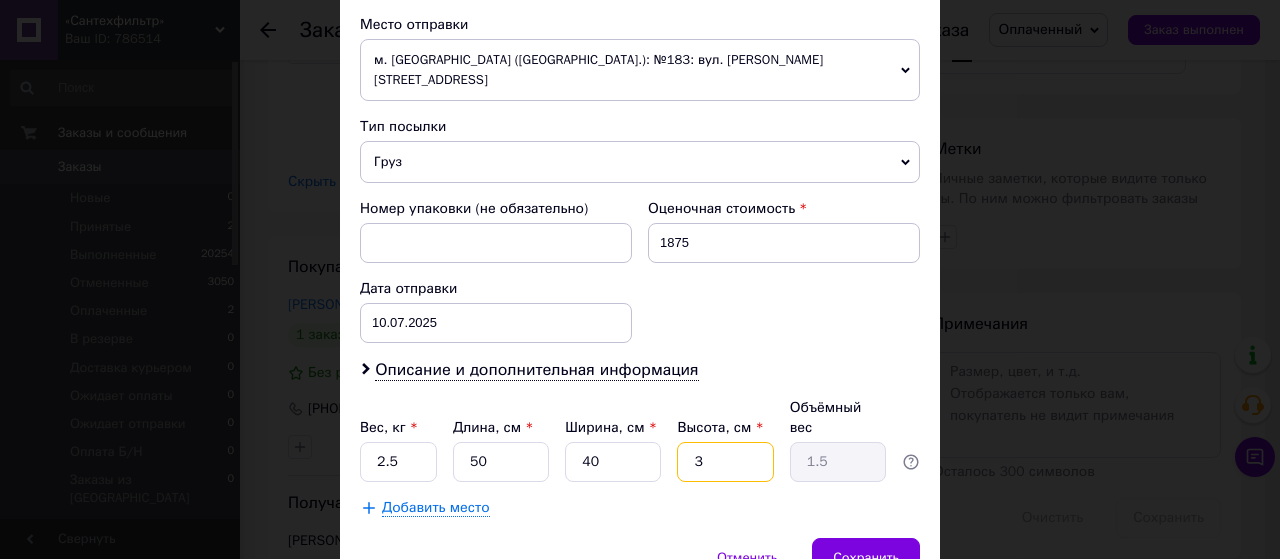 type on "33" 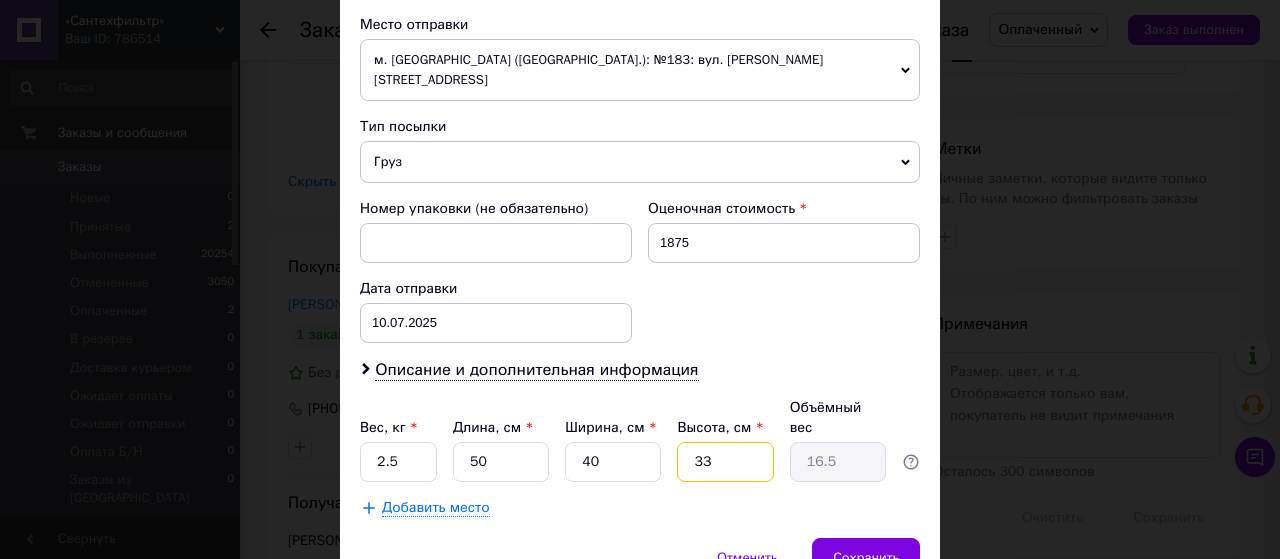type on "33" 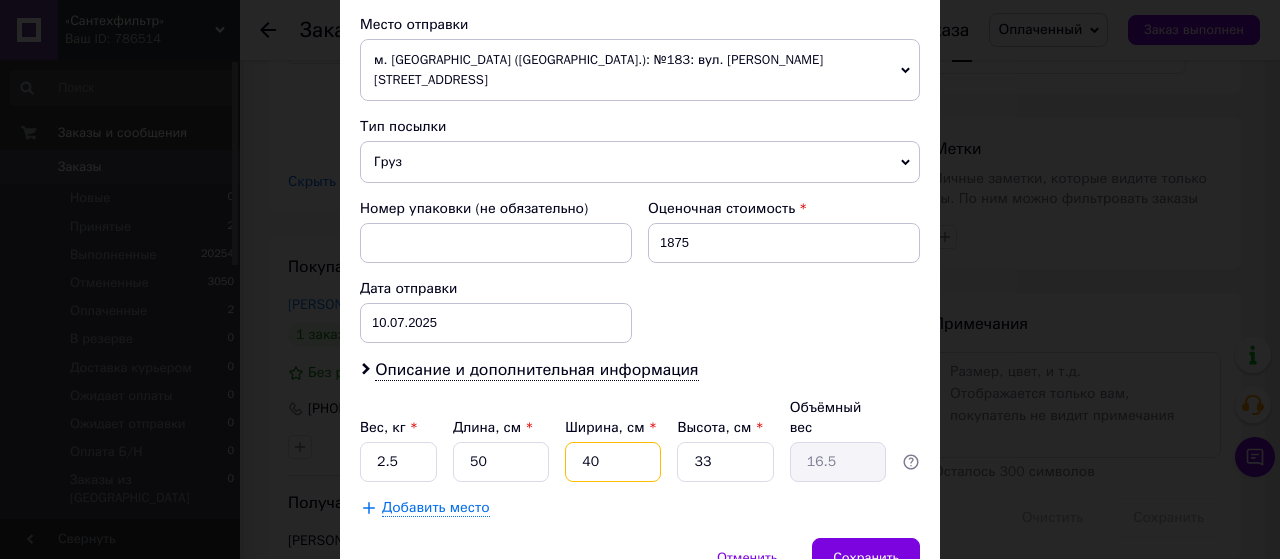 click on "40" at bounding box center [613, 462] 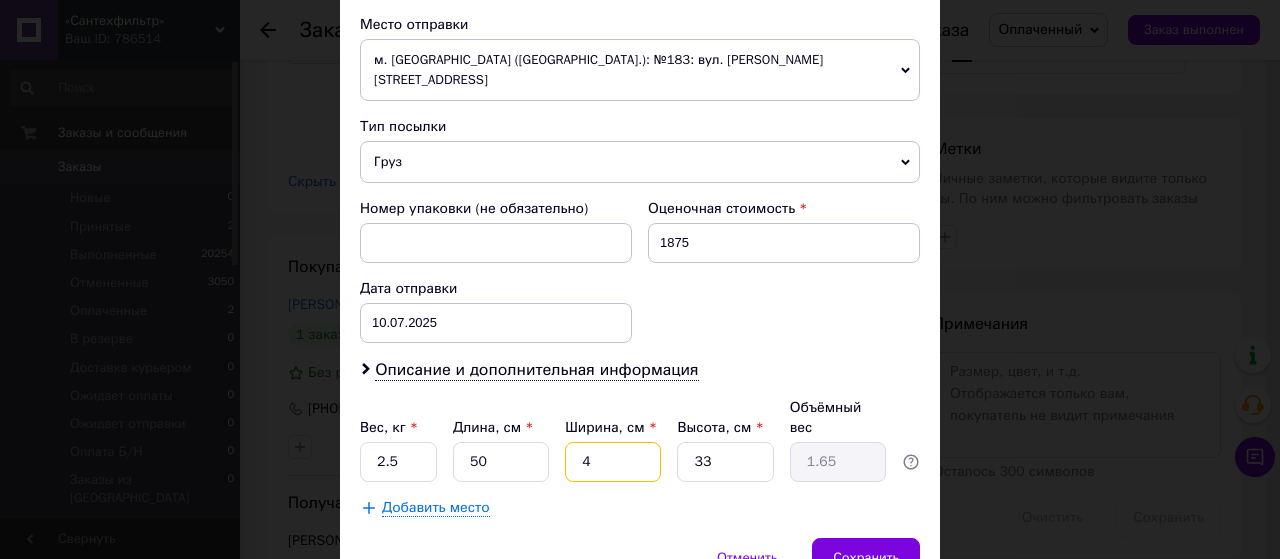type 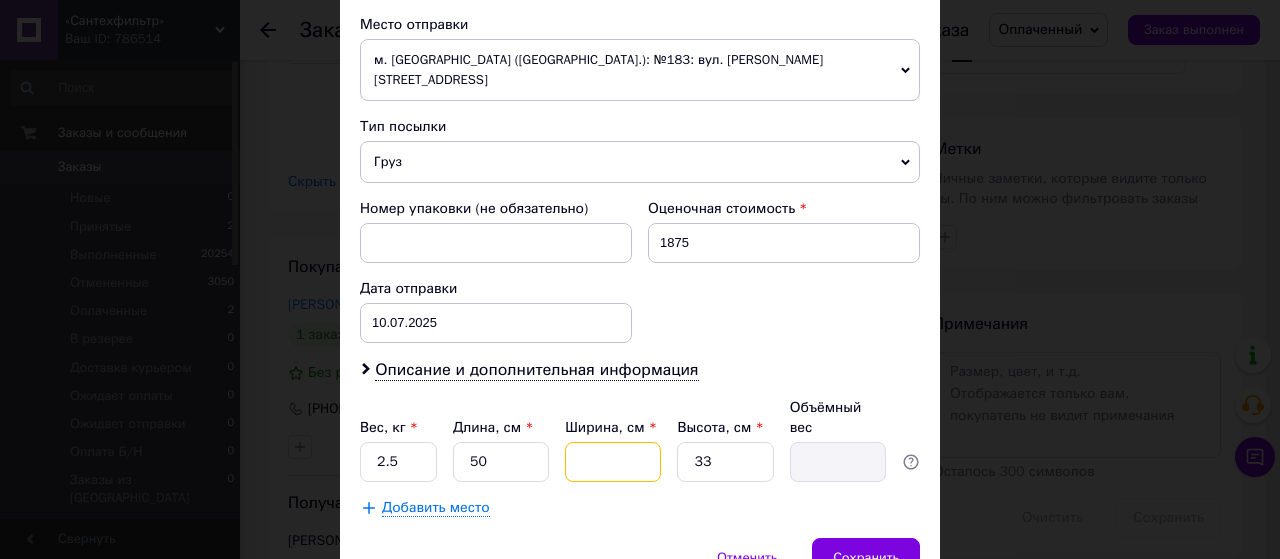 type on "1" 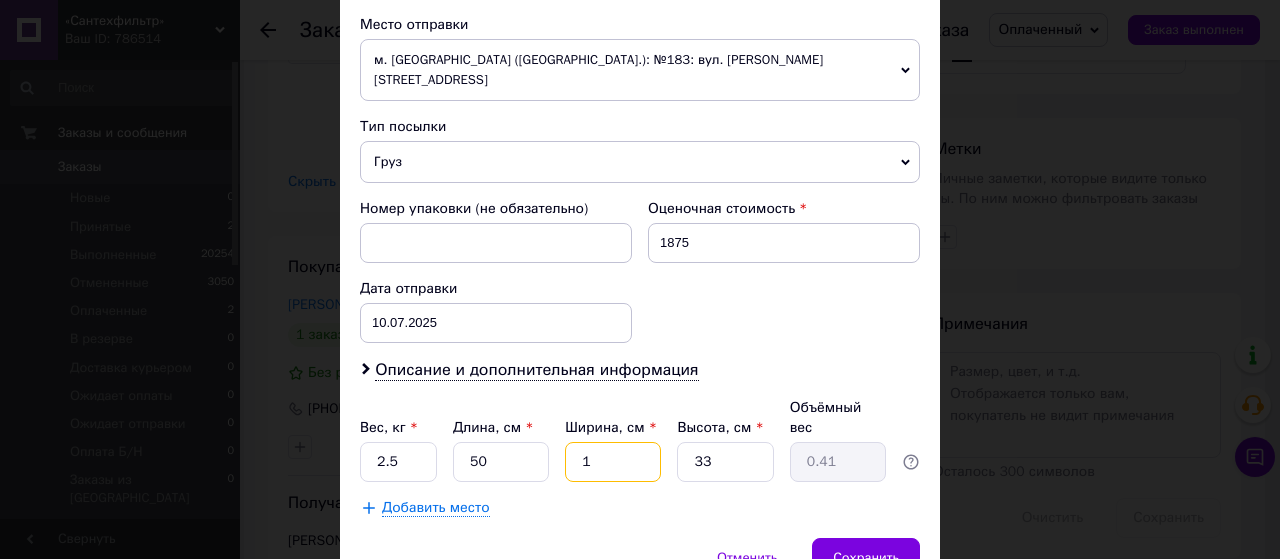 type on "12" 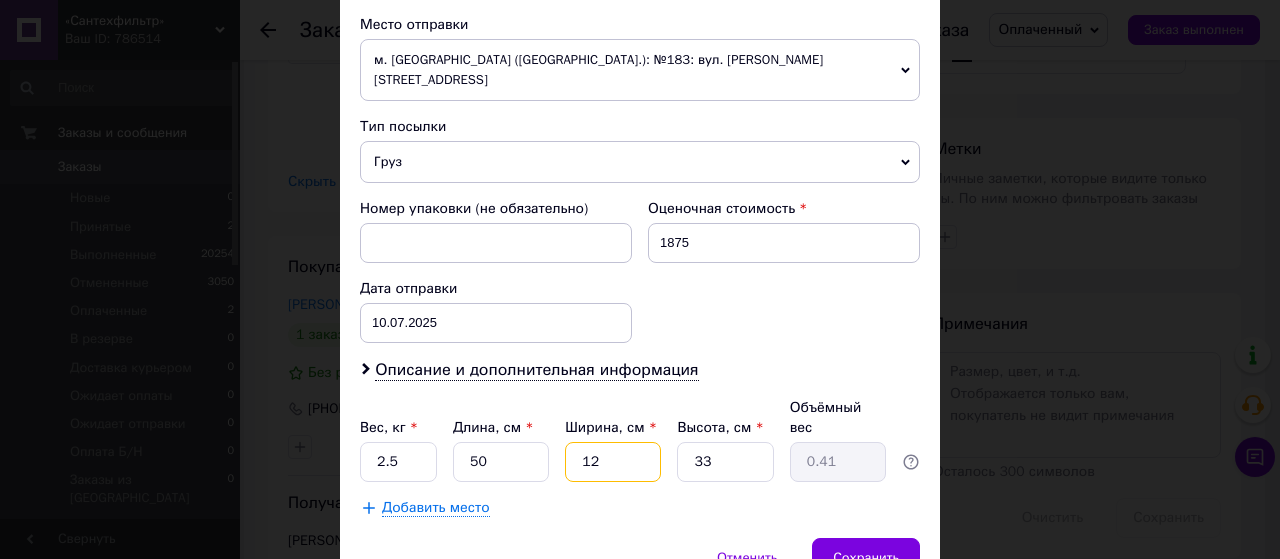 type on "4.95" 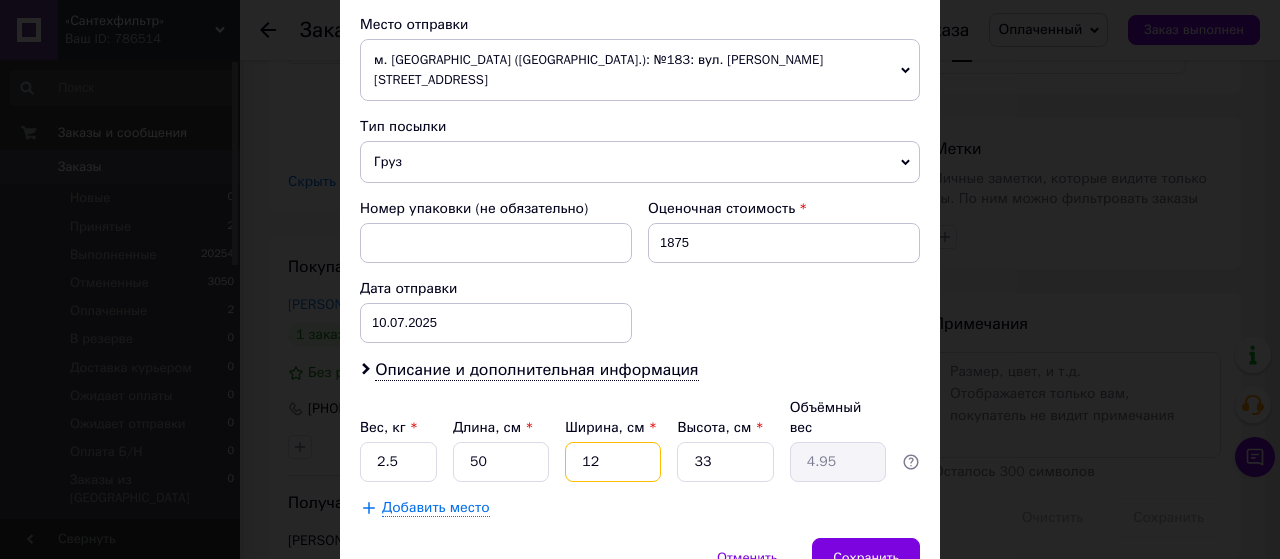 type on "12" 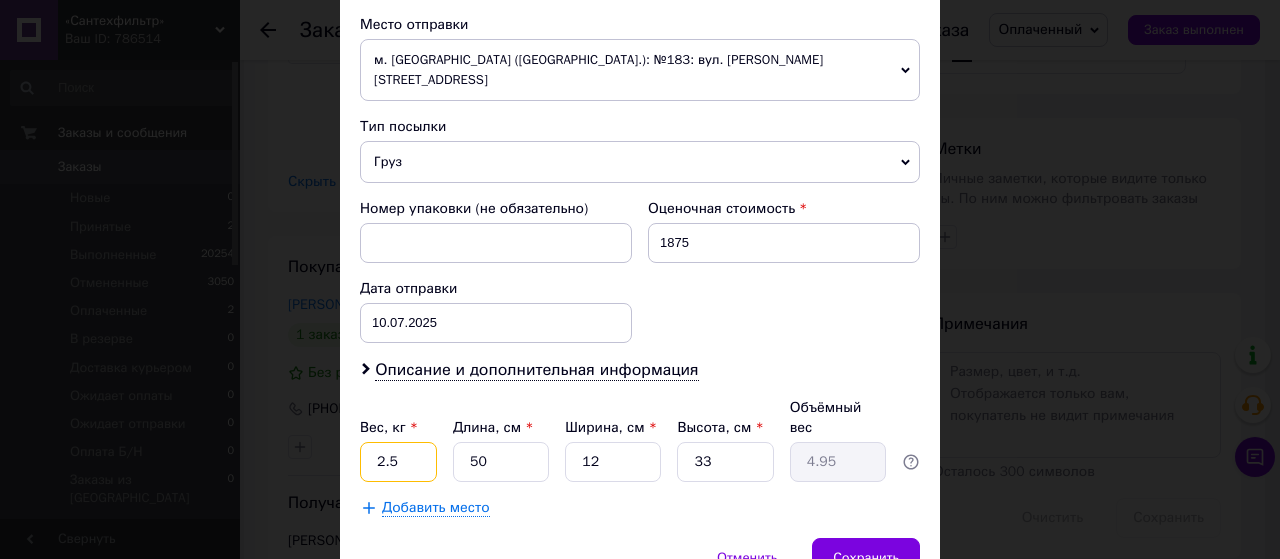 click on "2.5" at bounding box center [398, 462] 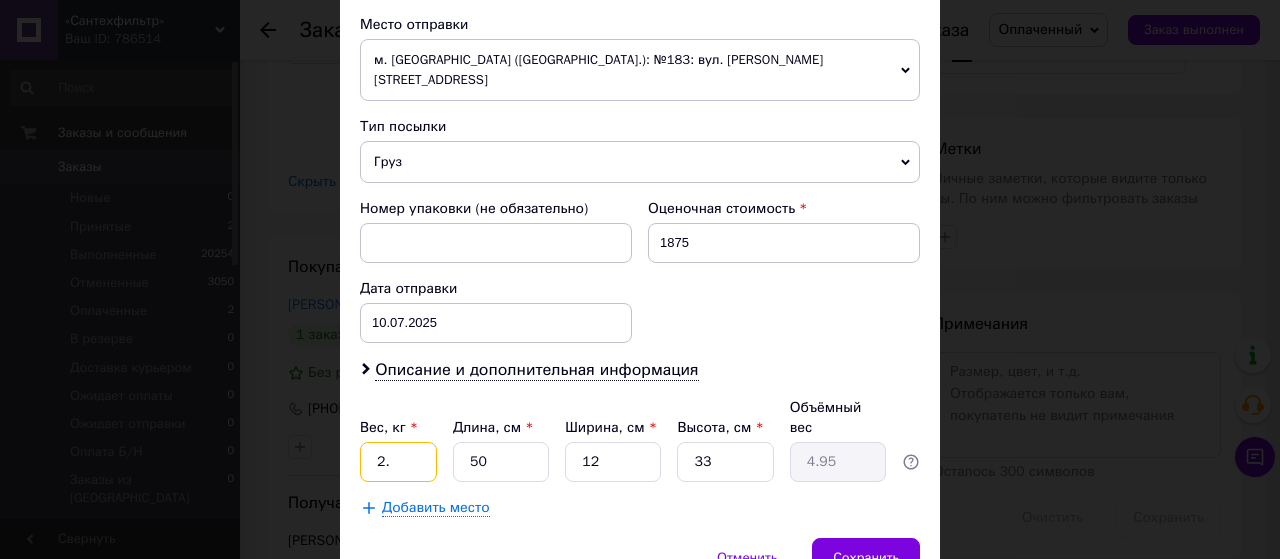 type on "2" 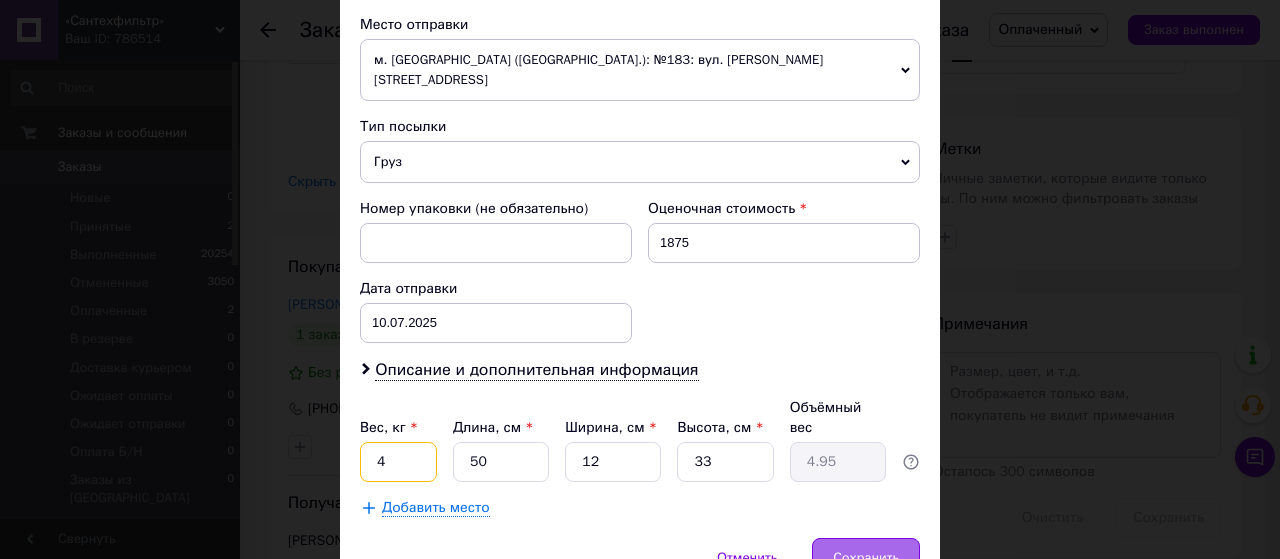 type on "4" 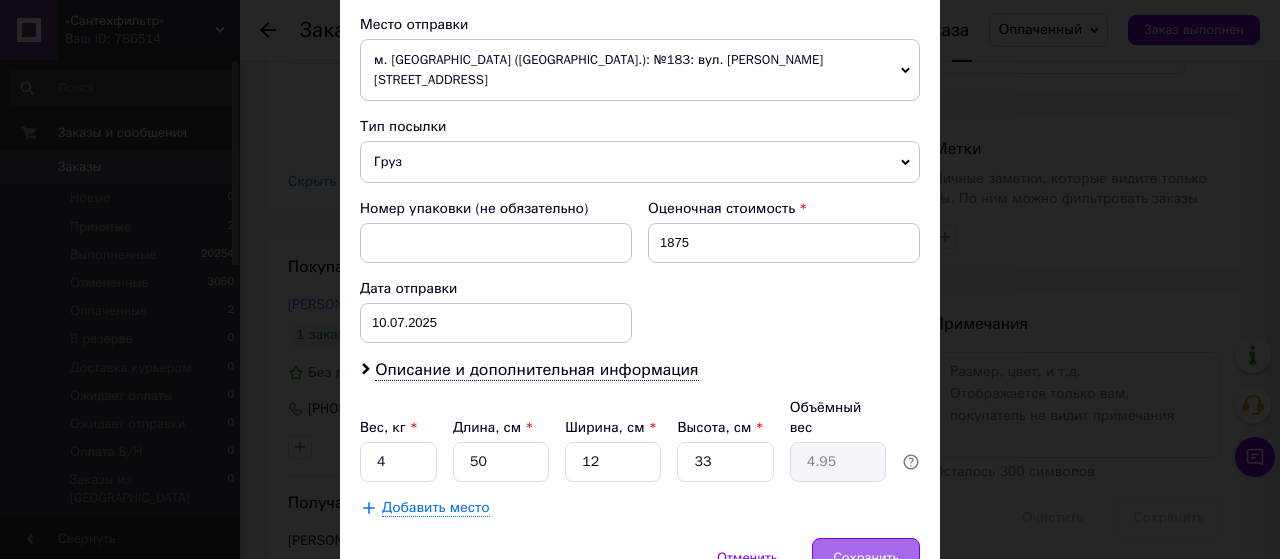 click on "Сохранить" at bounding box center (866, 558) 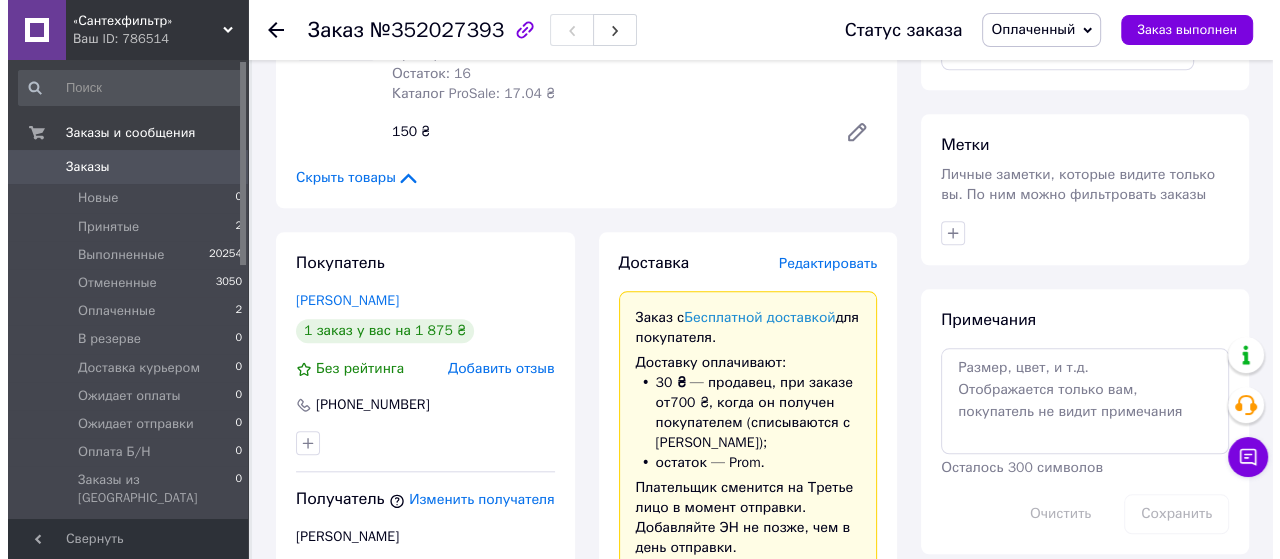 scroll, scrollTop: 1500, scrollLeft: 0, axis: vertical 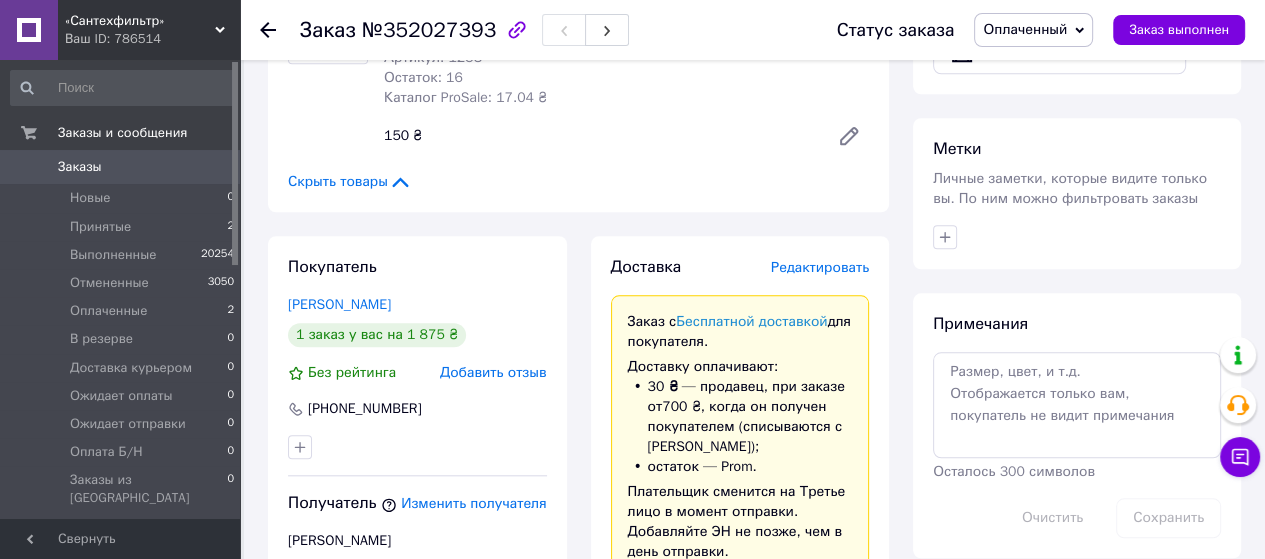 click on "Редактировать" at bounding box center (820, 267) 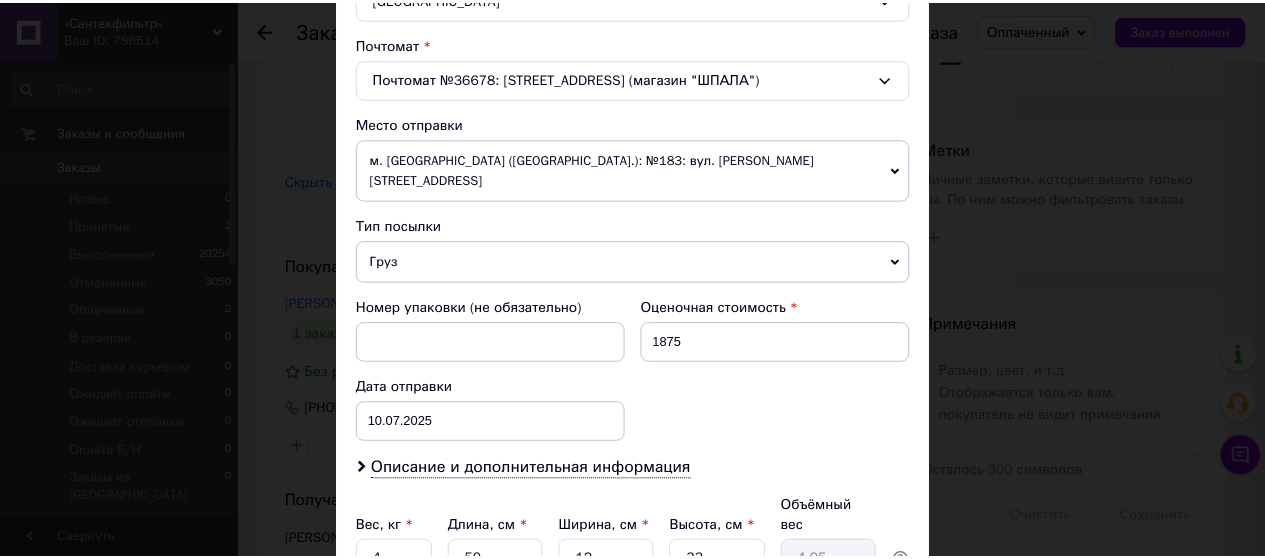 scroll, scrollTop: 763, scrollLeft: 0, axis: vertical 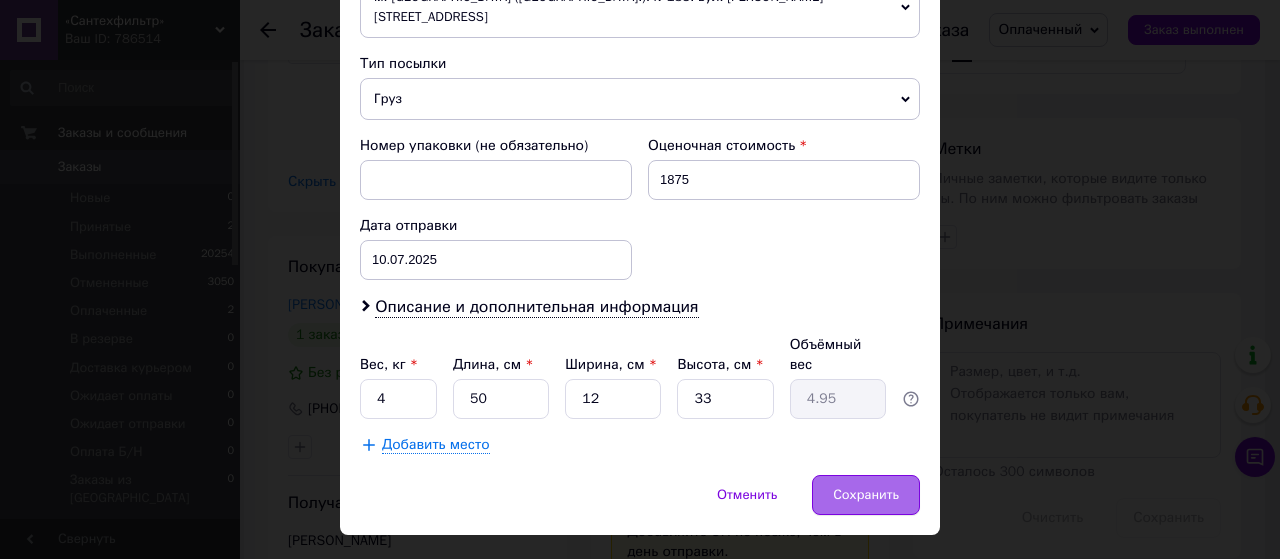 click on "Сохранить" at bounding box center (866, 495) 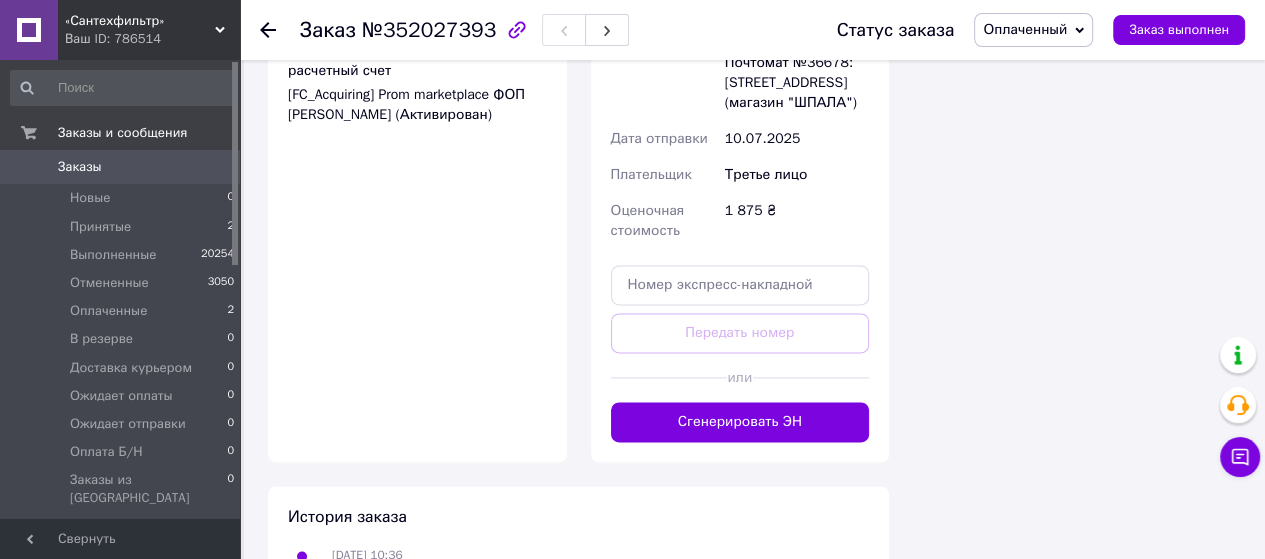 scroll, scrollTop: 2219, scrollLeft: 0, axis: vertical 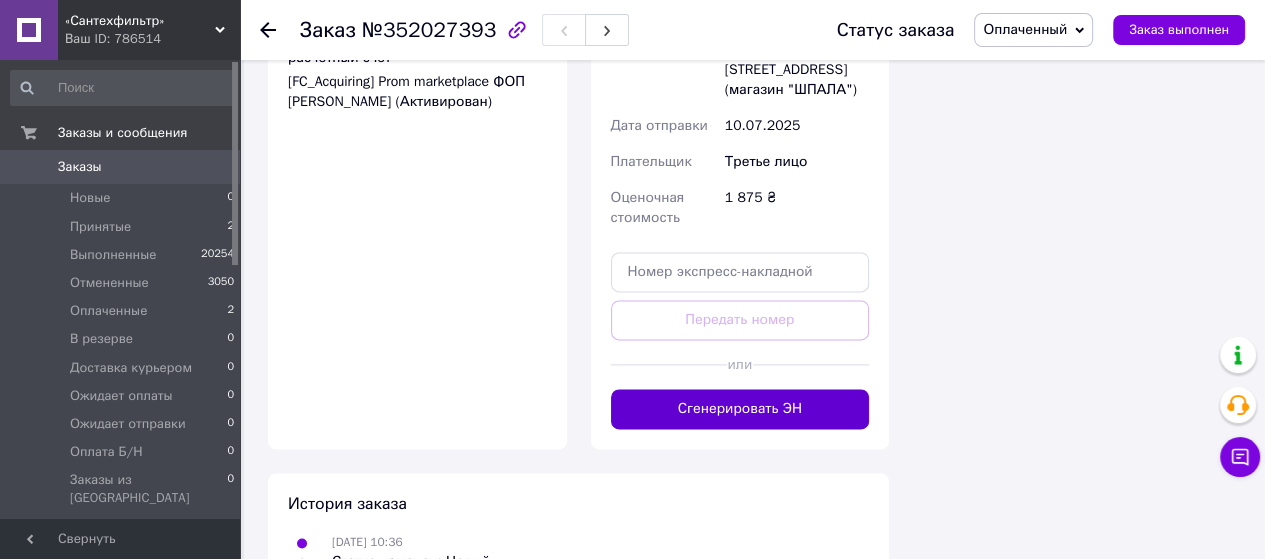 click on "Сгенерировать ЭН" at bounding box center (740, 409) 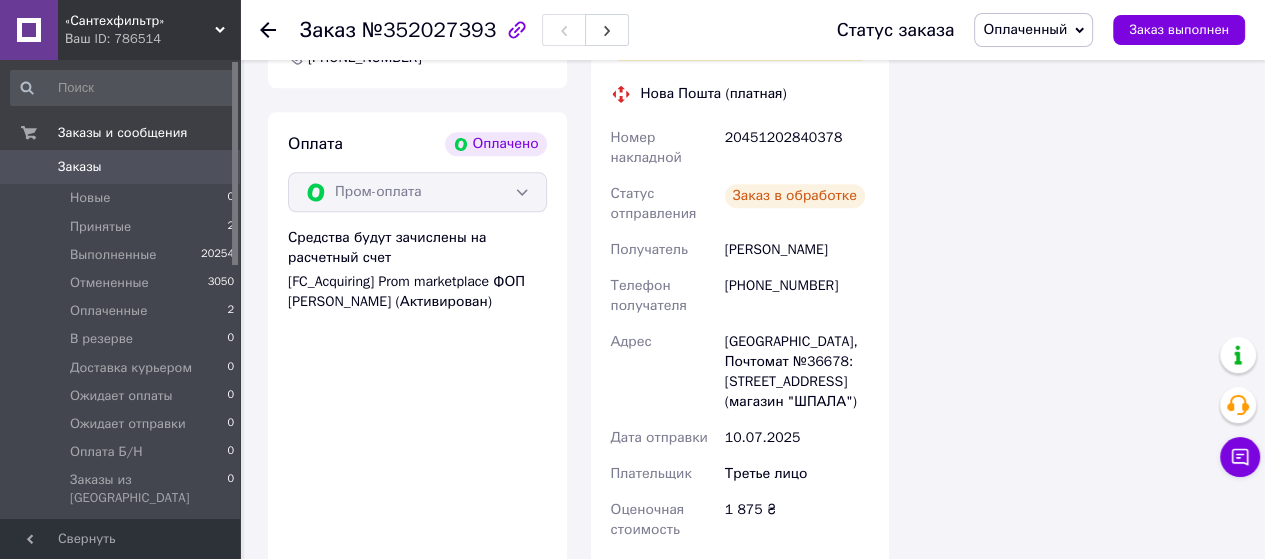 scroll, scrollTop: 1919, scrollLeft: 0, axis: vertical 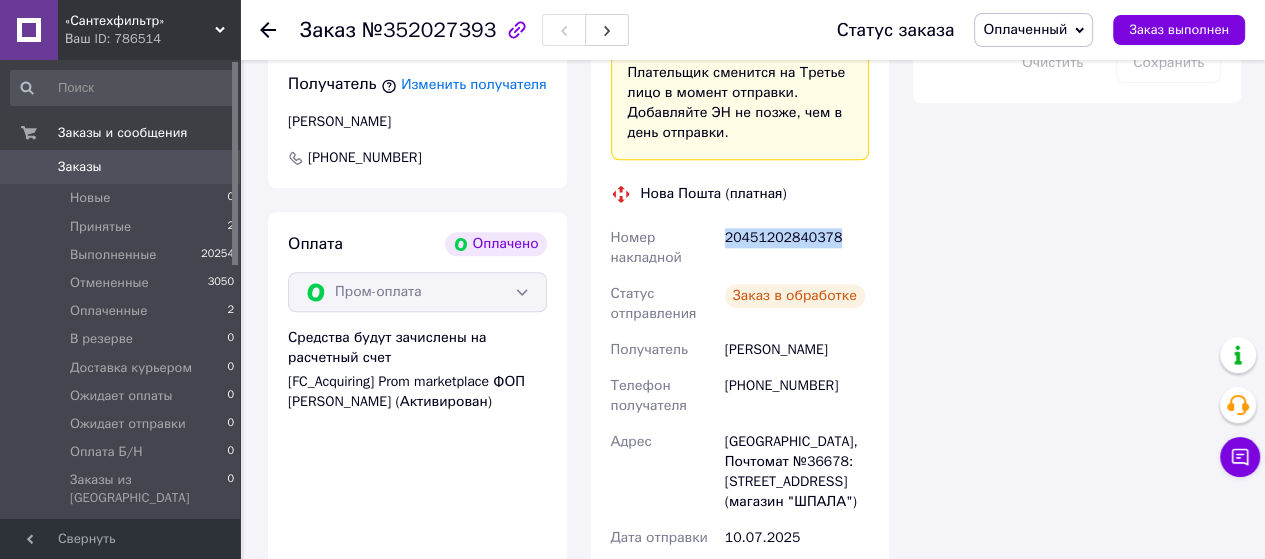 drag, startPoint x: 726, startPoint y: 237, endPoint x: 851, endPoint y: 245, distance: 125.25574 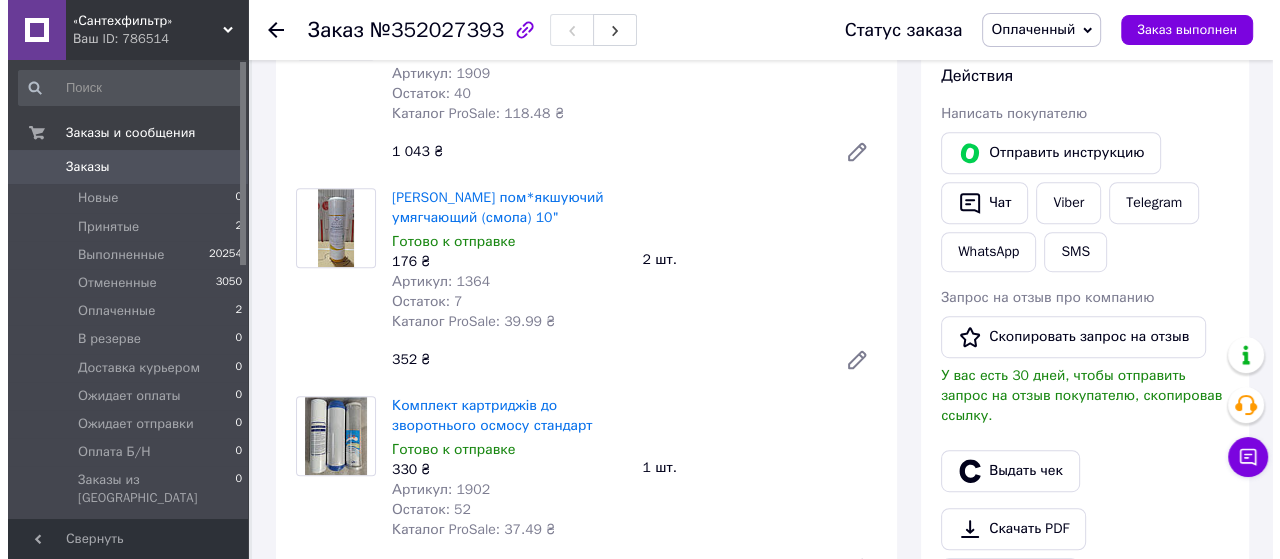 scroll, scrollTop: 851, scrollLeft: 0, axis: vertical 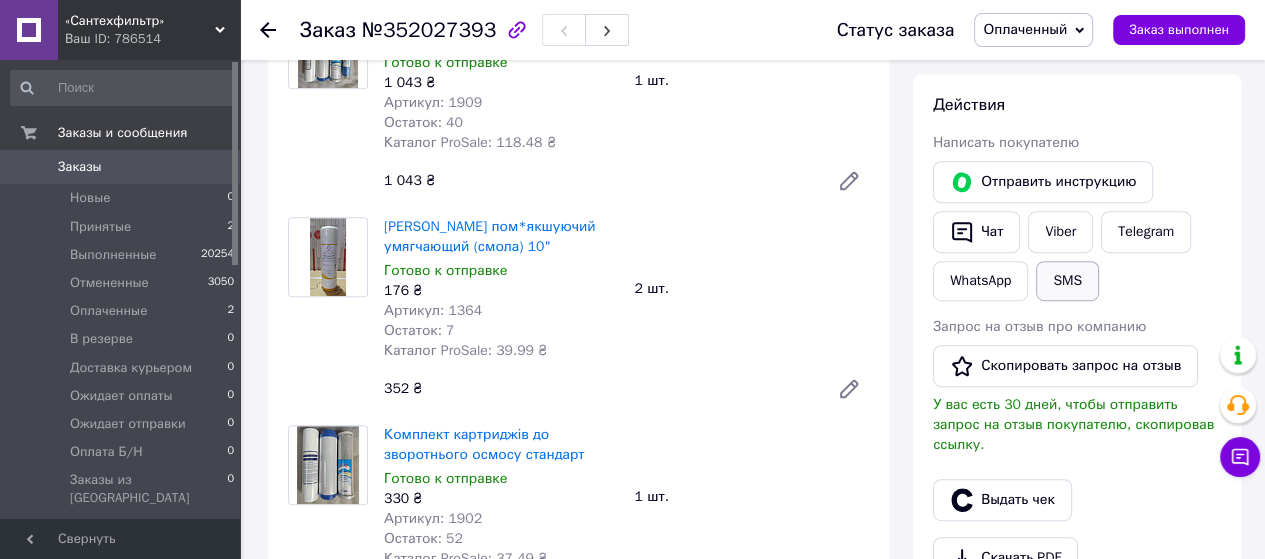 click on "SMS" at bounding box center (1067, 281) 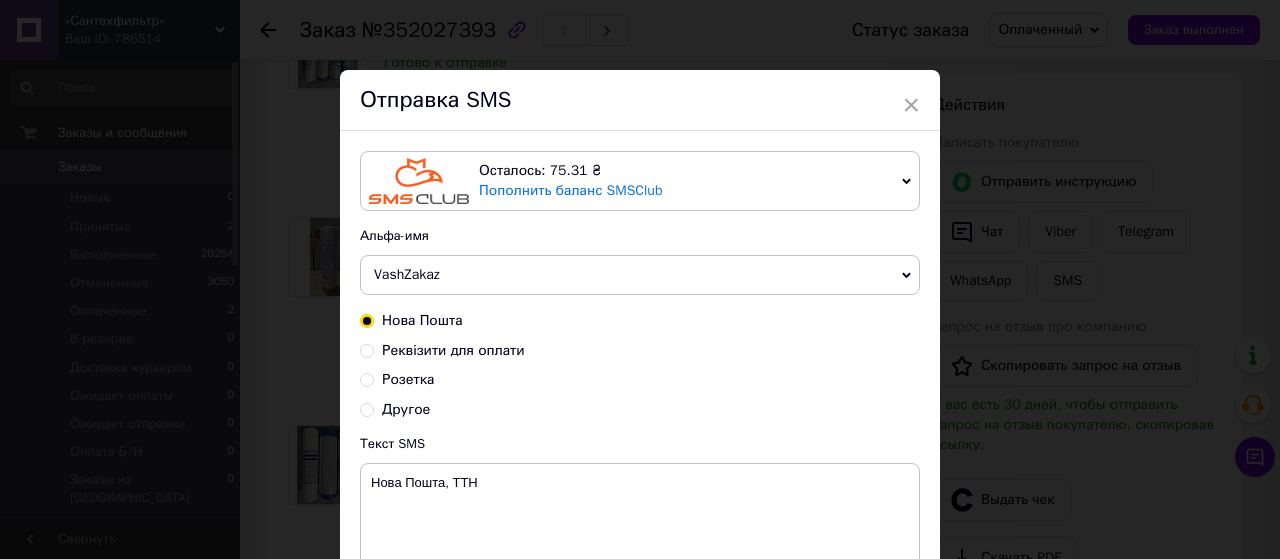 click on "VashZakaz" at bounding box center [407, 274] 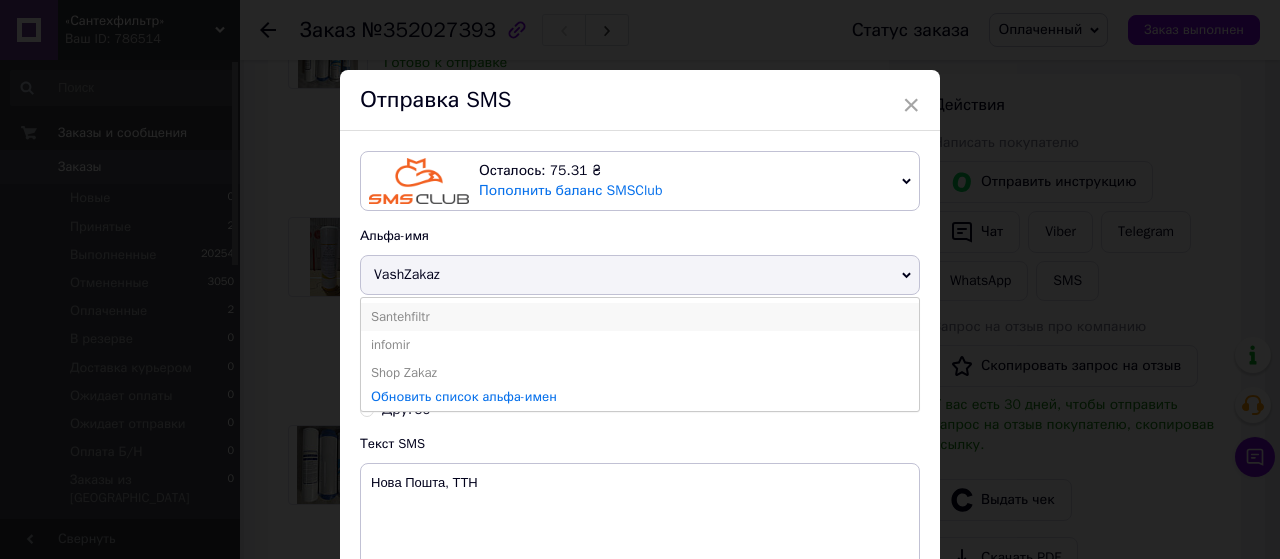 click on "Santehfiltr" at bounding box center [640, 317] 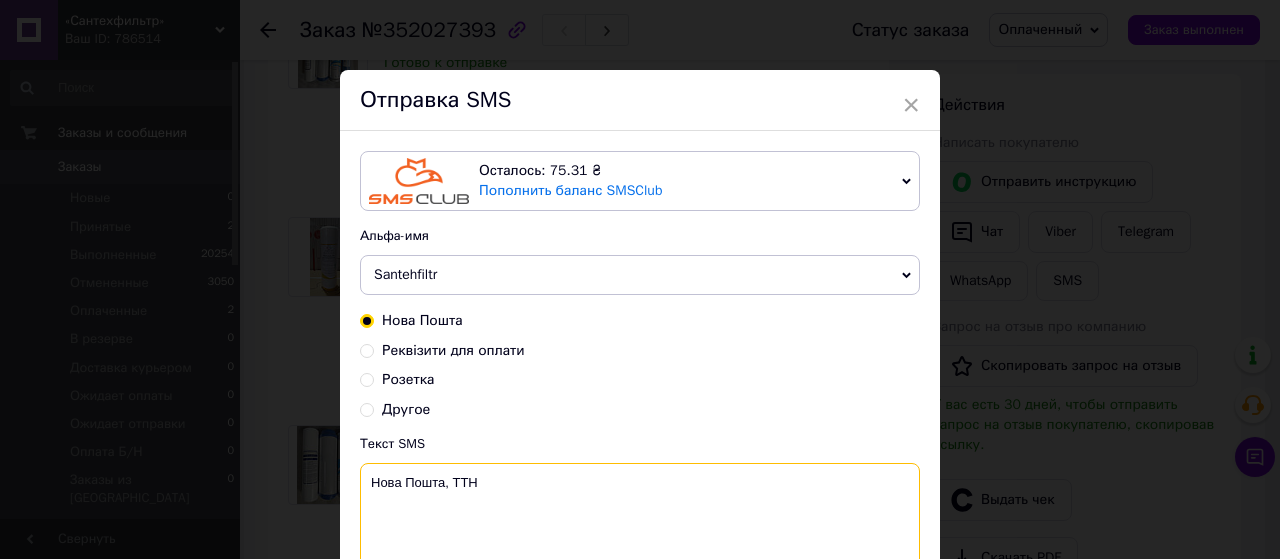 paste on "20451202840378" 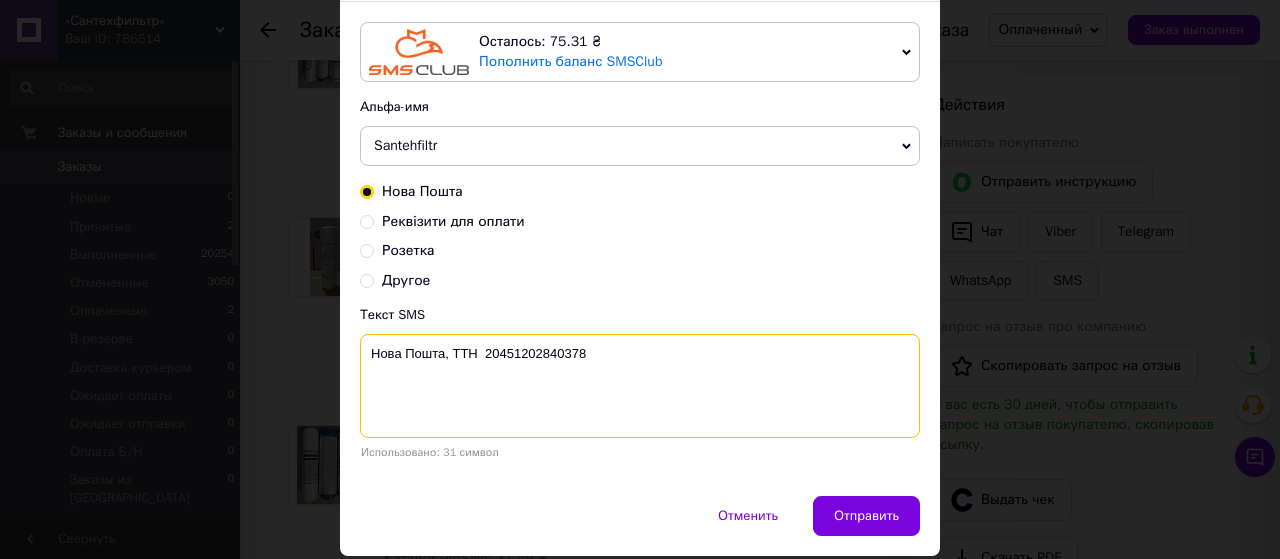 scroll, scrollTop: 192, scrollLeft: 0, axis: vertical 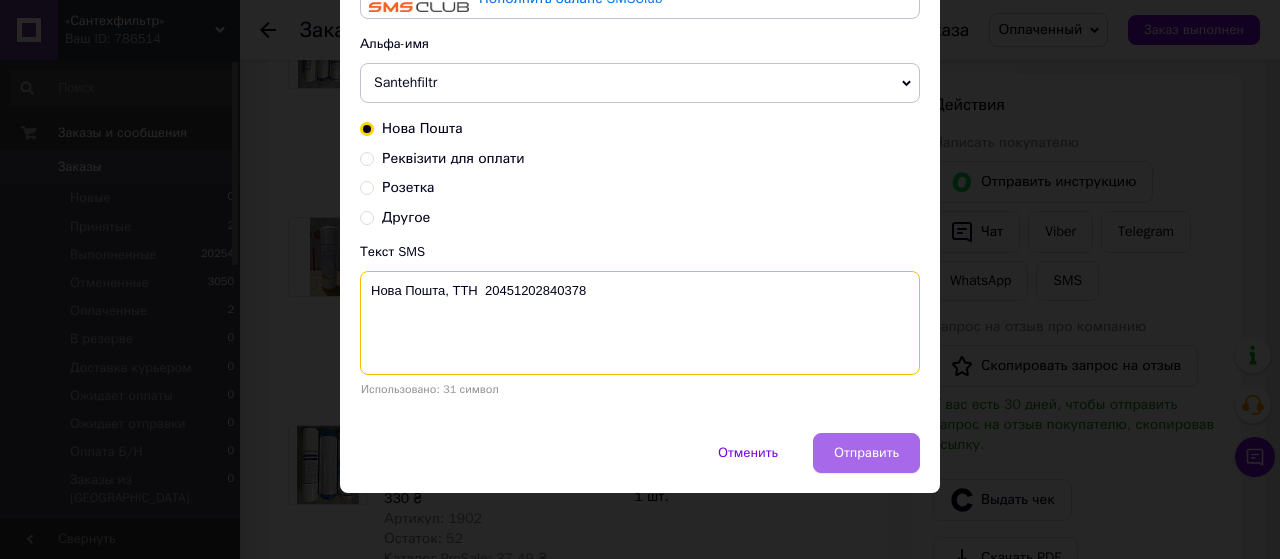 type on "Нова Пошта, ТТН  20451202840378" 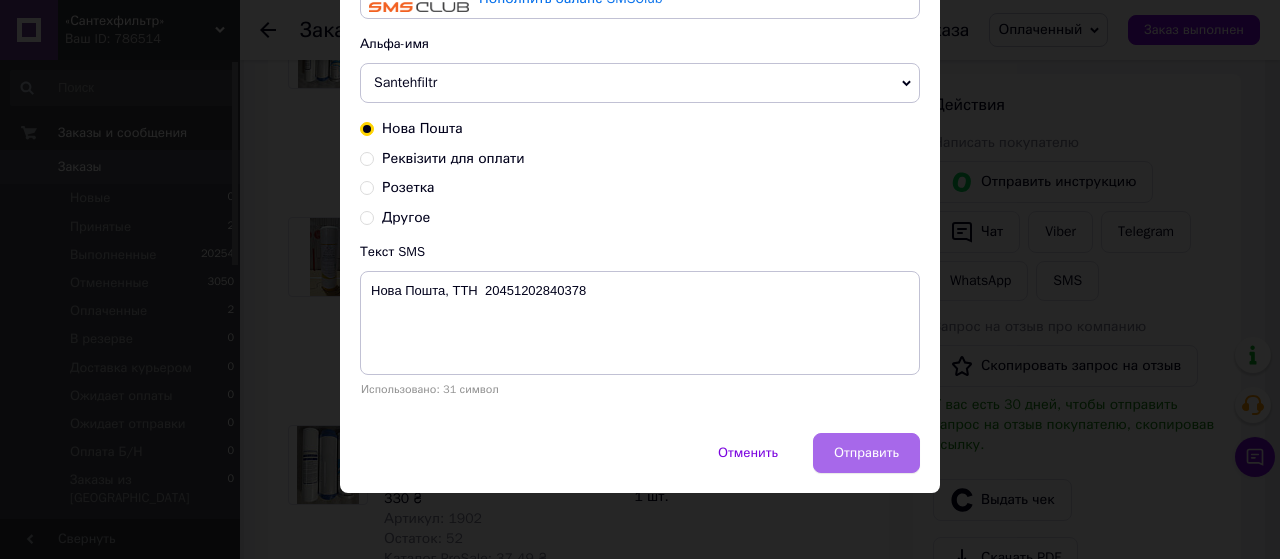 click on "Отправить" at bounding box center (866, 453) 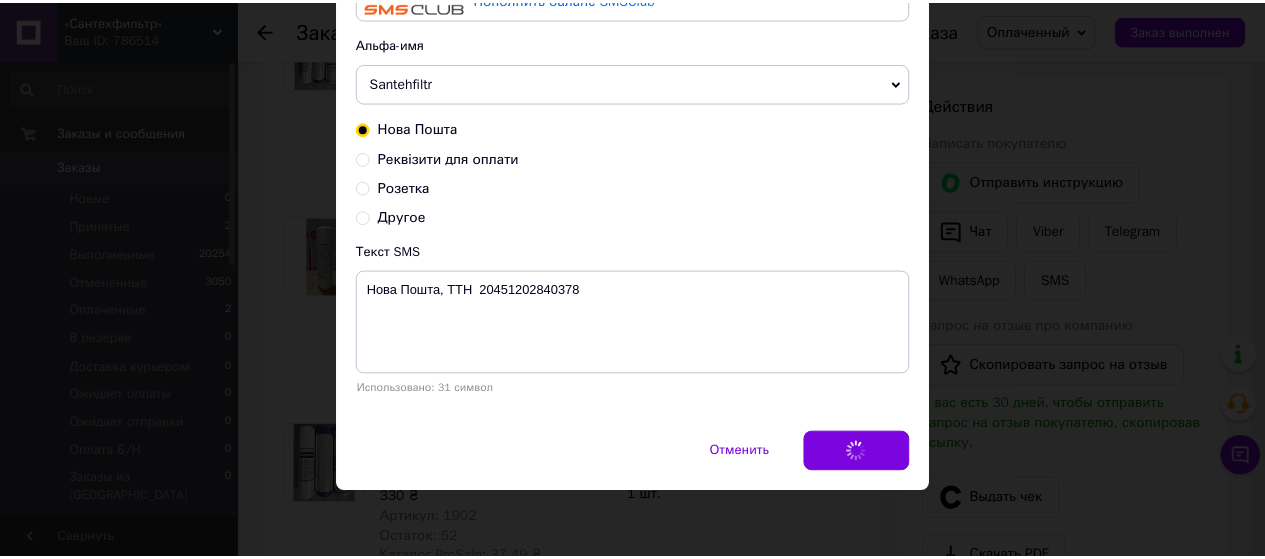 scroll, scrollTop: 0, scrollLeft: 0, axis: both 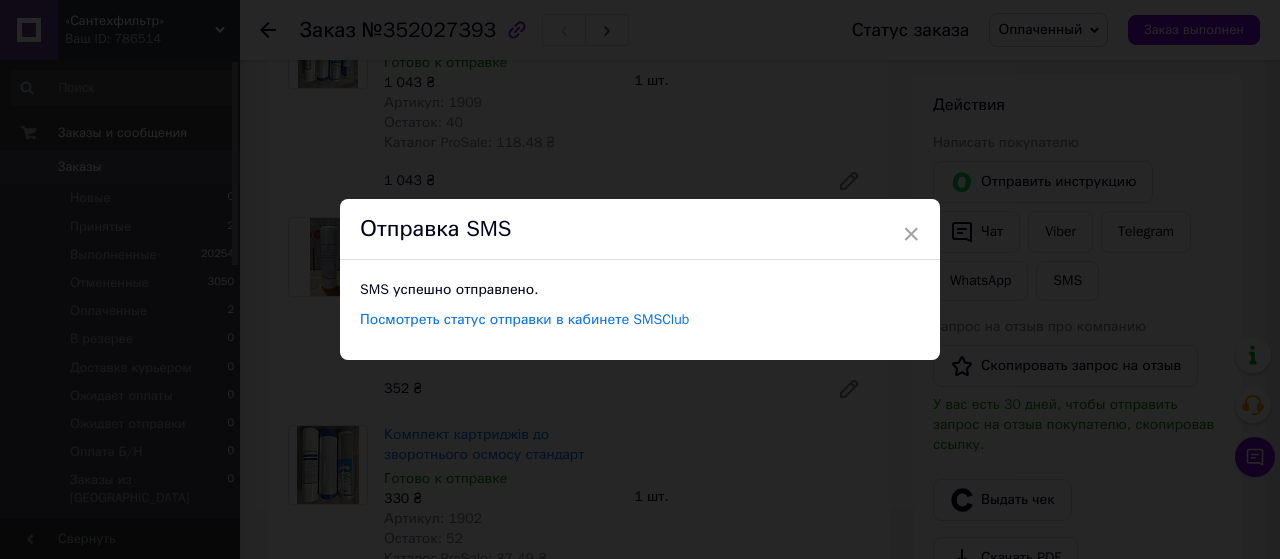 click on "× Отправка SMS SMS успешно отправлено. Посмотреть статус отправки в кабинете SMSClub" at bounding box center (640, 279) 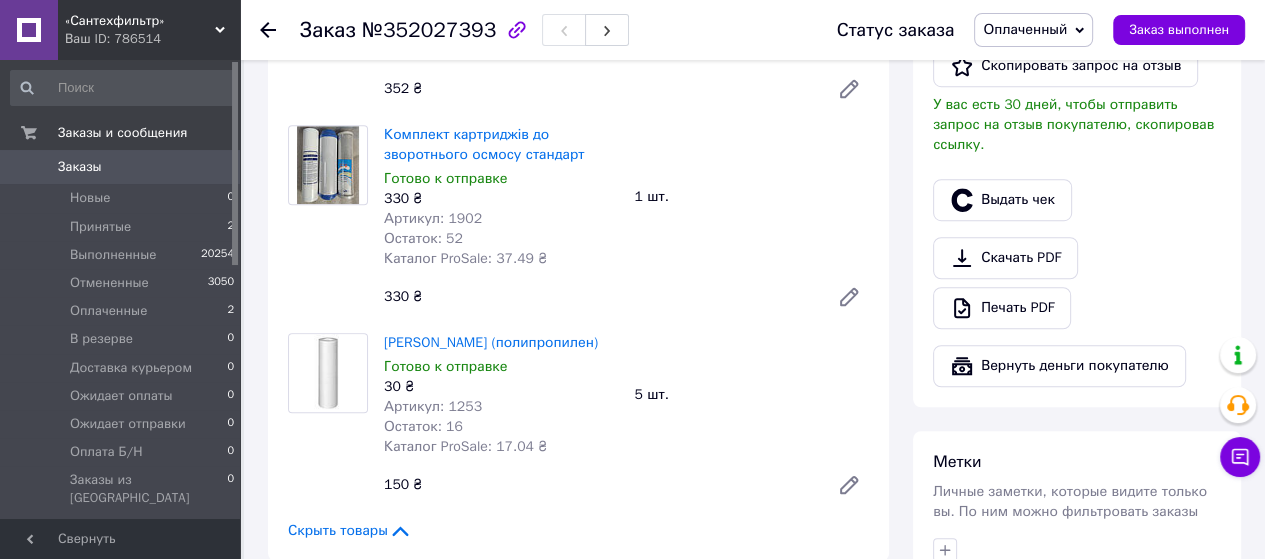 scroll, scrollTop: 851, scrollLeft: 0, axis: vertical 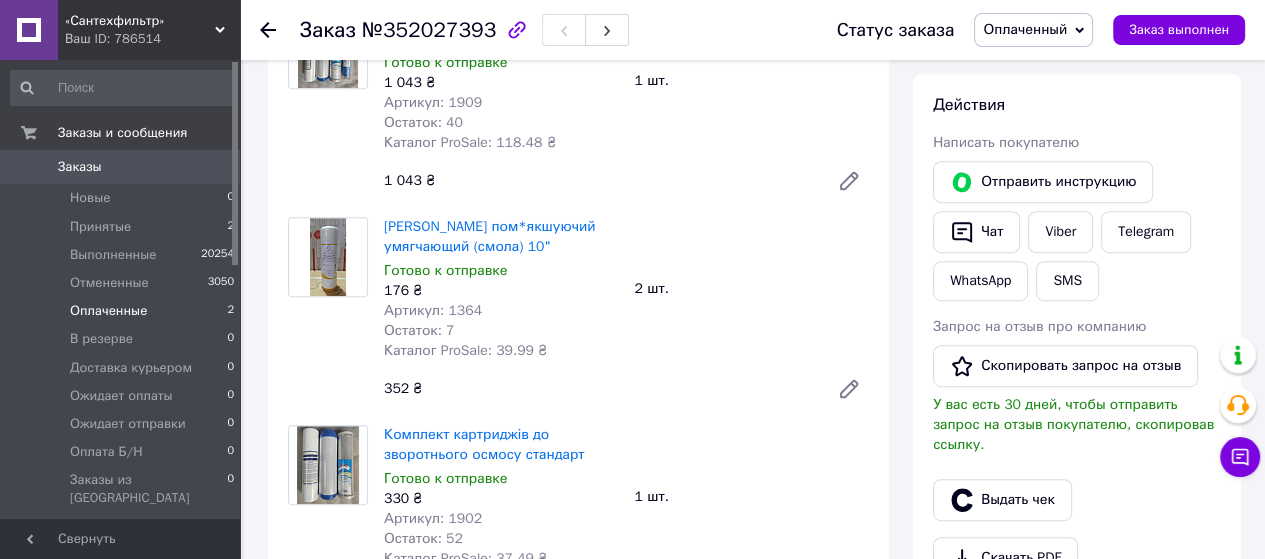 click on "Оплаченные" at bounding box center (108, 311) 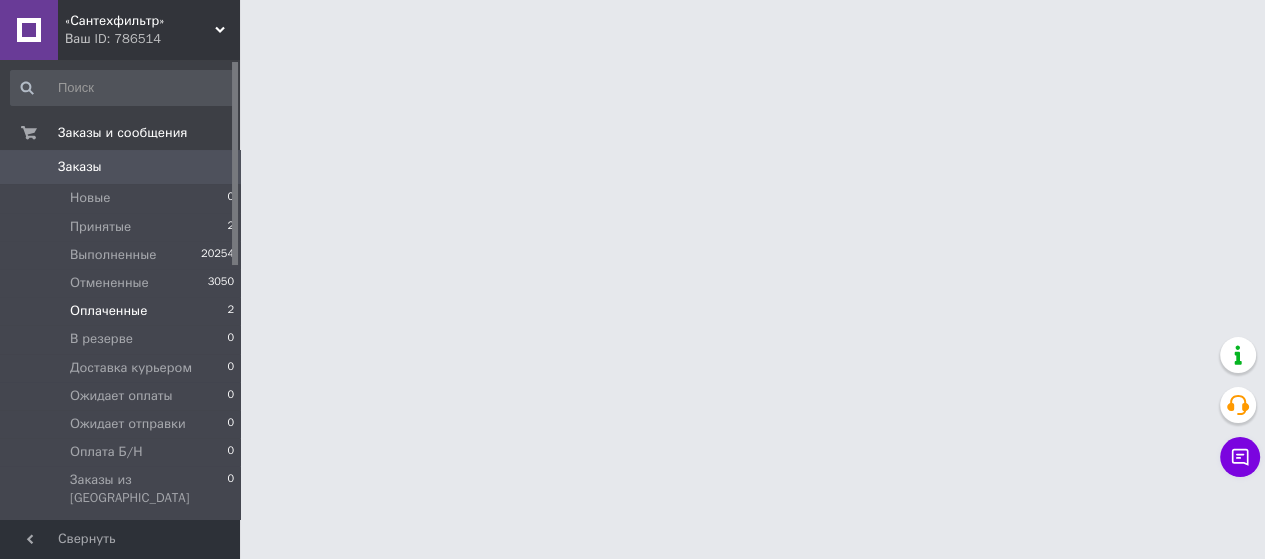 scroll, scrollTop: 0, scrollLeft: 0, axis: both 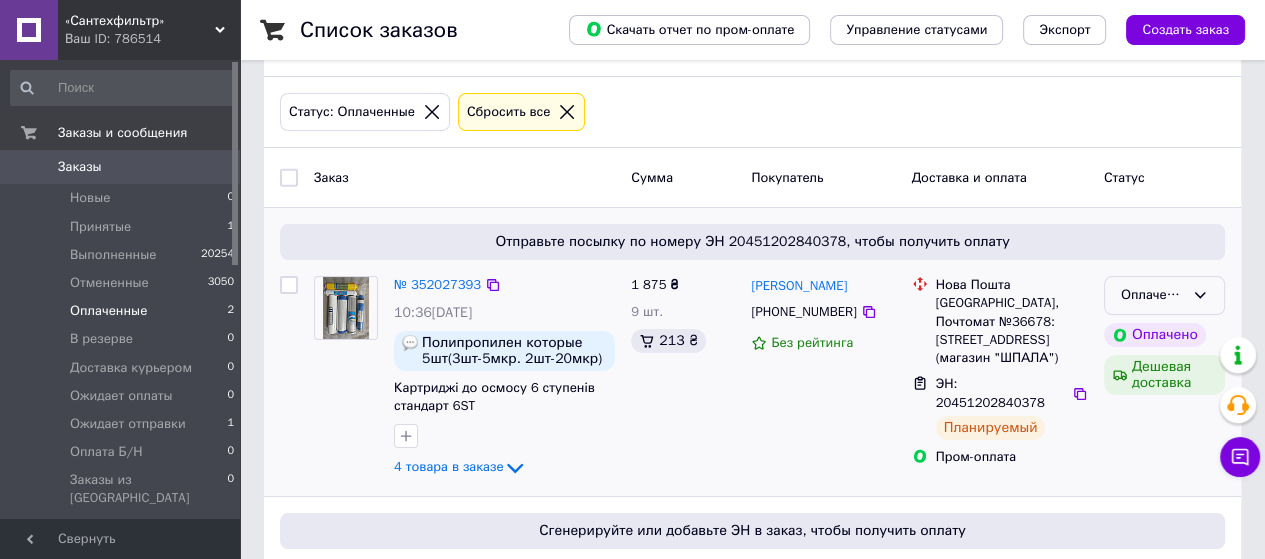 click on "Оплаченный" at bounding box center (1152, 295) 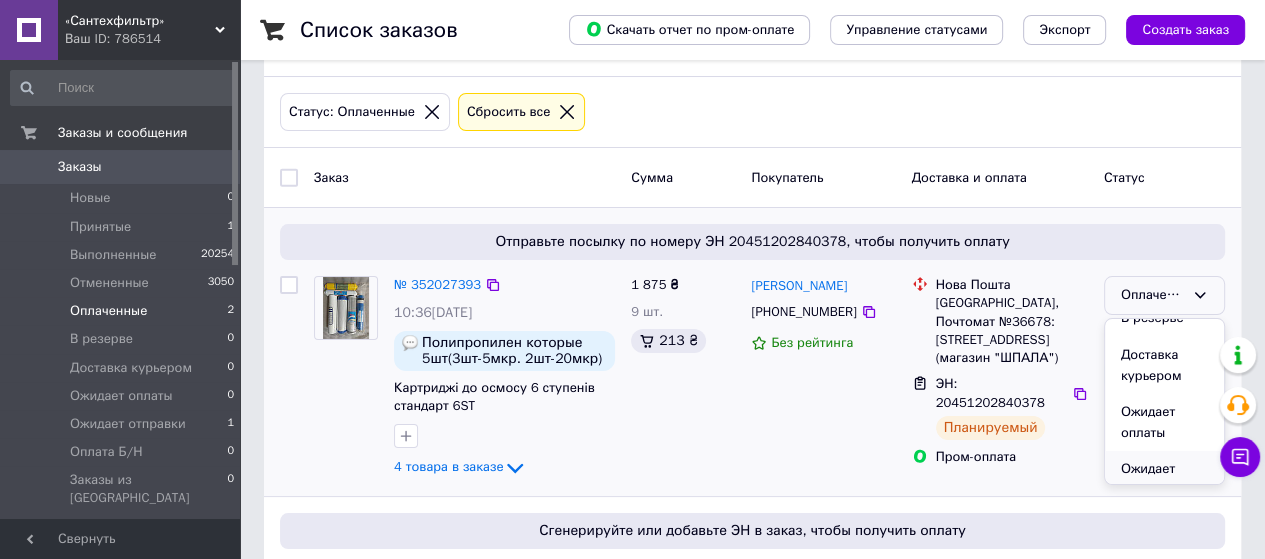 scroll, scrollTop: 188, scrollLeft: 0, axis: vertical 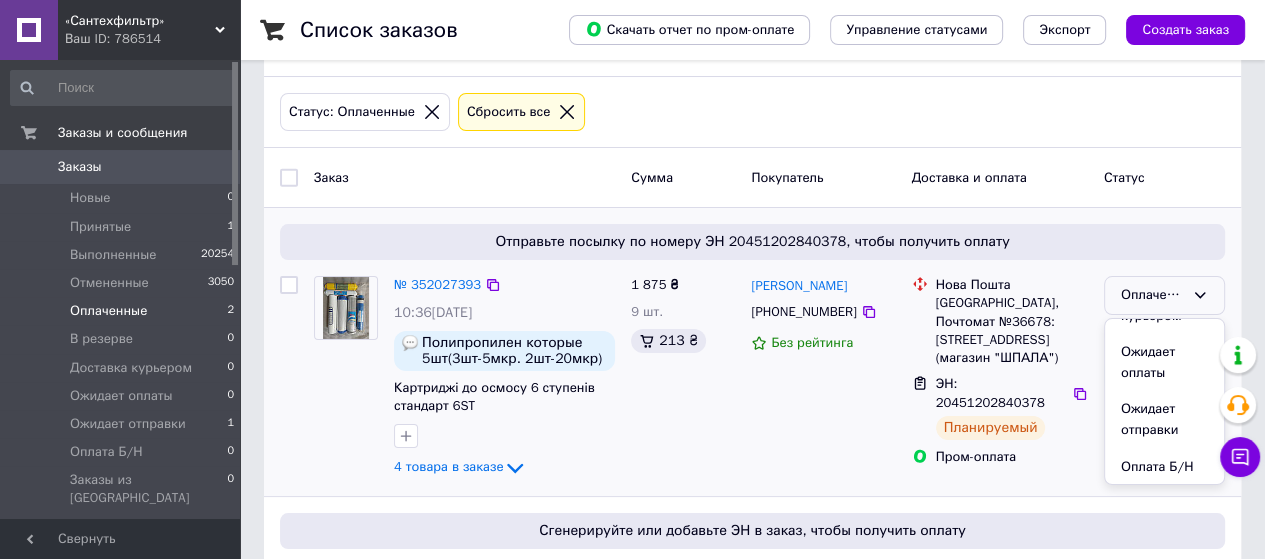 click on "Ожидает отправки" at bounding box center [1164, 419] 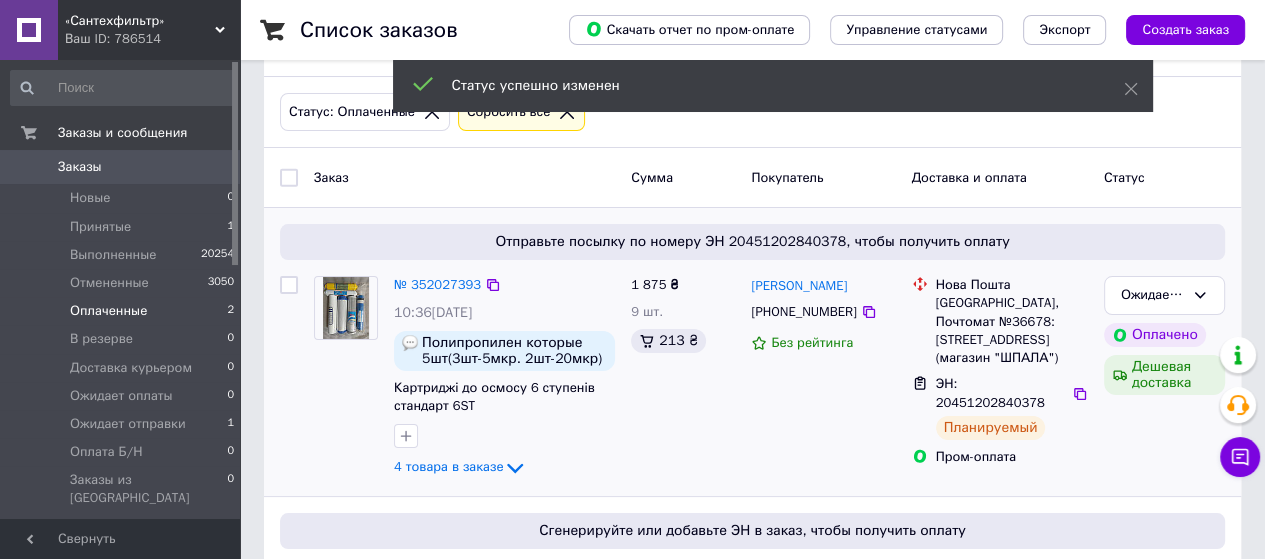 scroll, scrollTop: 279, scrollLeft: 0, axis: vertical 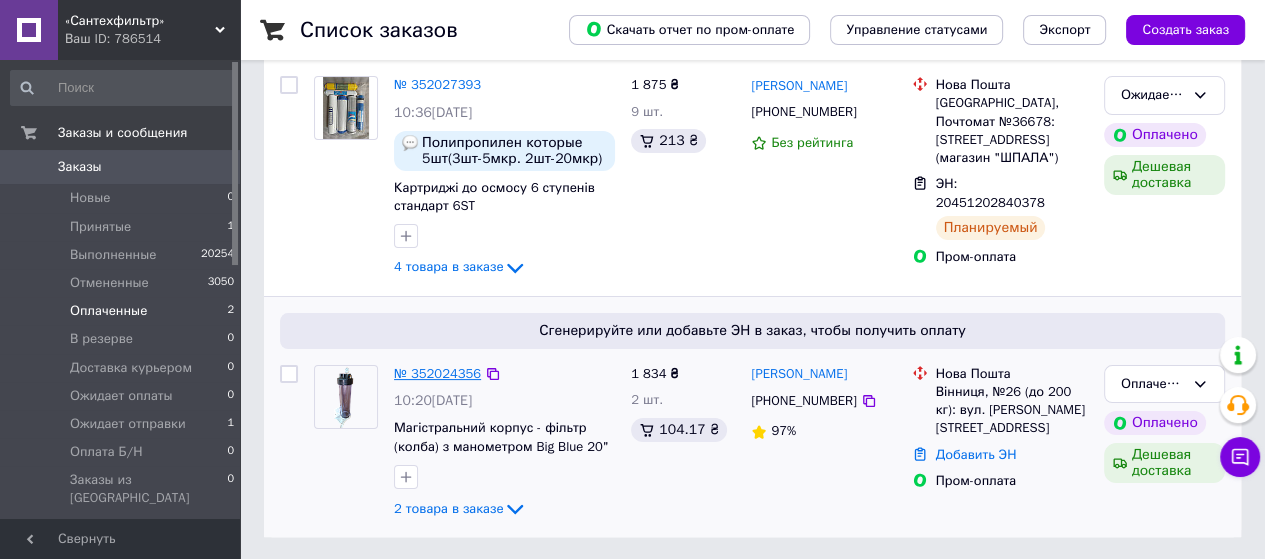 click on "№ 352024356" at bounding box center (437, 373) 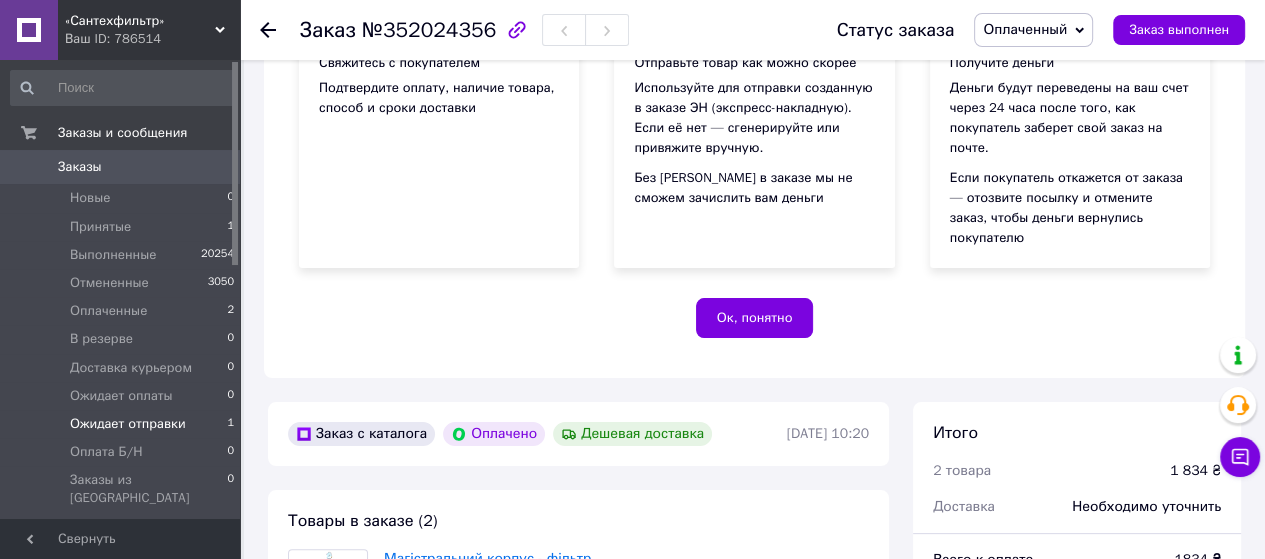 click on "Ожидает отправки 1" at bounding box center [123, 424] 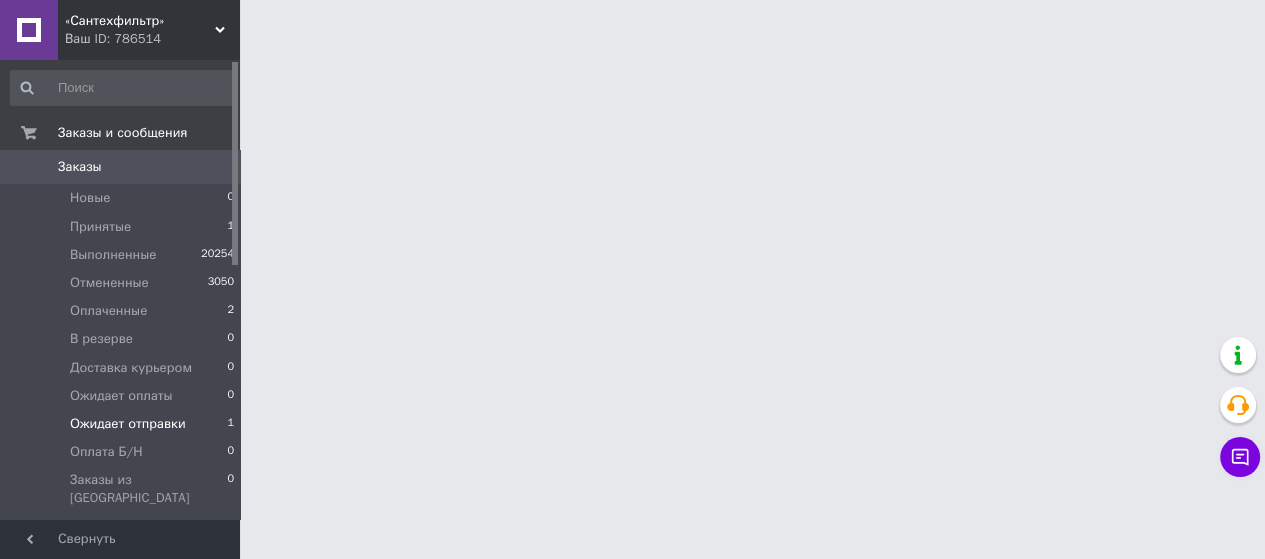 scroll, scrollTop: 0, scrollLeft: 0, axis: both 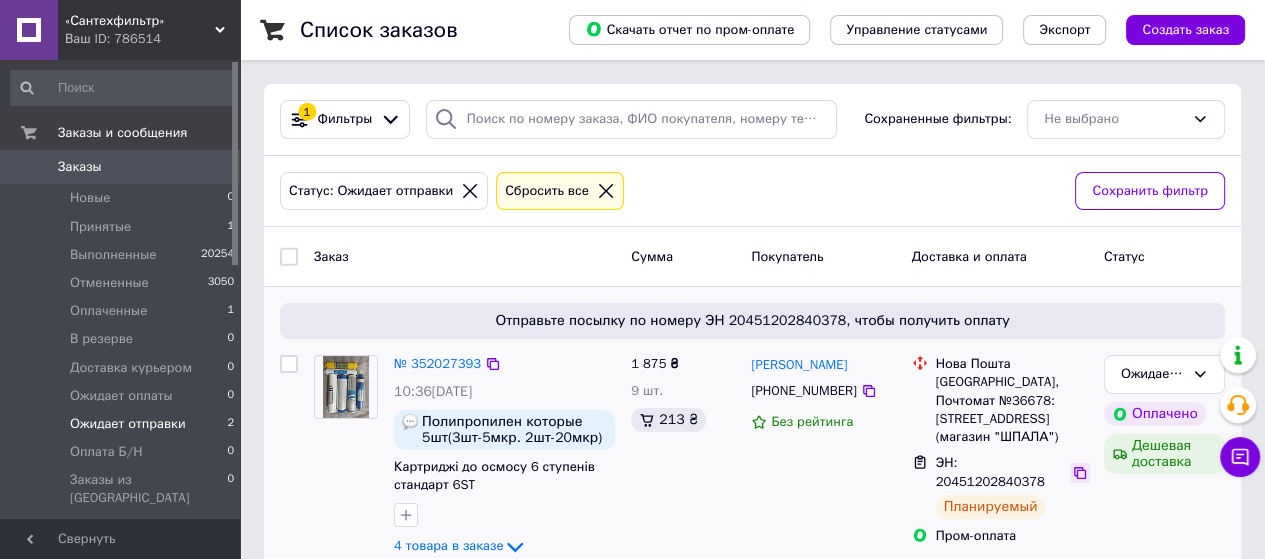 click 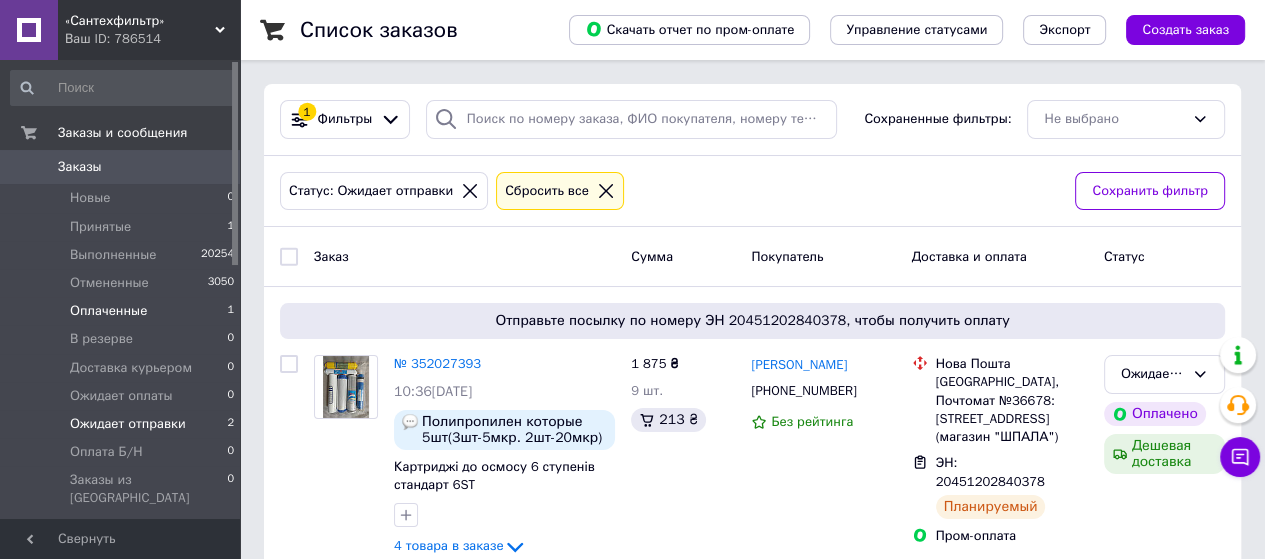 click on "Оплаченные" at bounding box center [108, 311] 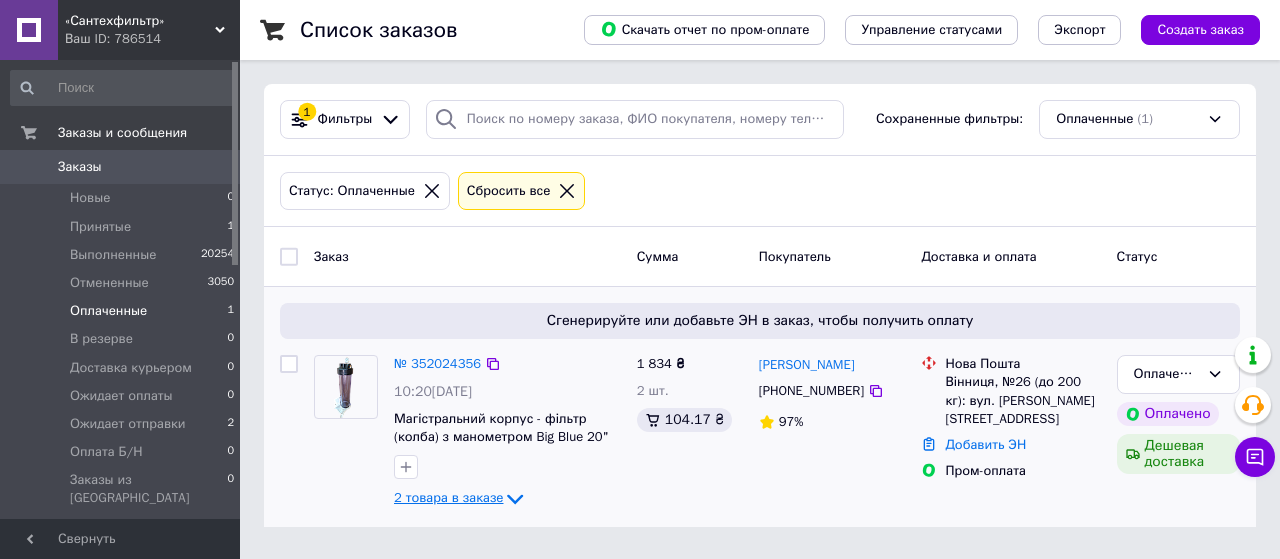 click 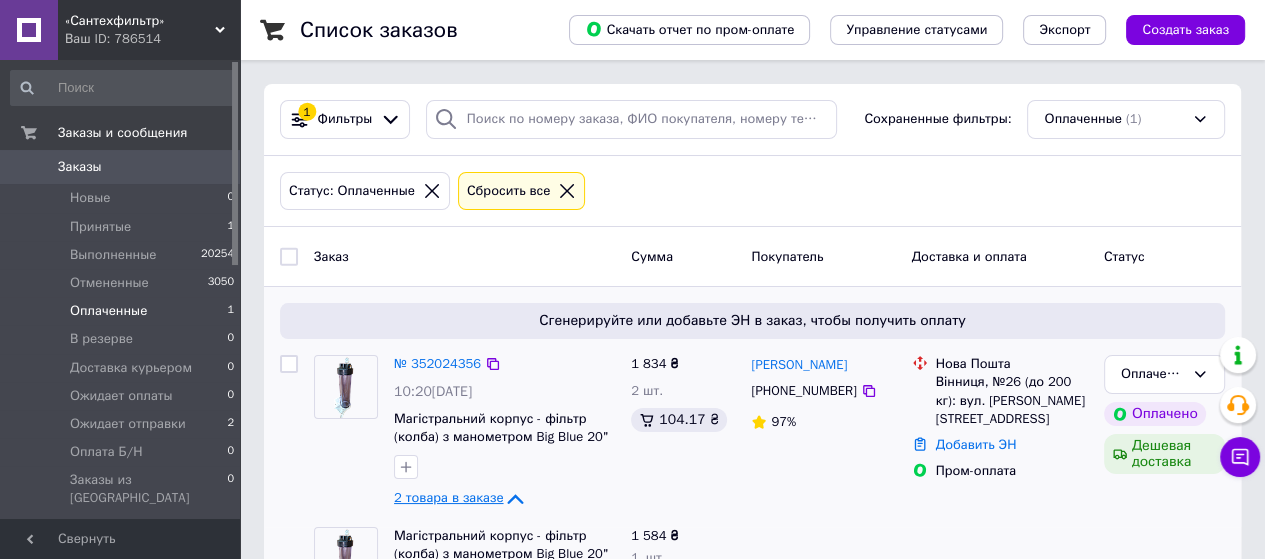 scroll, scrollTop: 100, scrollLeft: 0, axis: vertical 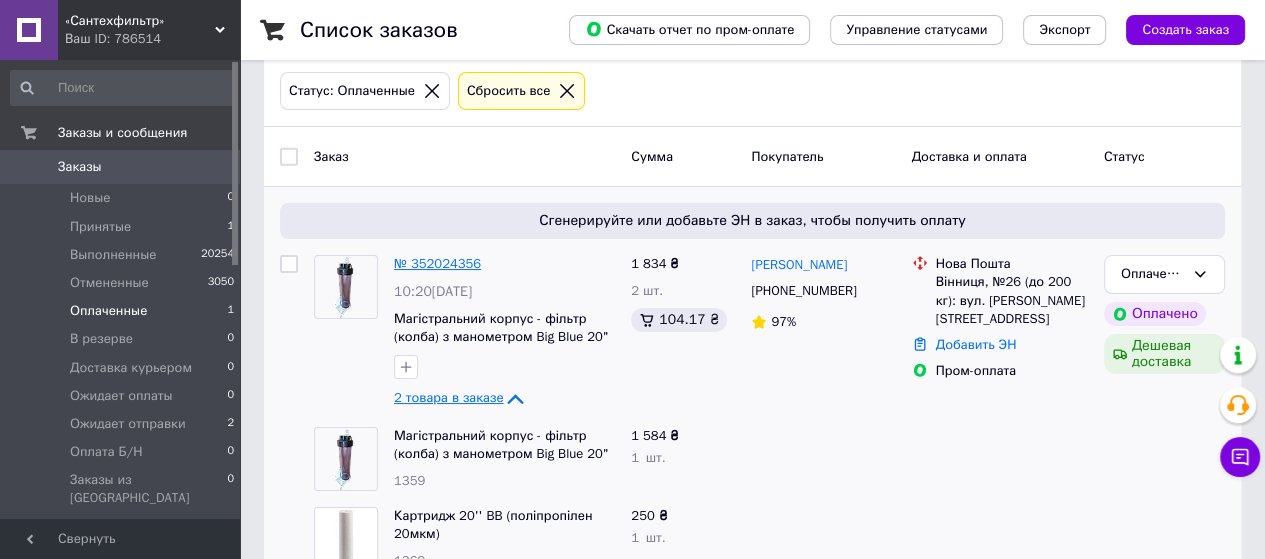 click on "№ 352024356" at bounding box center [437, 263] 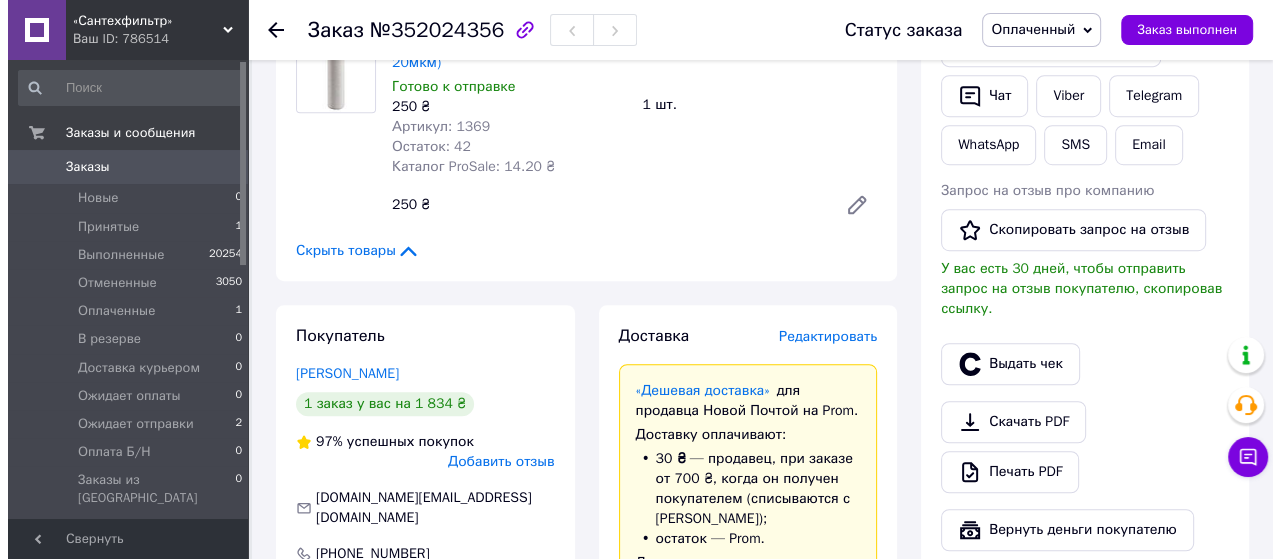 scroll, scrollTop: 1000, scrollLeft: 0, axis: vertical 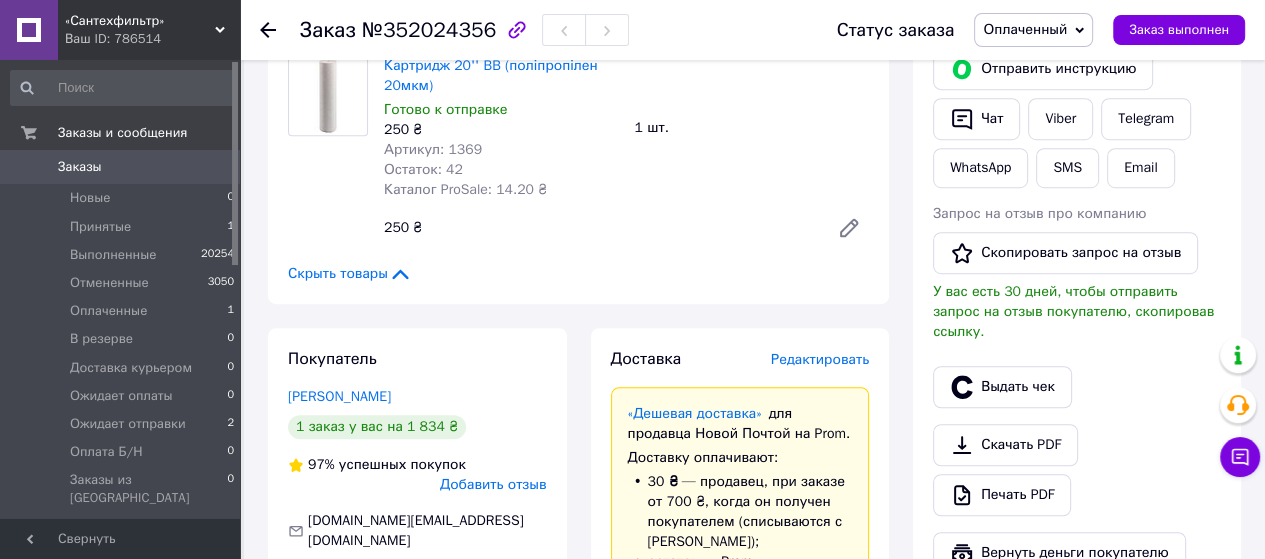 click on "Редактировать" at bounding box center [820, 359] 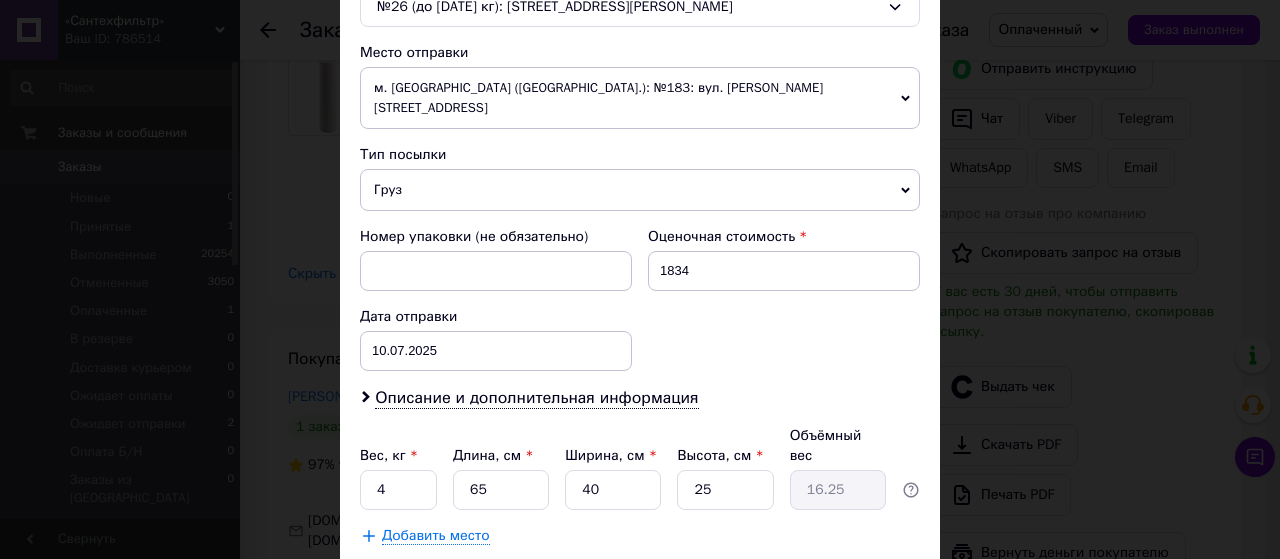 scroll, scrollTop: 700, scrollLeft: 0, axis: vertical 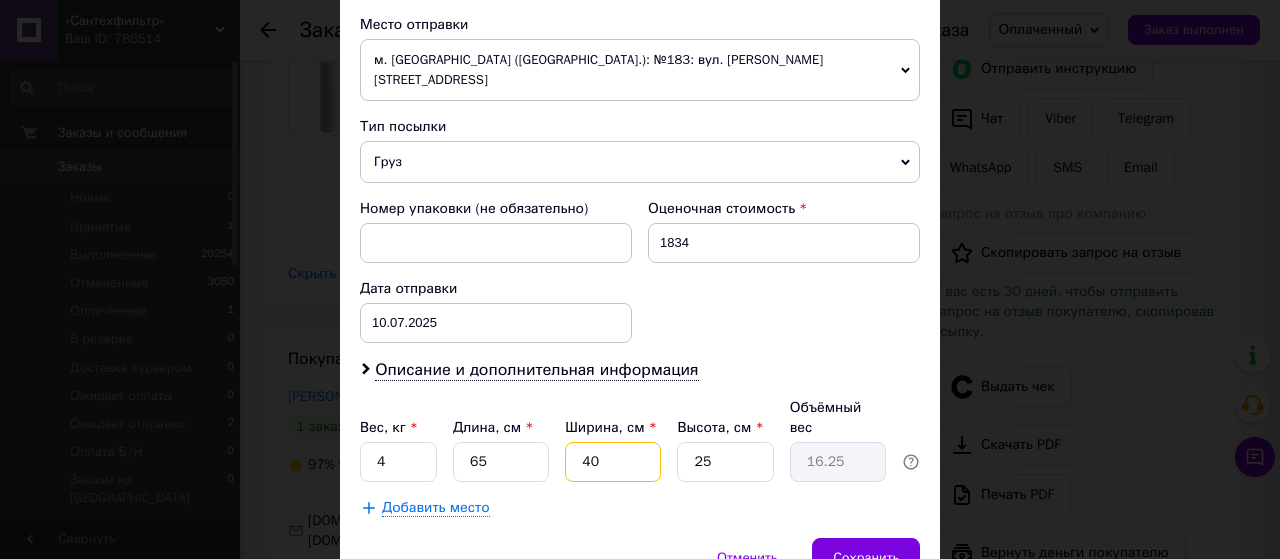 click on "40" at bounding box center (613, 462) 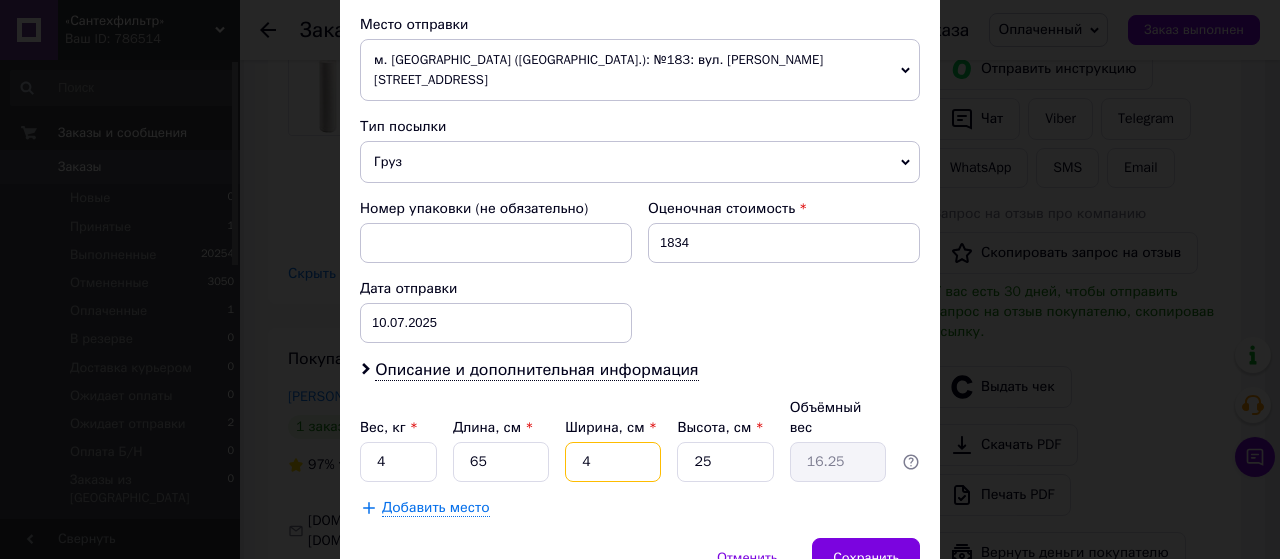 type on "1.63" 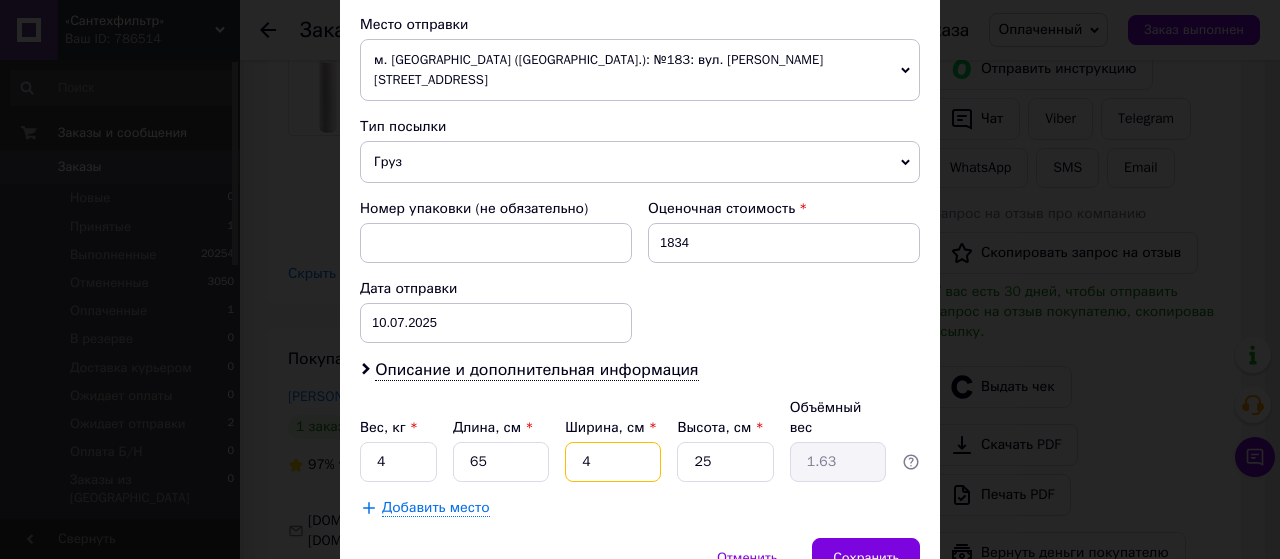 type 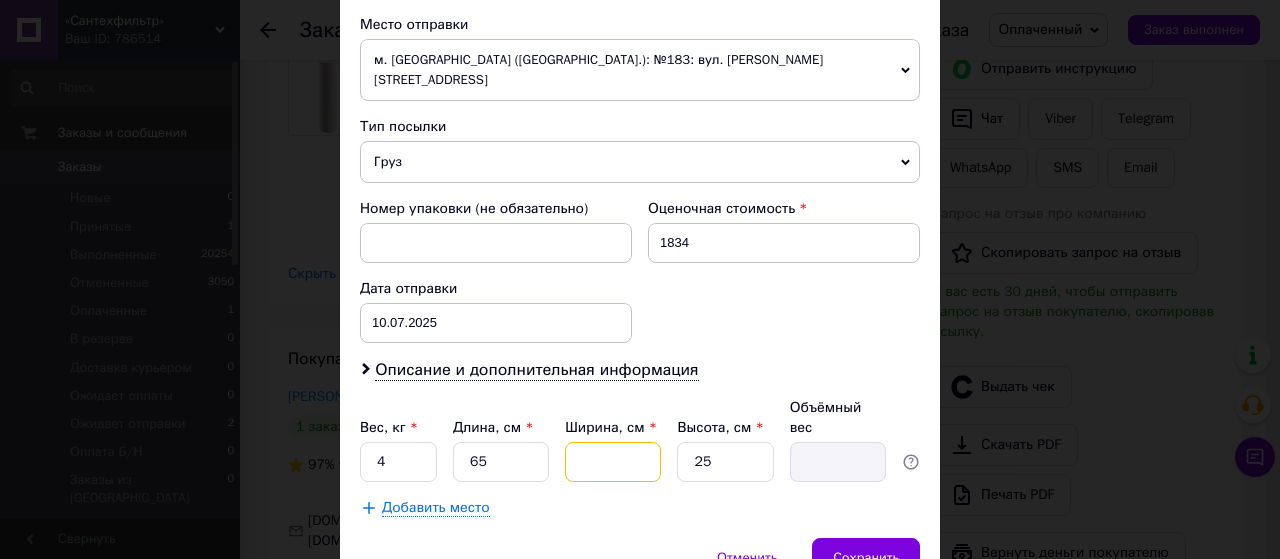 type on "2" 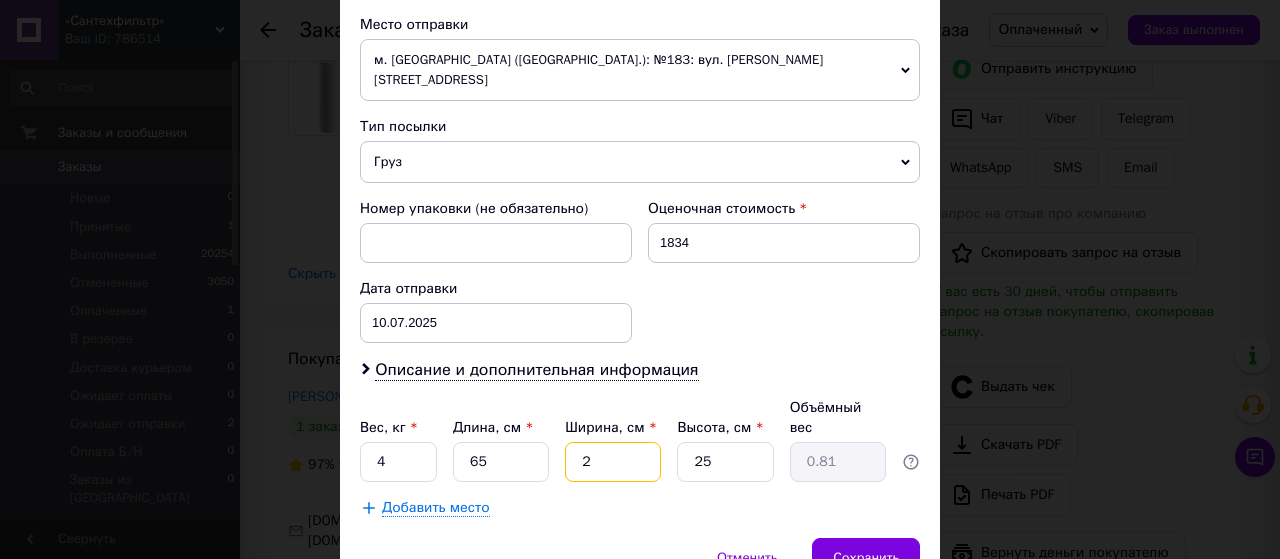 type on "25" 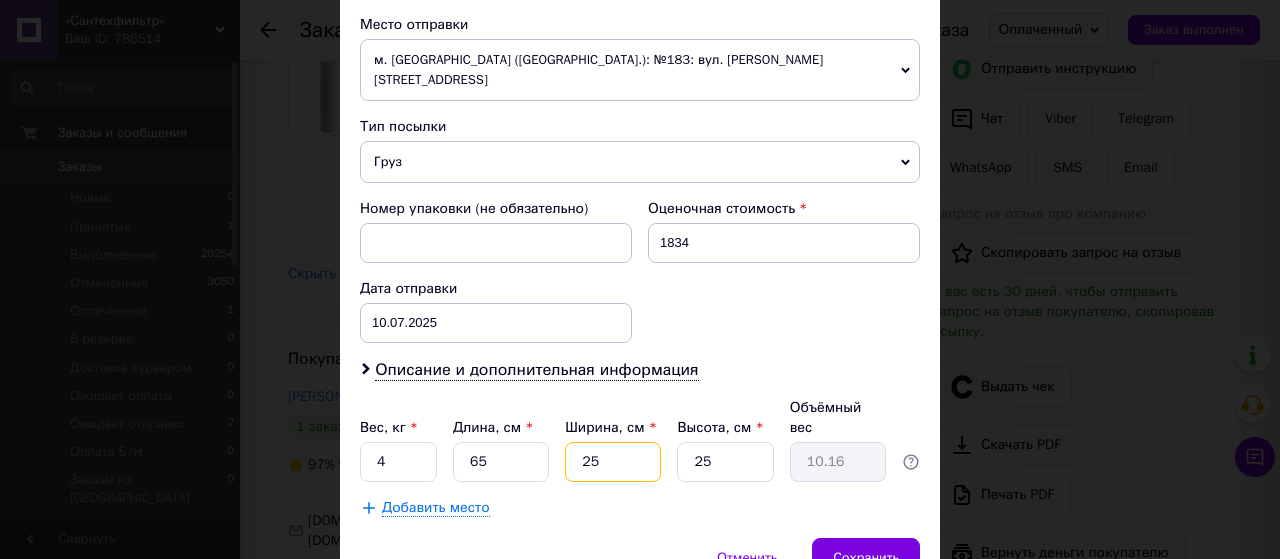 type on "2" 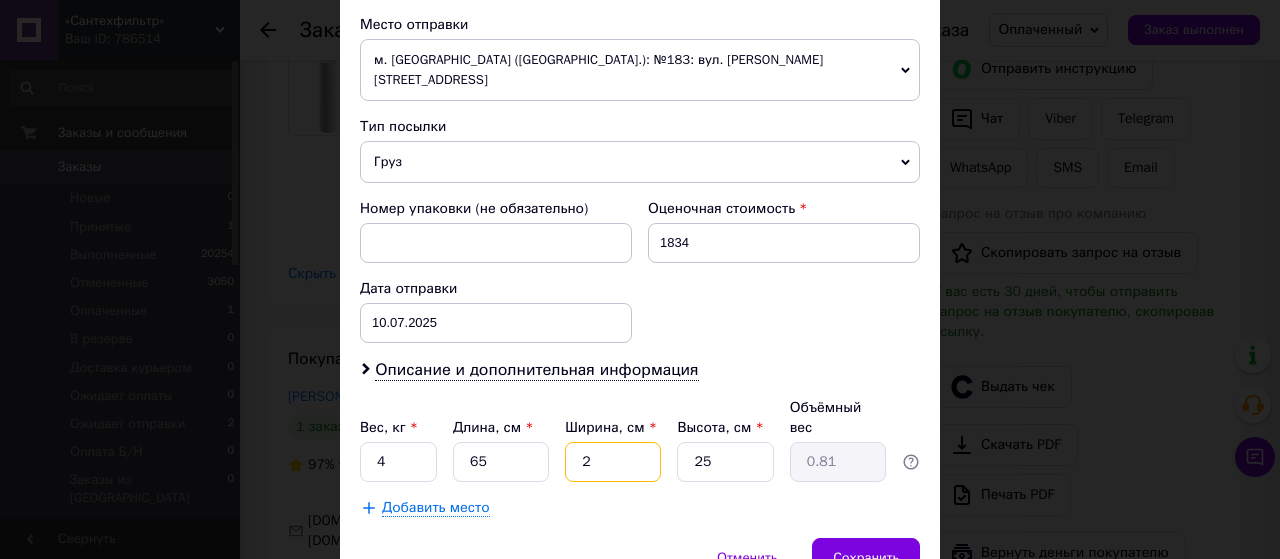 type on "20" 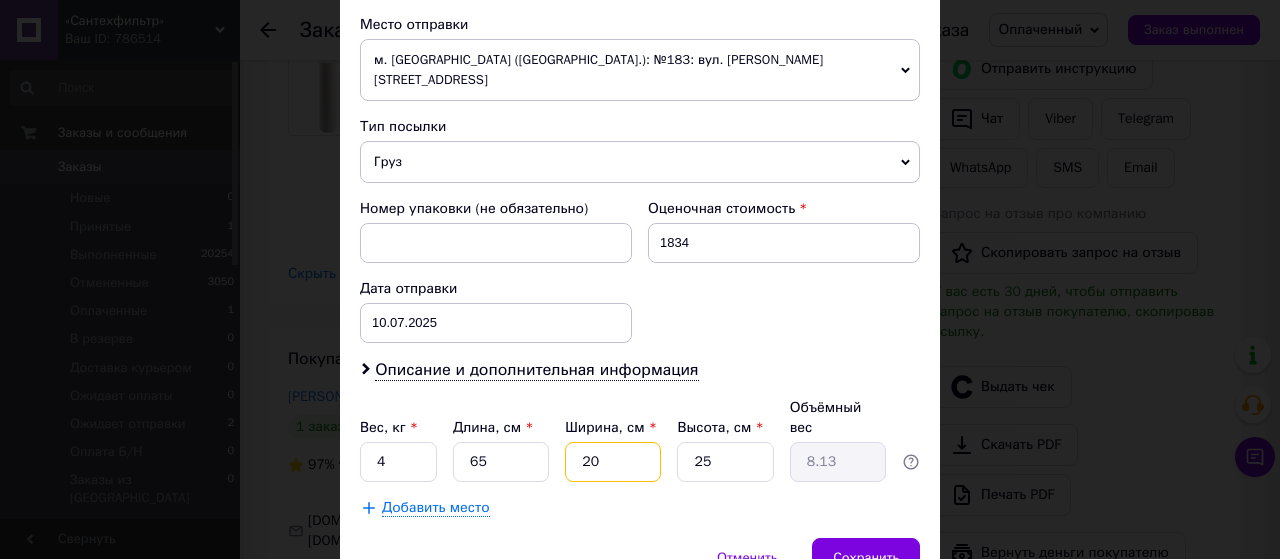 type on "20" 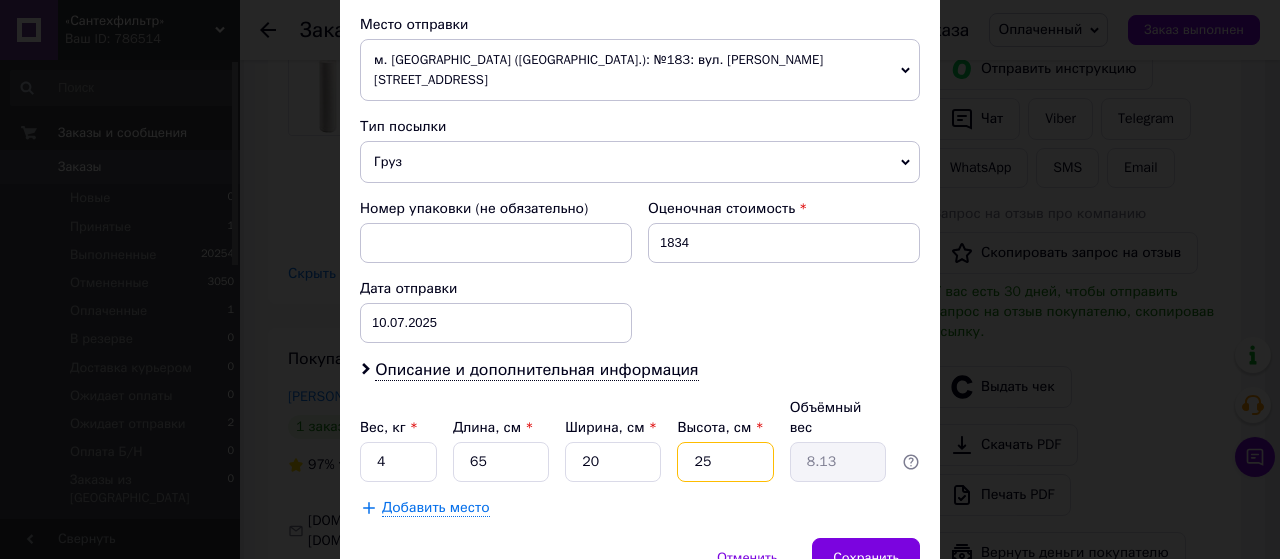 click on "25" at bounding box center (725, 462) 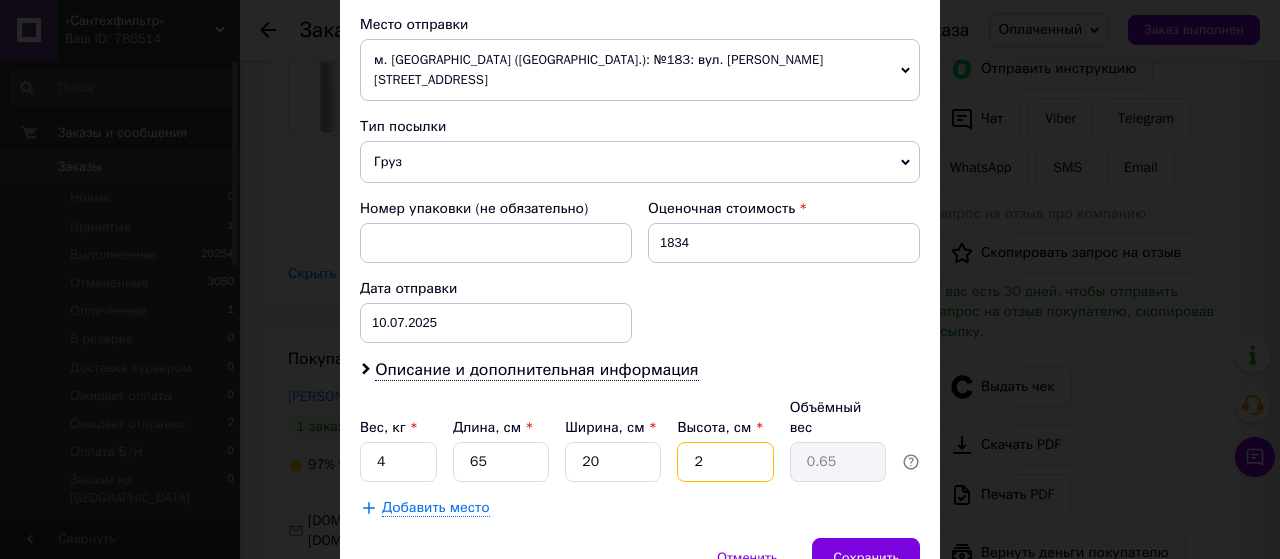 type on "20" 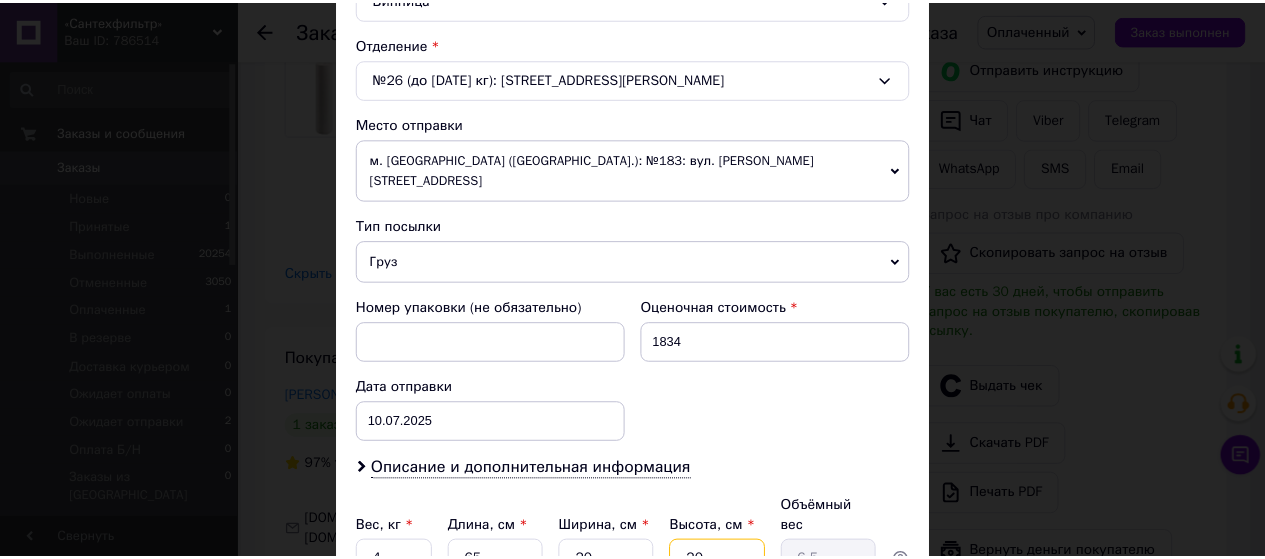 scroll, scrollTop: 763, scrollLeft: 0, axis: vertical 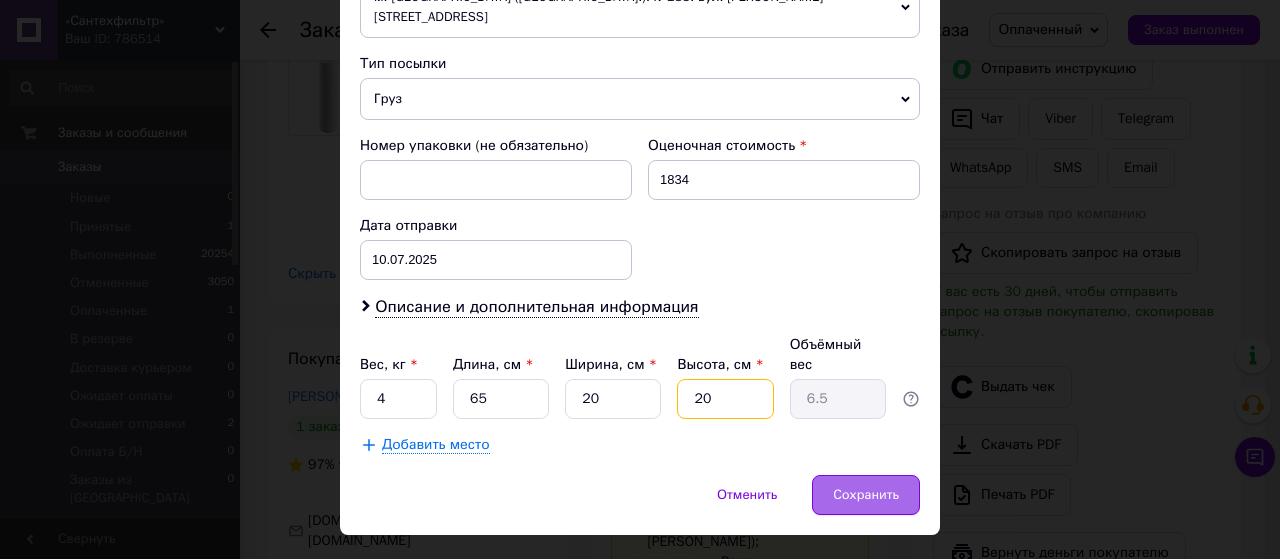 type on "20" 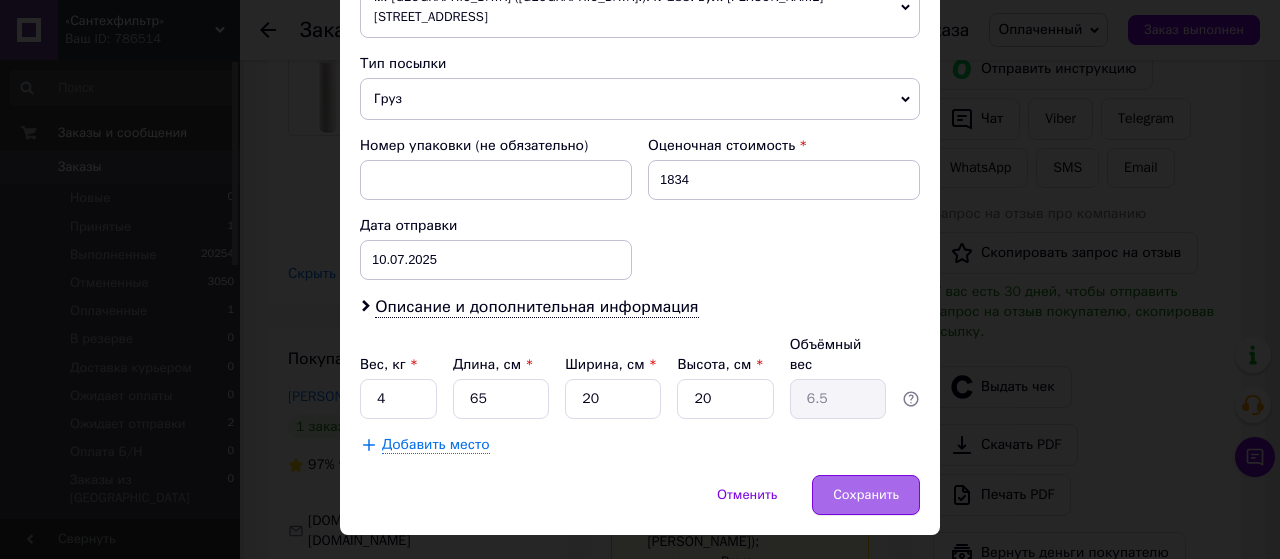 click on "Сохранить" at bounding box center (866, 495) 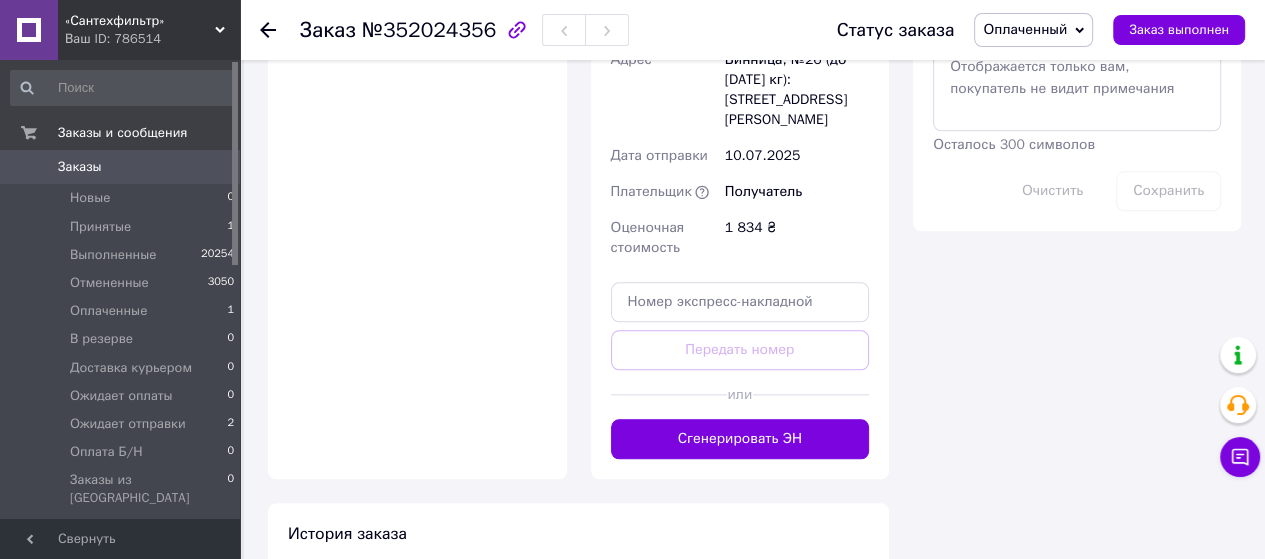 scroll, scrollTop: 1900, scrollLeft: 0, axis: vertical 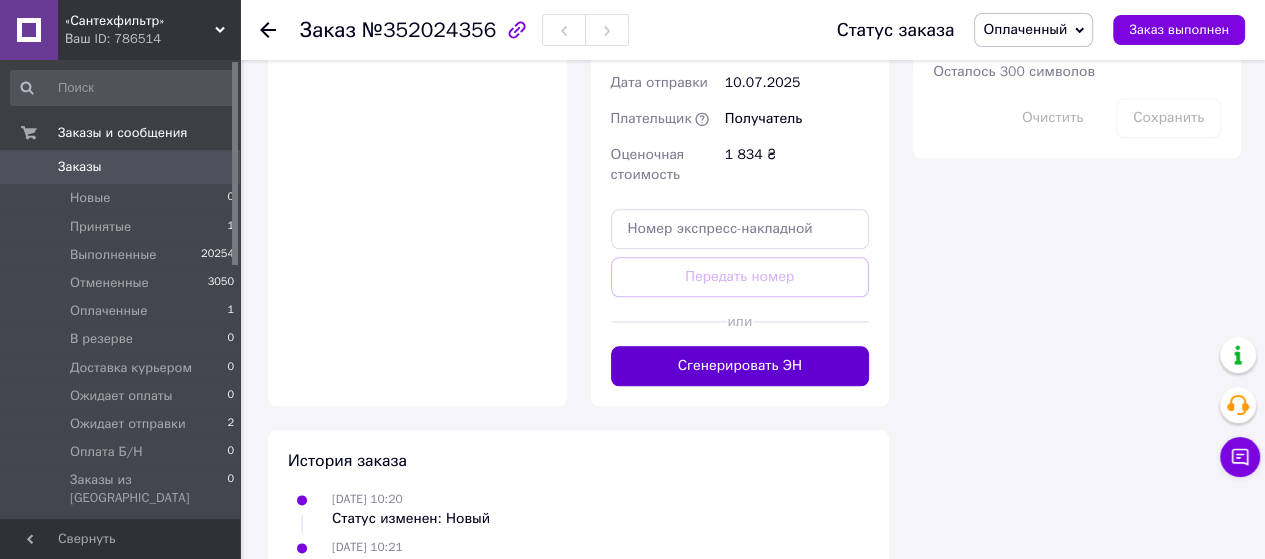 click on "Сгенерировать ЭН" at bounding box center [740, 366] 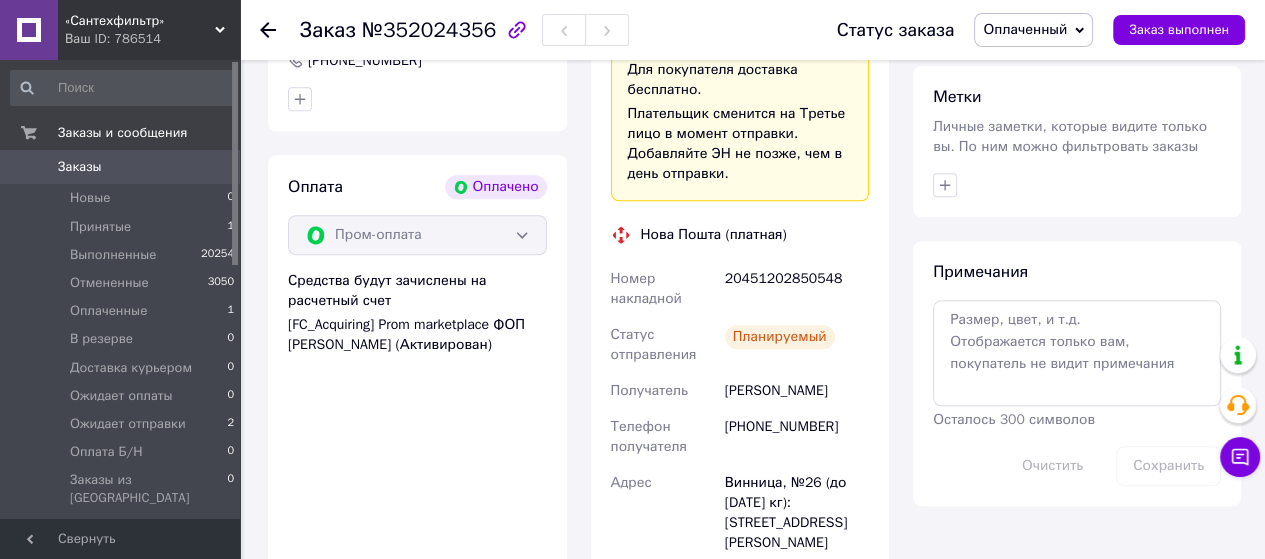scroll, scrollTop: 1500, scrollLeft: 0, axis: vertical 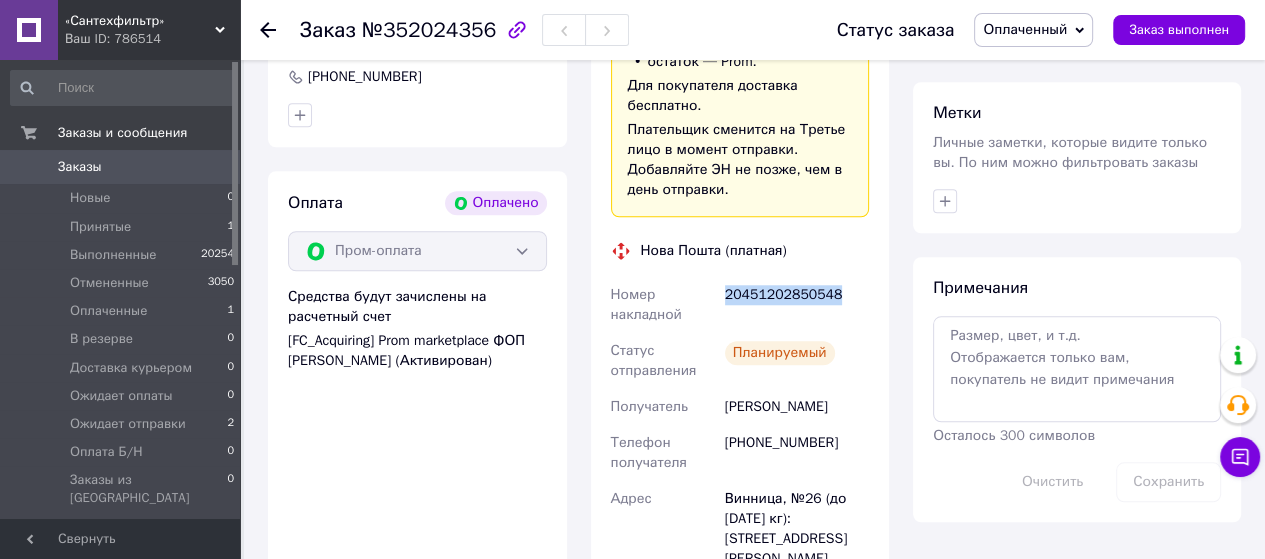 drag, startPoint x: 724, startPoint y: 271, endPoint x: 838, endPoint y: 277, distance: 114.15778 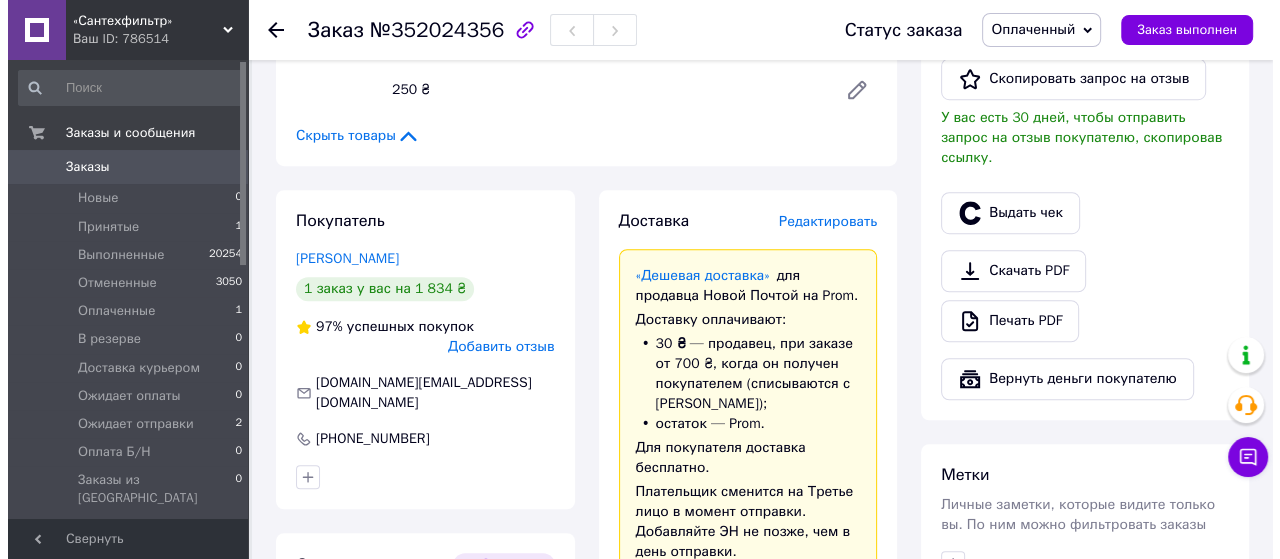 scroll, scrollTop: 1000, scrollLeft: 0, axis: vertical 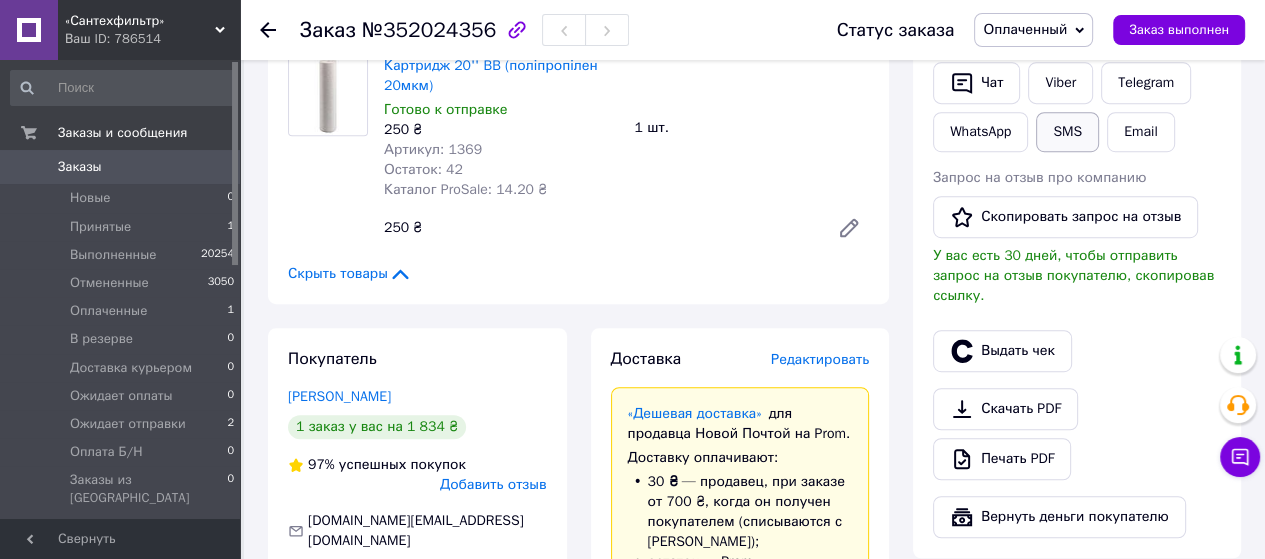 click on "SMS" at bounding box center [1067, 132] 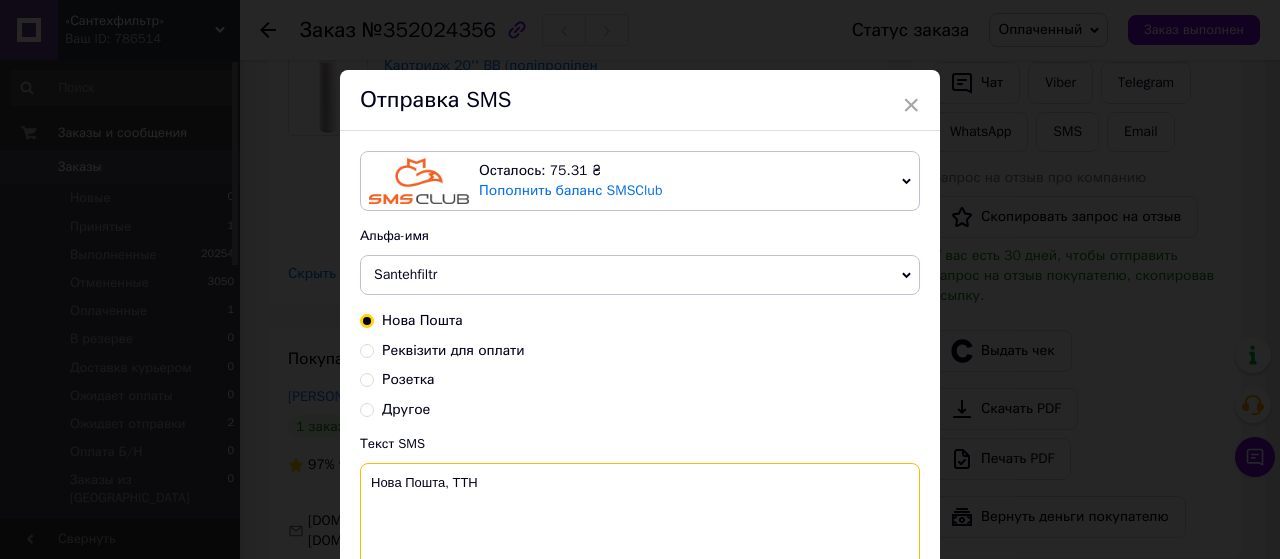 paste on "20451202850548" 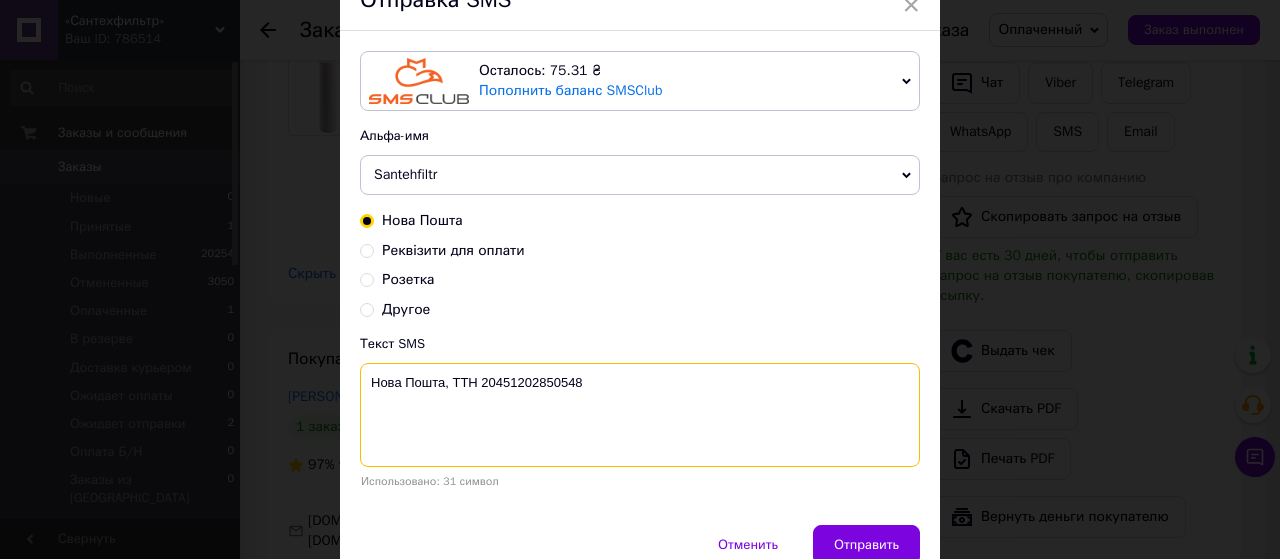 scroll, scrollTop: 192, scrollLeft: 0, axis: vertical 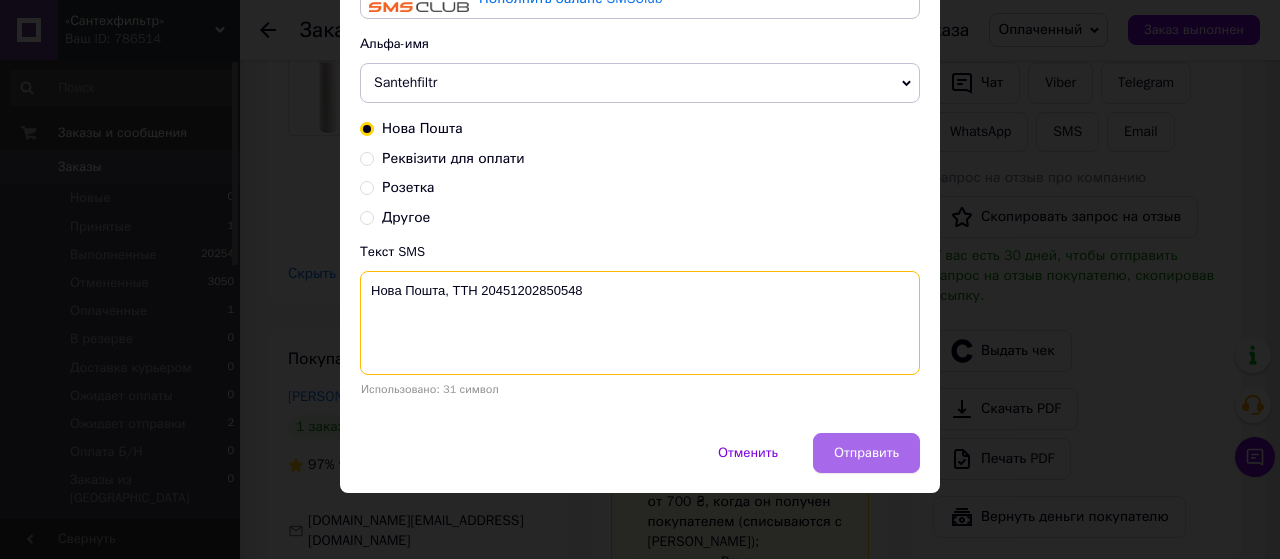 type on "Нова Пошта, ТТН 20451202850548" 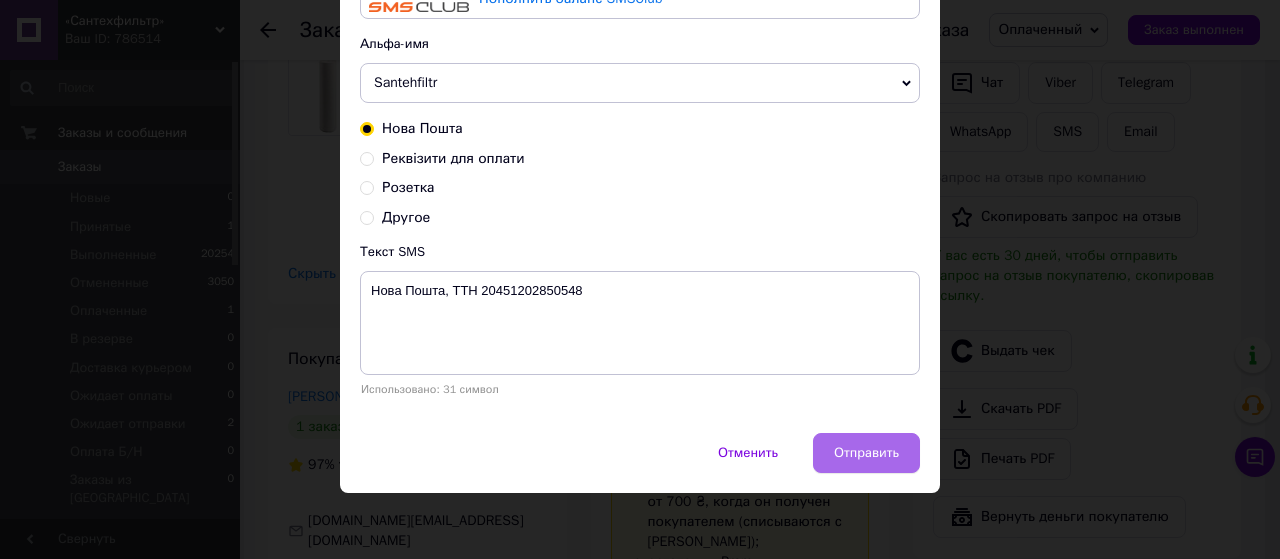 click on "Отправить" at bounding box center (866, 453) 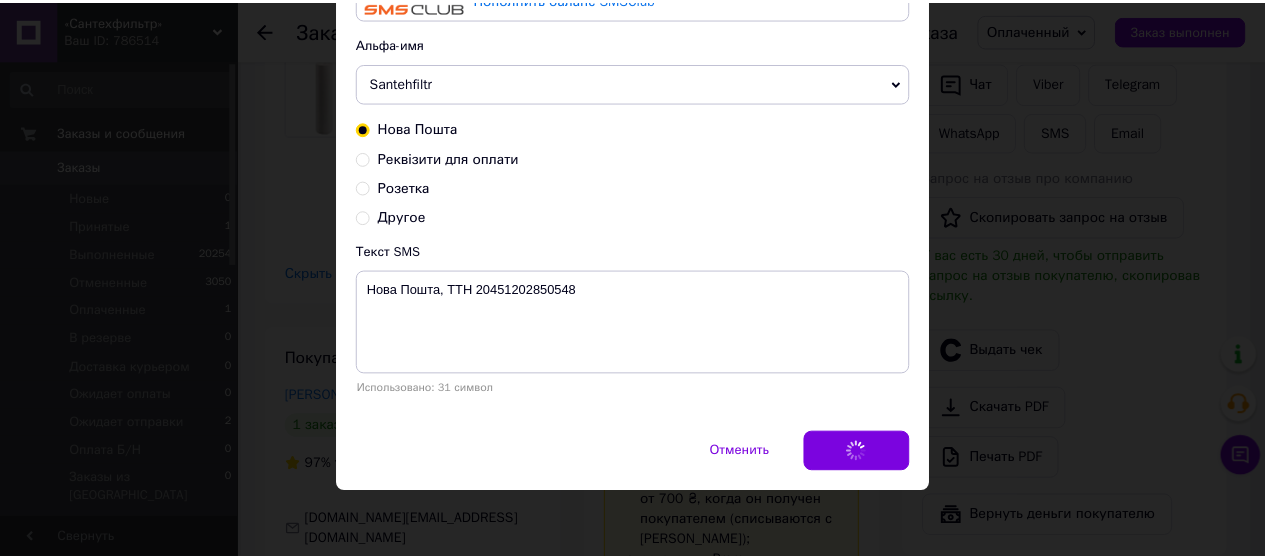 scroll, scrollTop: 0, scrollLeft: 0, axis: both 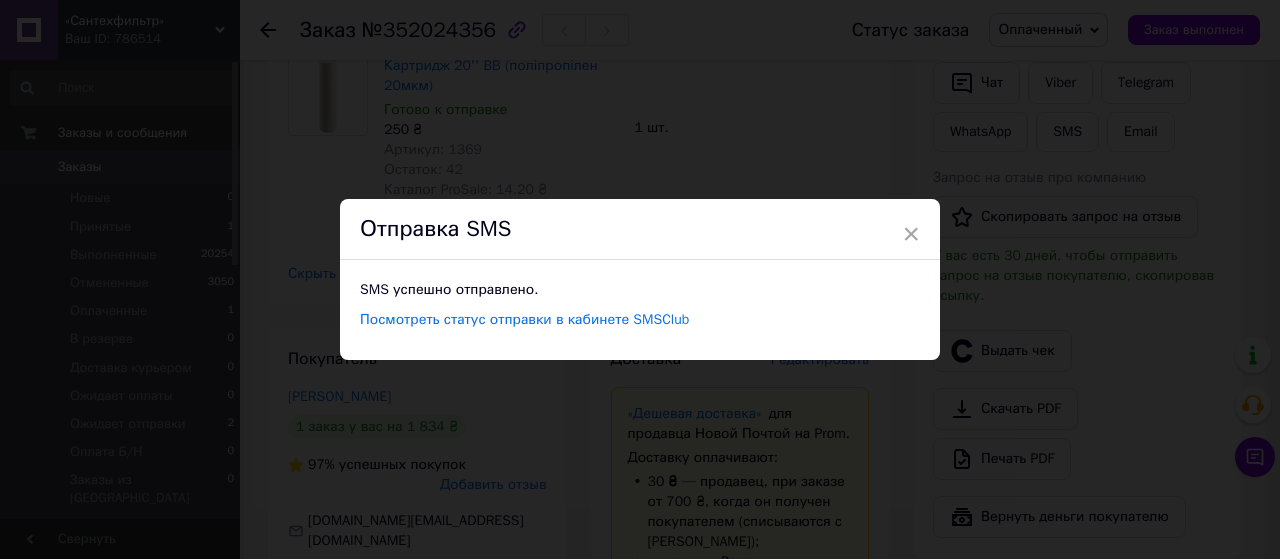 click on "× Отправка SMS SMS успешно отправлено. Посмотреть статус отправки в кабинете SMSClub" at bounding box center (640, 279) 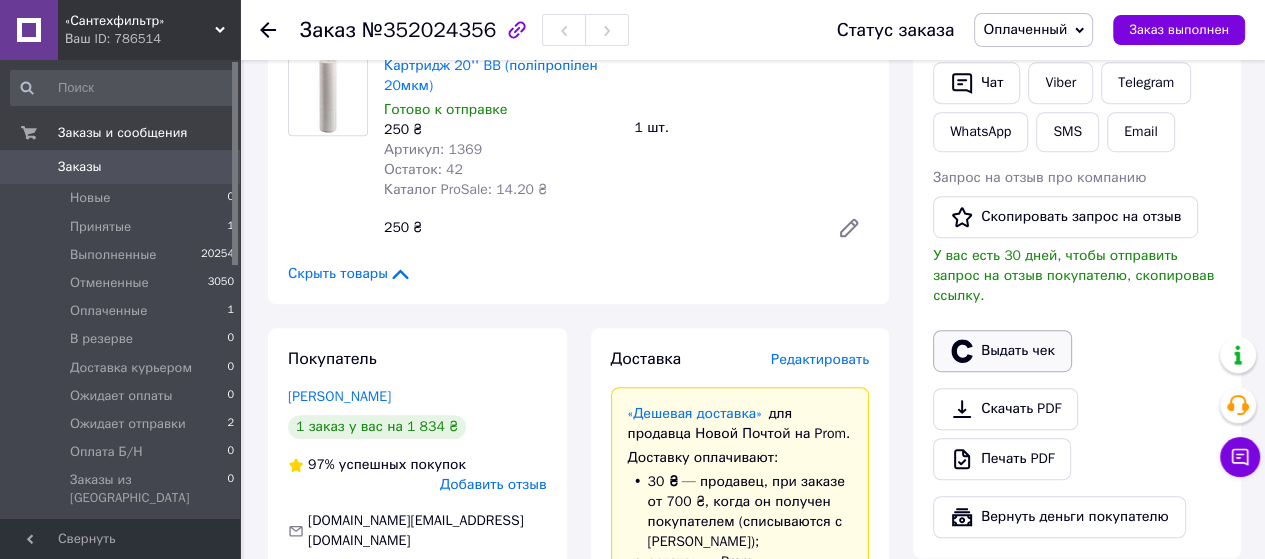 click on "Выдать чек" at bounding box center (1002, 351) 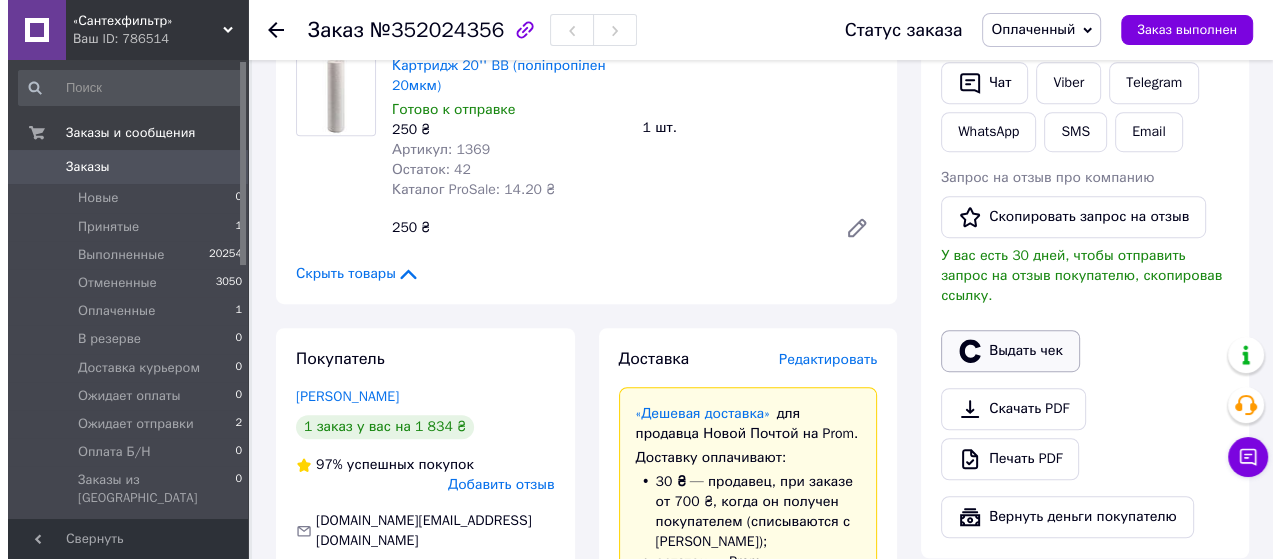 scroll, scrollTop: 980, scrollLeft: 0, axis: vertical 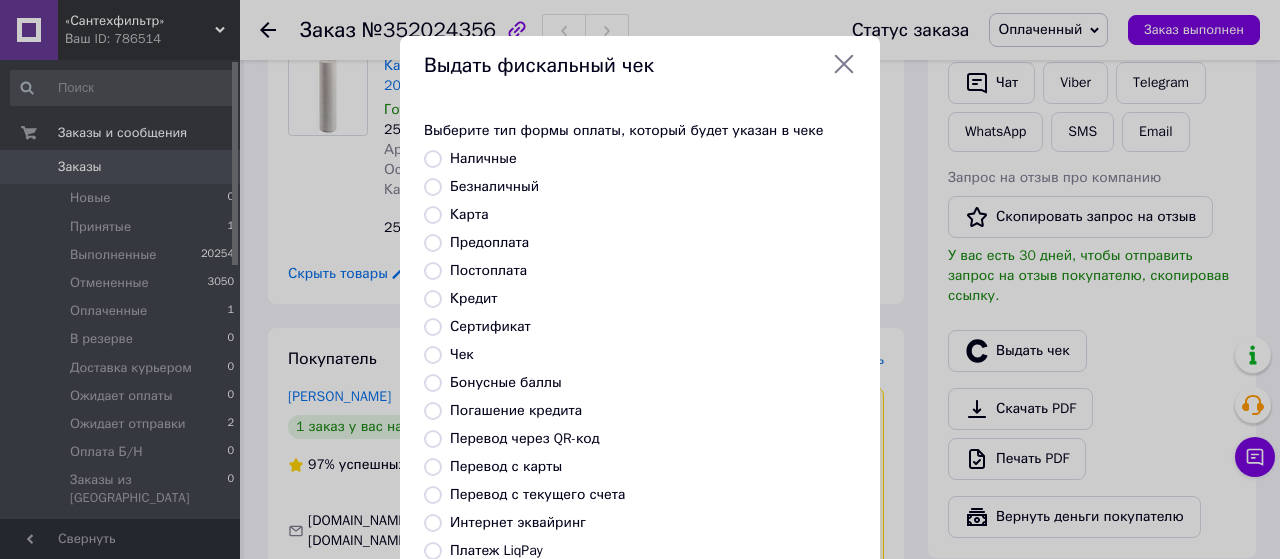 click on "Безналичный" at bounding box center (433, 187) 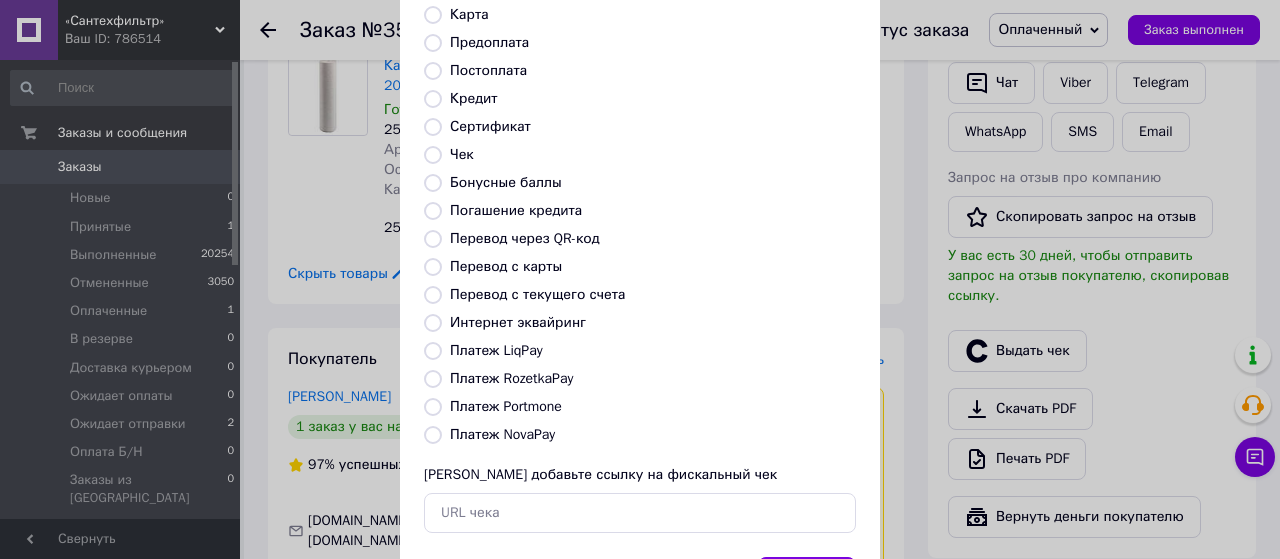 scroll, scrollTop: 299, scrollLeft: 0, axis: vertical 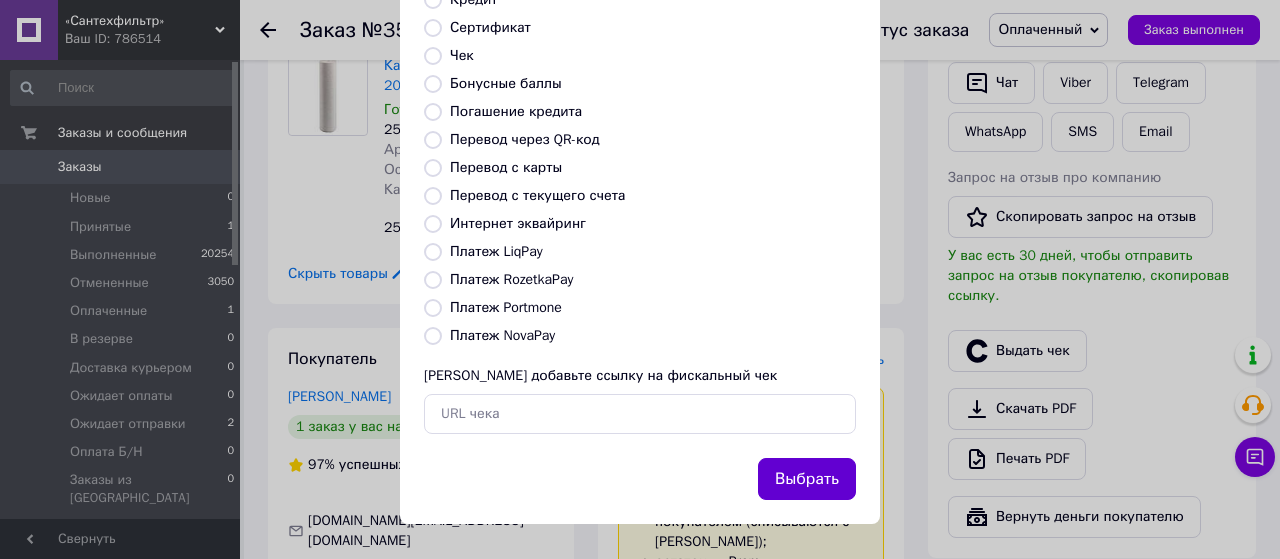 click on "Выбрать" at bounding box center (807, 479) 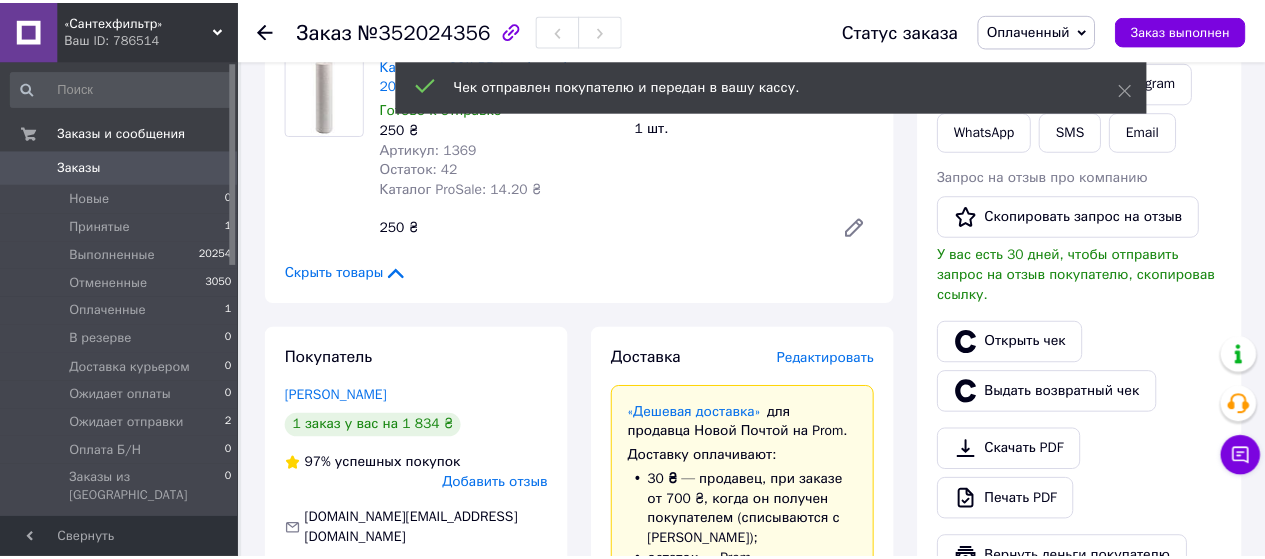 scroll, scrollTop: 1000, scrollLeft: 0, axis: vertical 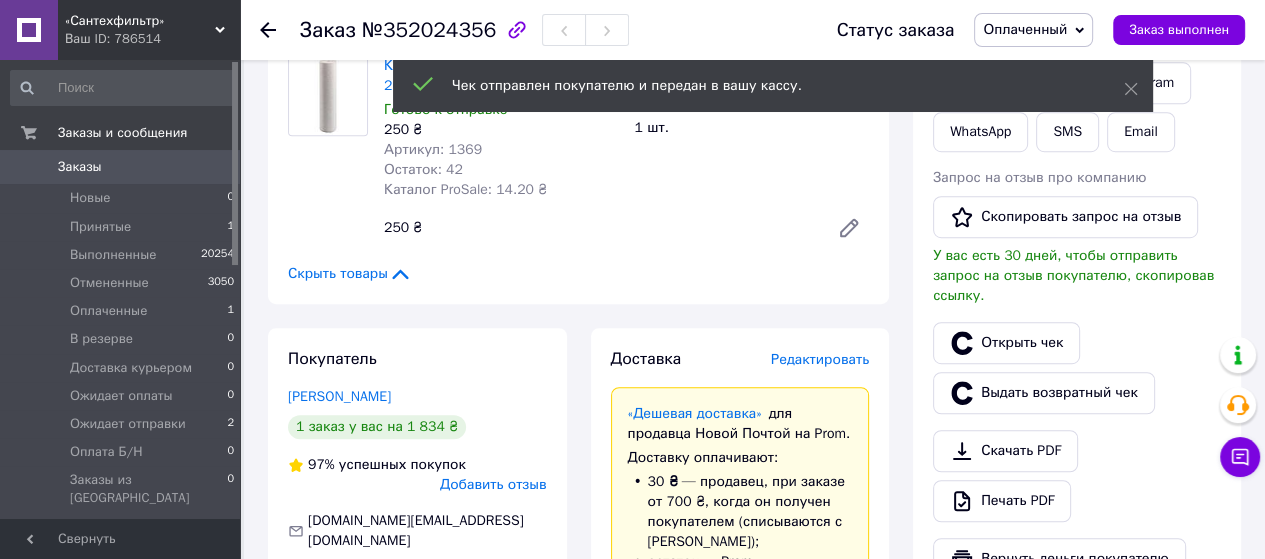 click on "Действия Написать покупателю   Отправить инструкцию   Чат Viber Telegram WhatsApp SMS Email Запрос на отзыв про компанию   Скопировать запрос на отзыв У вас есть 30 дней, чтобы отправить запрос на отзыв покупателю, скопировав ссылку.   Открыть чек   Выдать возвратный чек   Скачать PDF   Печать PDF   Вернуть деньги покупателю" at bounding box center (1077, 262) 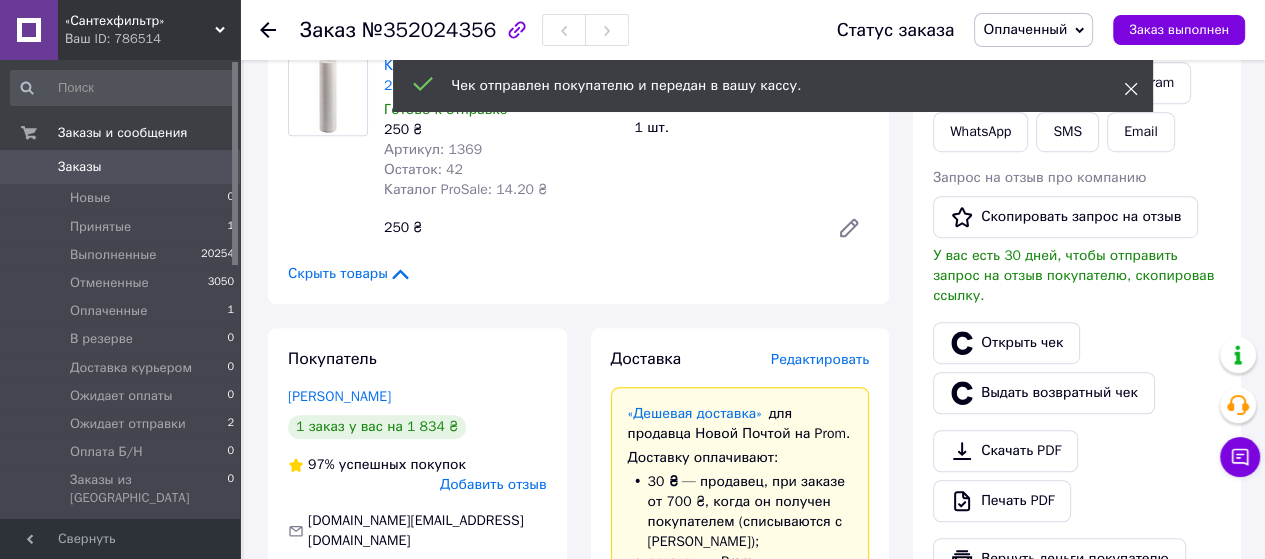 click 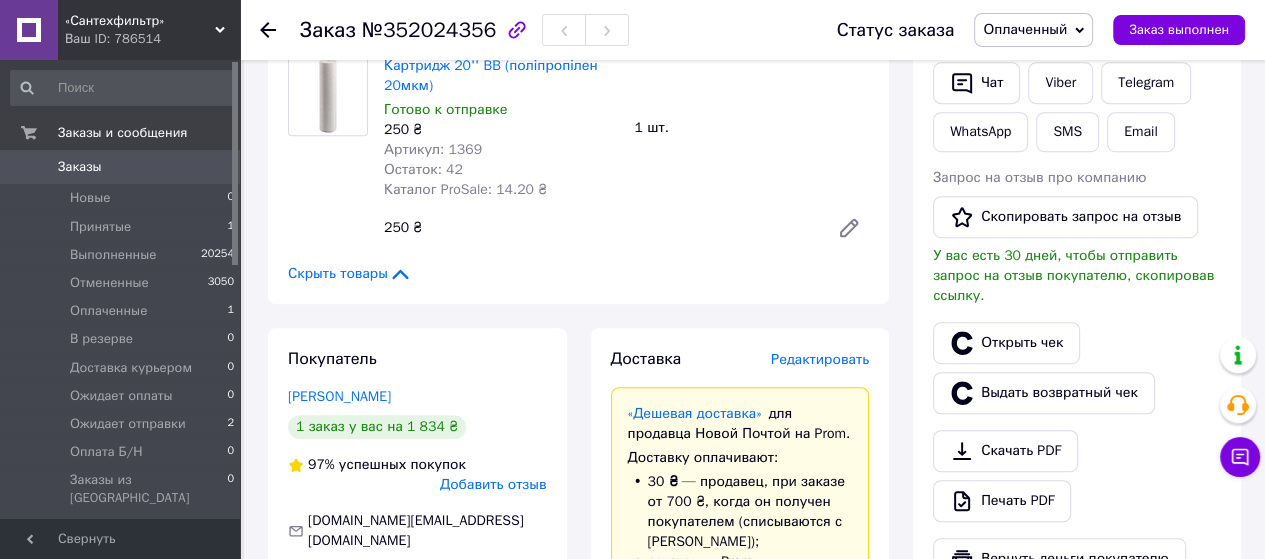 click on "Оплаченный" at bounding box center [1025, 29] 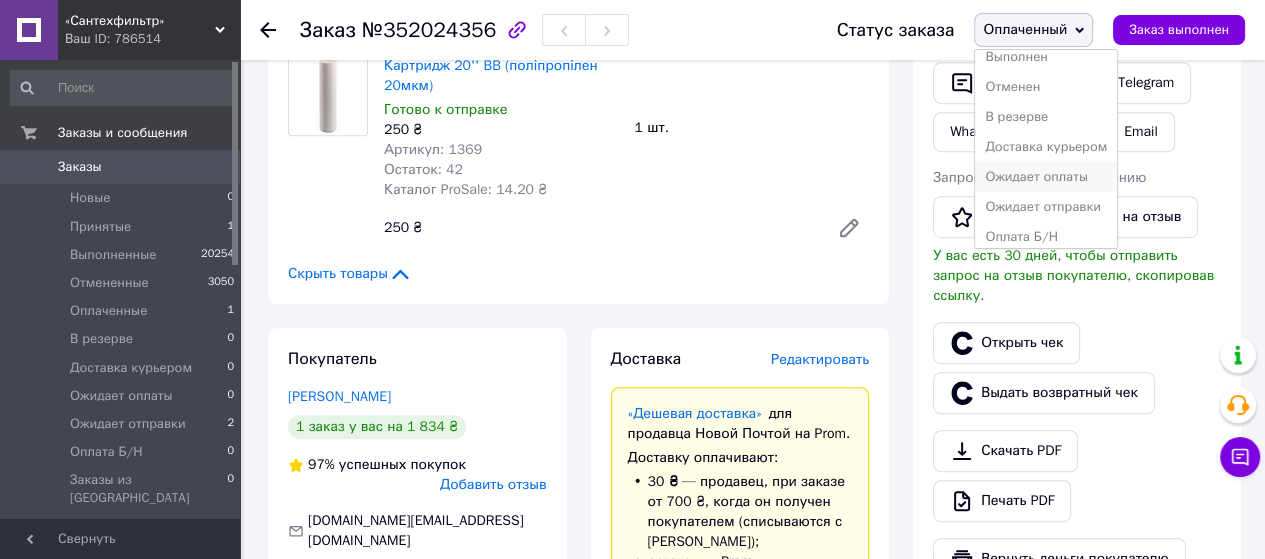 scroll, scrollTop: 51, scrollLeft: 0, axis: vertical 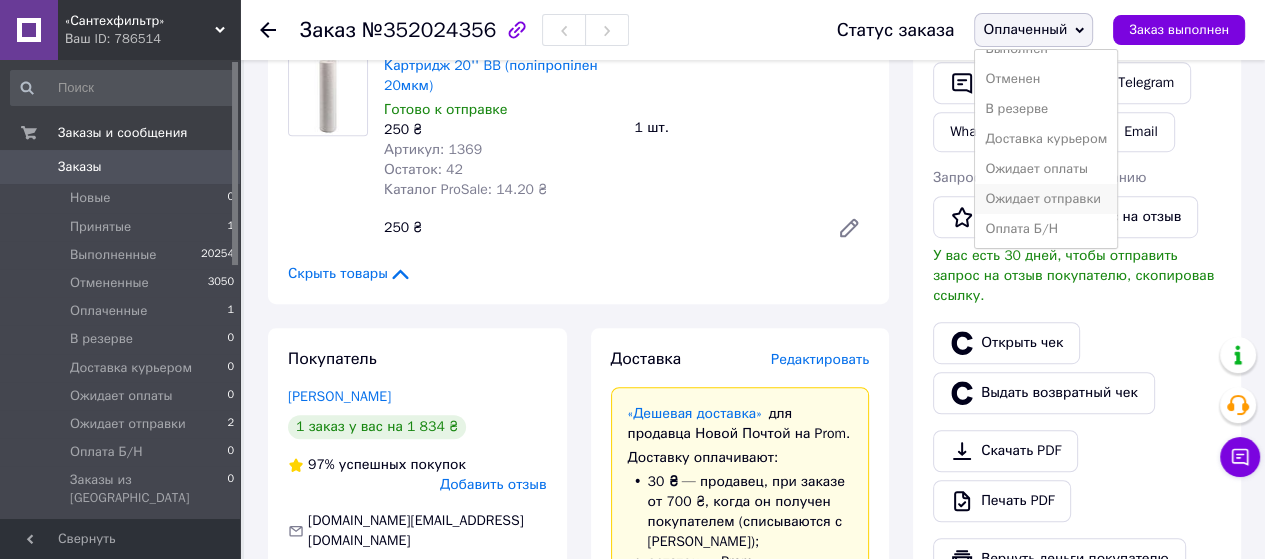 click on "Ожидает отправки" at bounding box center (1046, 199) 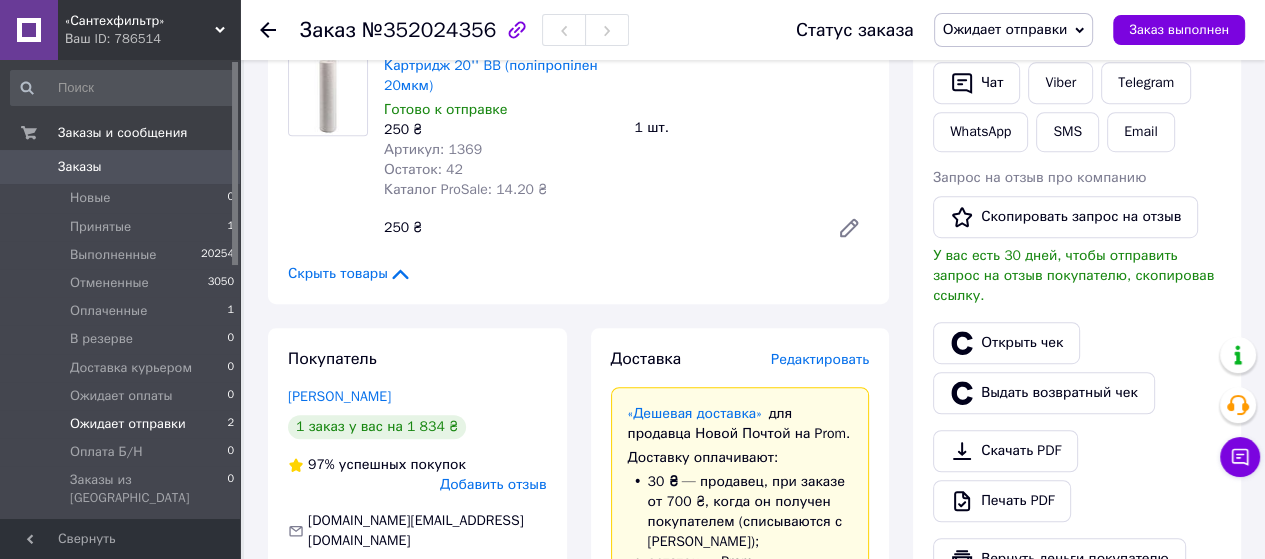 click on "Ожидает отправки" at bounding box center (128, 424) 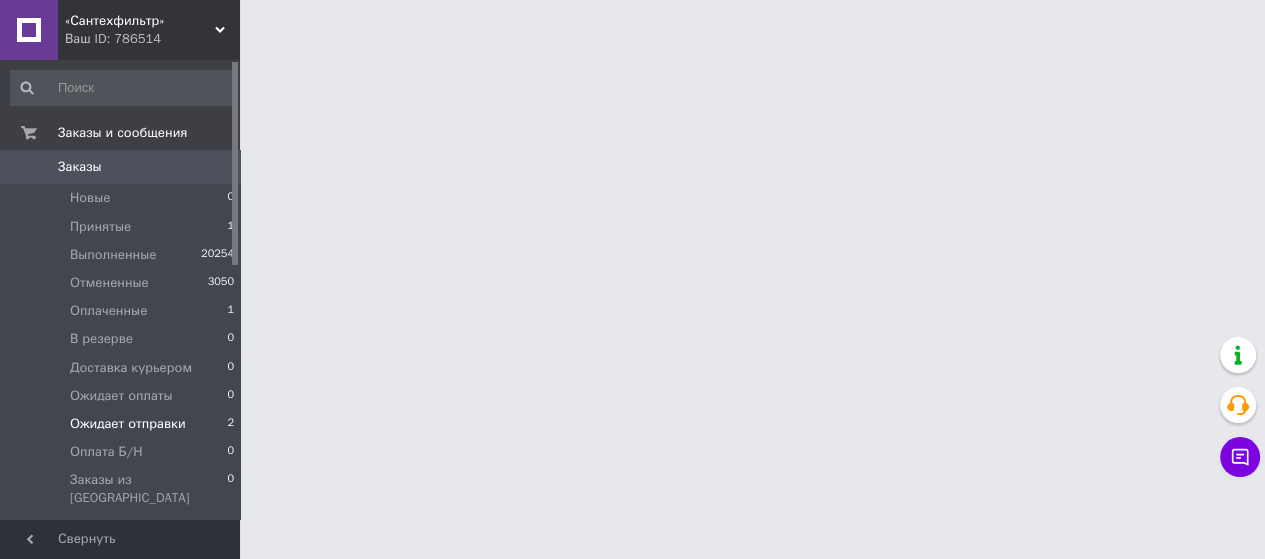 scroll, scrollTop: 0, scrollLeft: 0, axis: both 